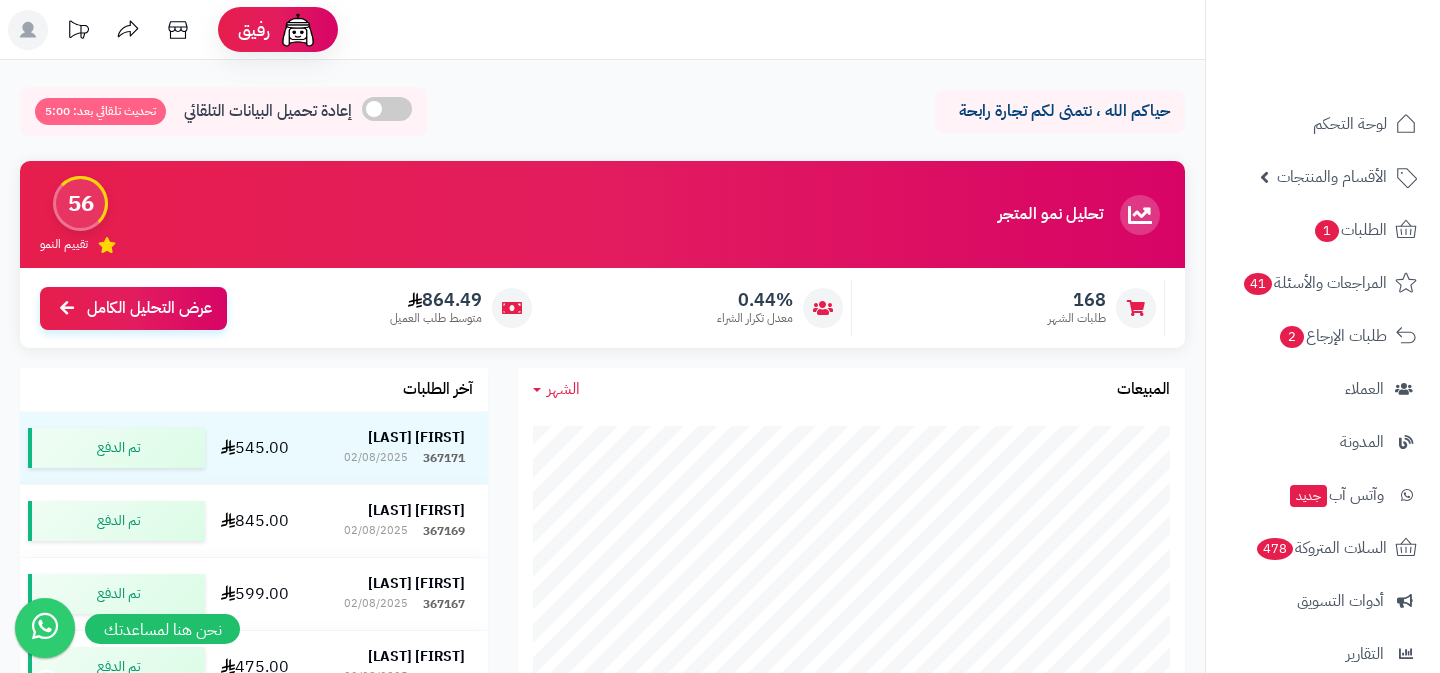 scroll, scrollTop: 0, scrollLeft: 0, axis: both 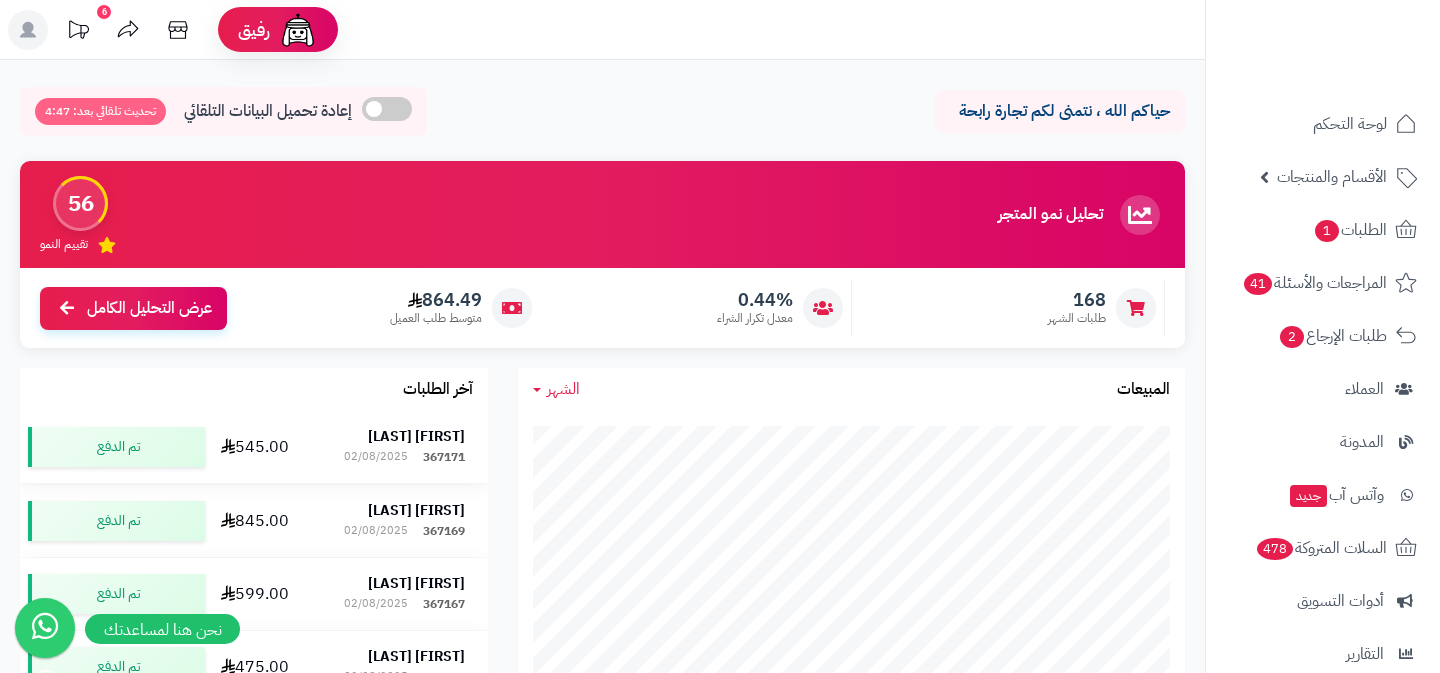 click on "[FIRST] [LAST]" at bounding box center (416, 436) 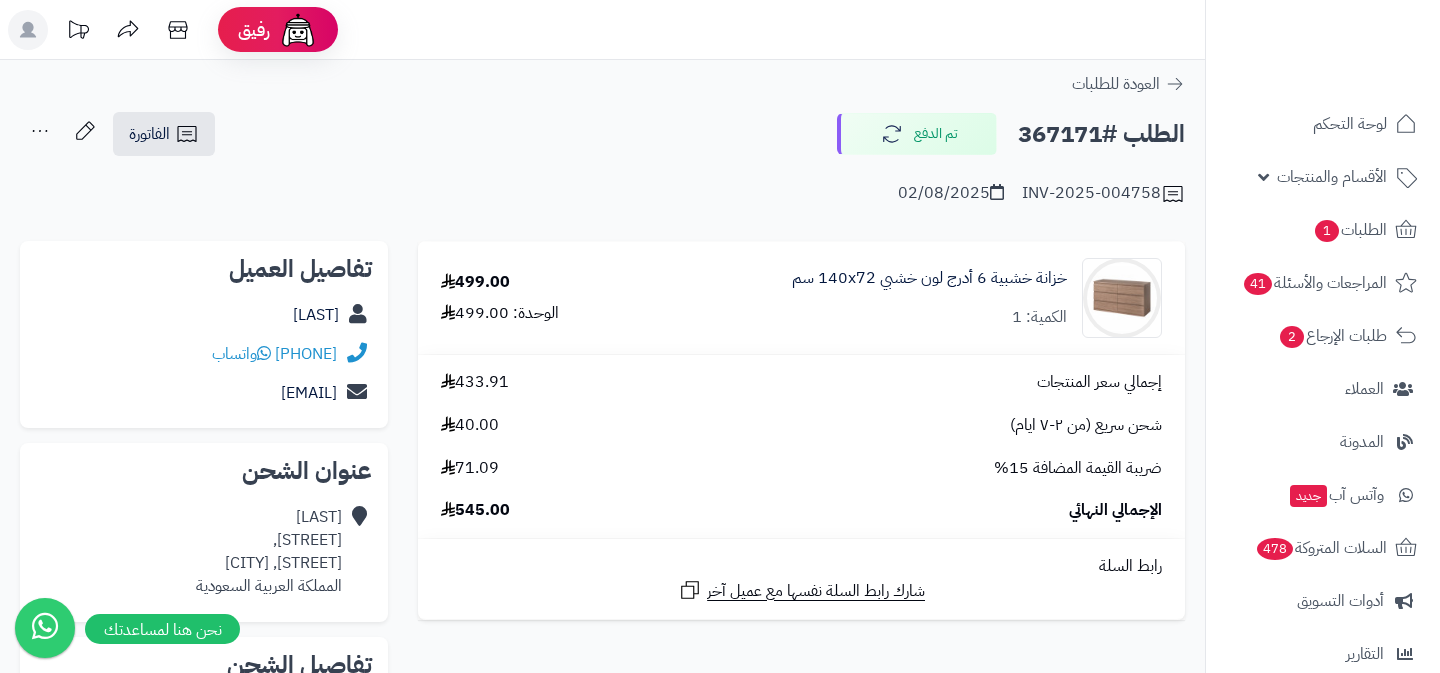 scroll, scrollTop: 0, scrollLeft: 0, axis: both 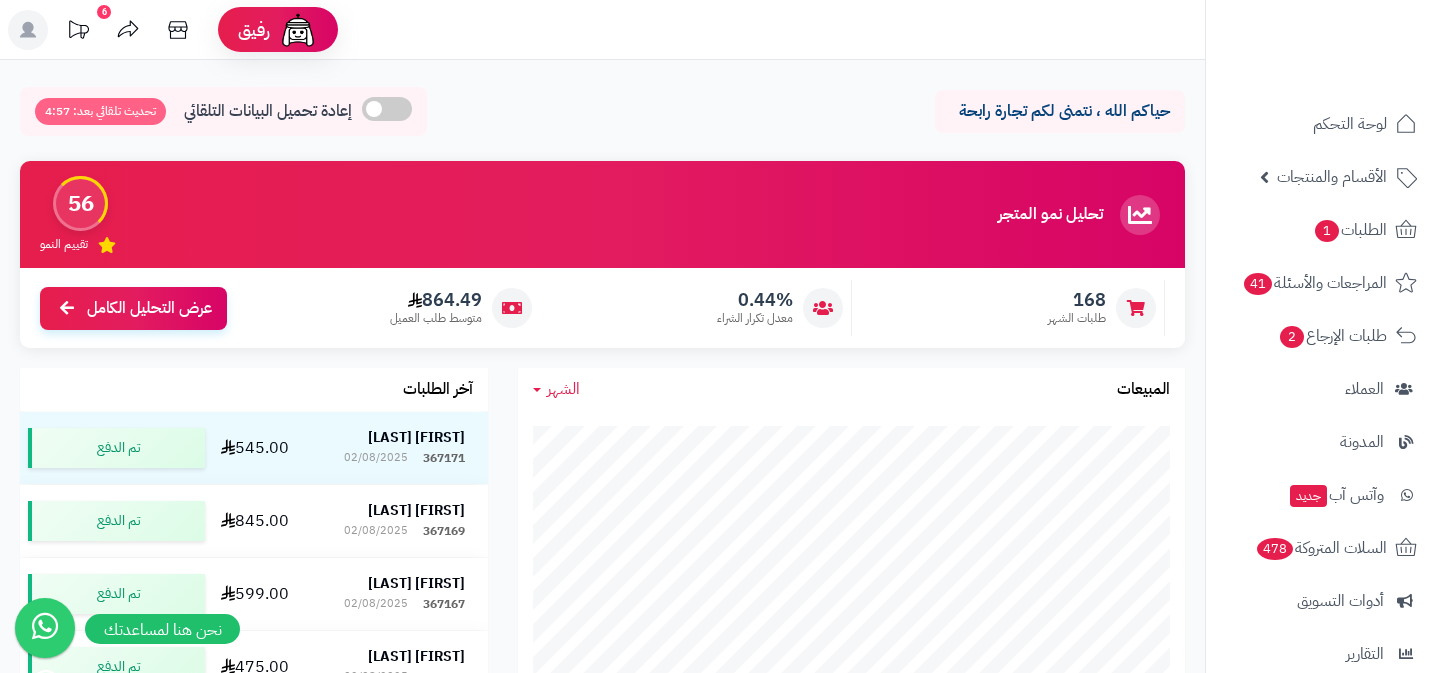 click 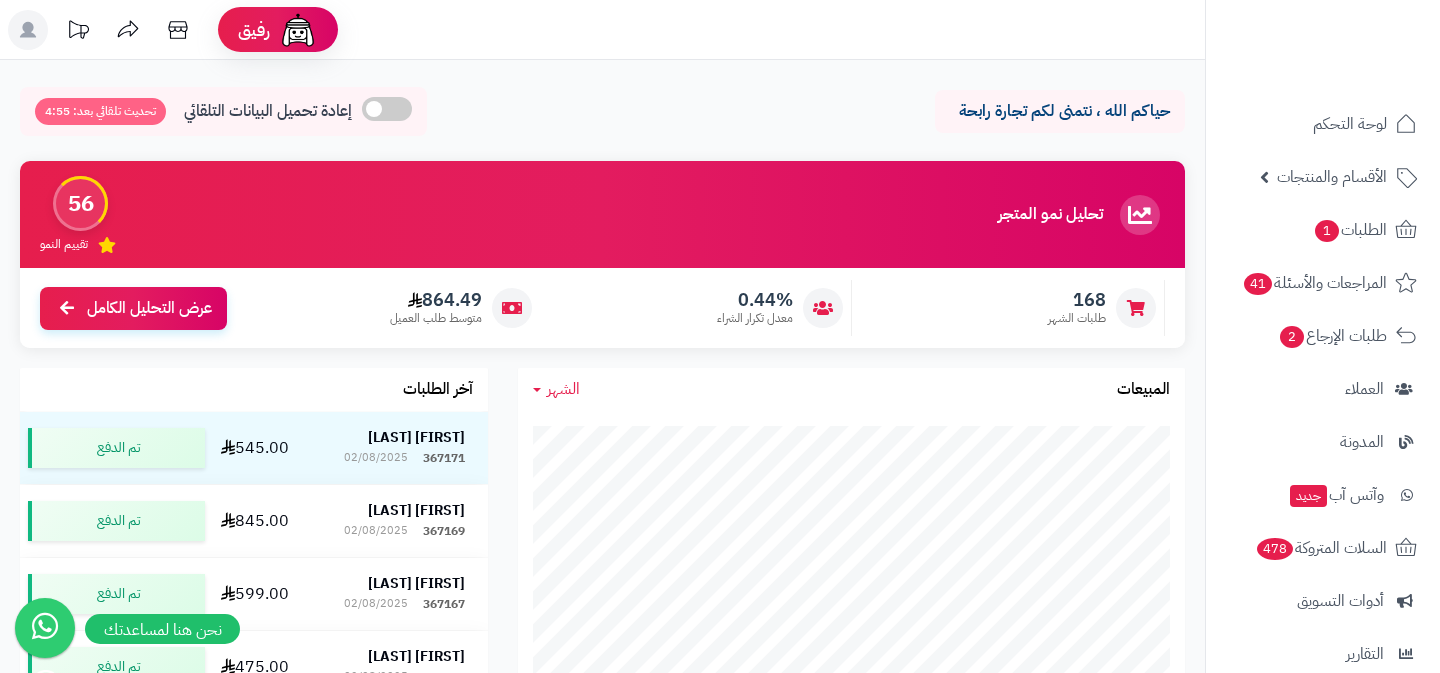 click on "حياكم الله ، نتمنى لكم تجارة رابحة" at bounding box center (1060, 111) 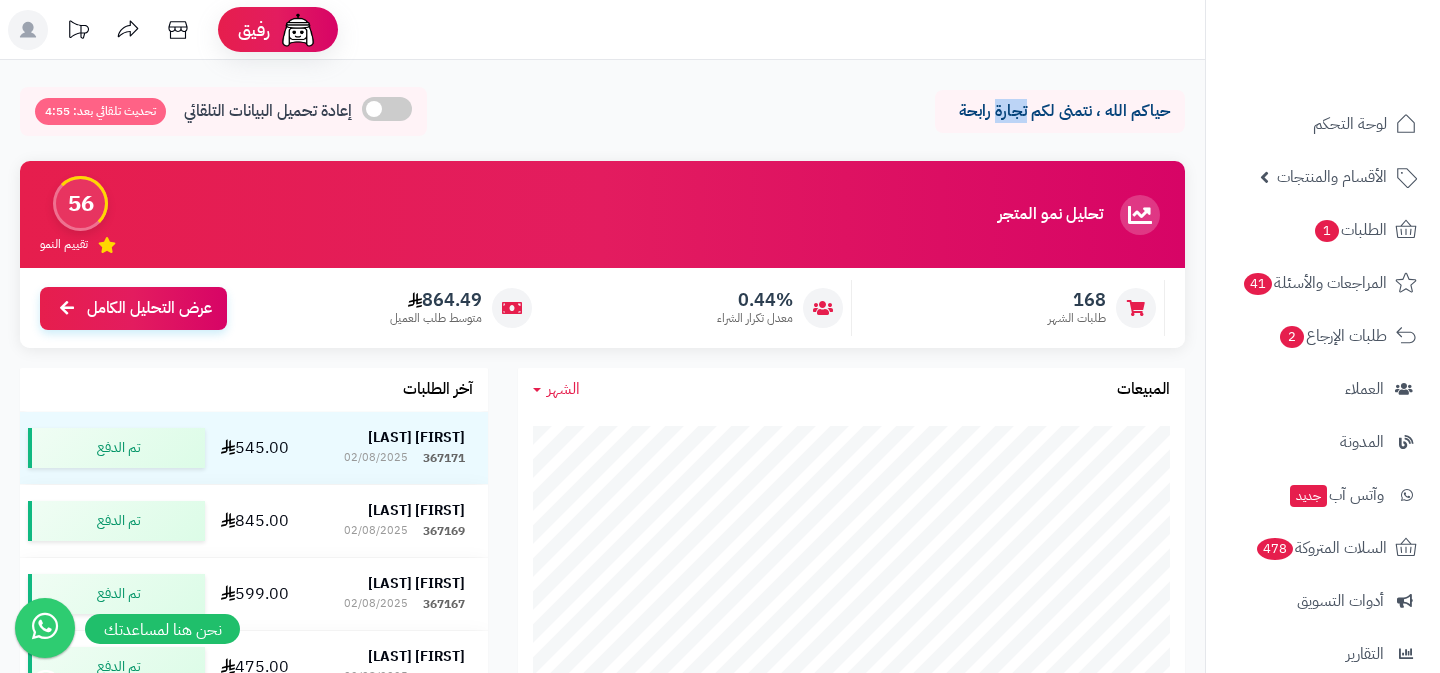 click on "حياكم الله ، نتمنى لكم تجارة رابحة" at bounding box center [1060, 111] 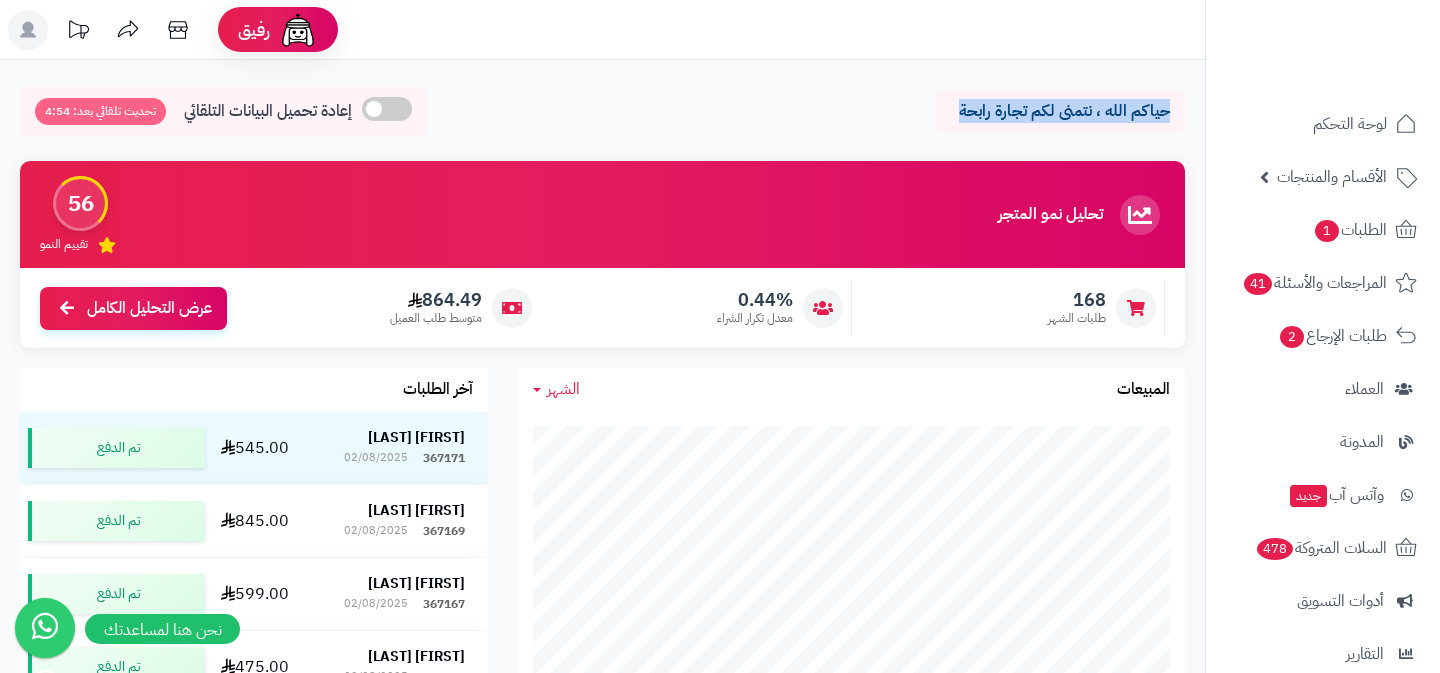click on "حياكم الله ، نتمنى لكم تجارة رابحة" at bounding box center (1060, 111) 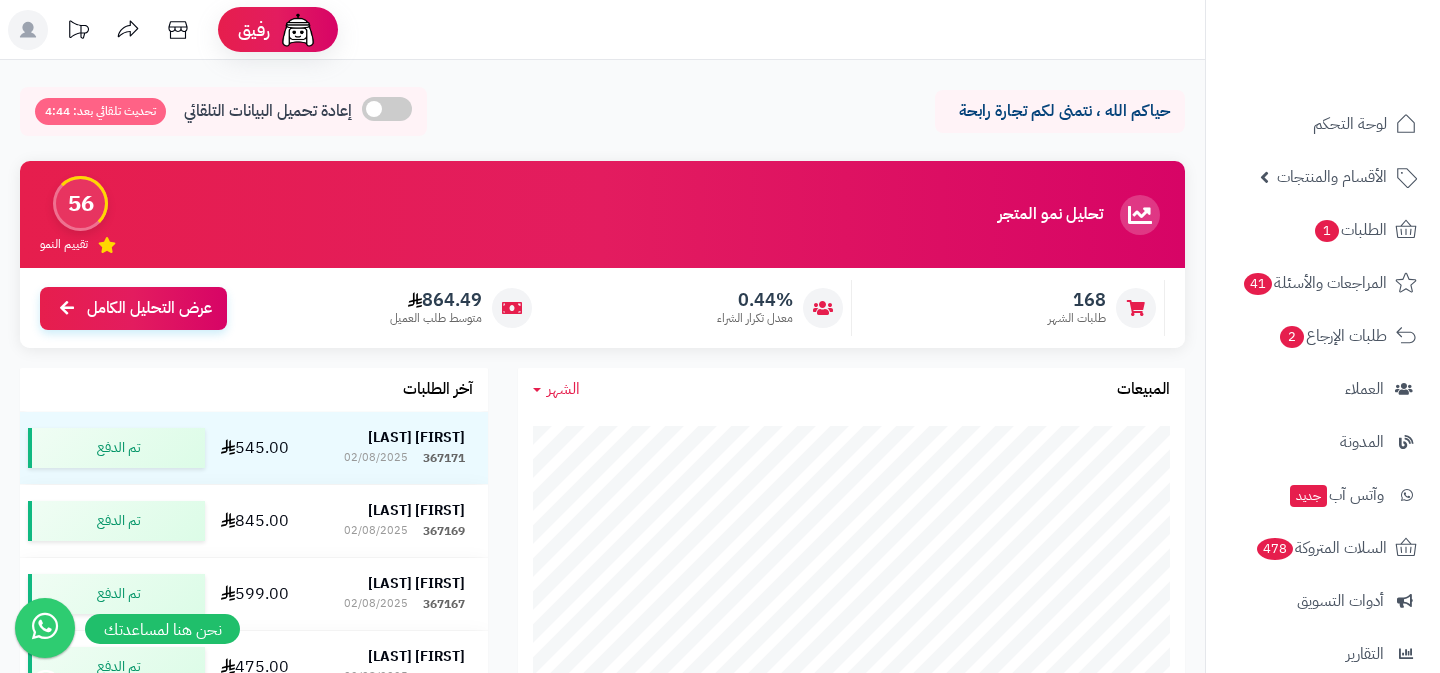 click on "تحديث تلقائي بعد: 4:44" at bounding box center (100, 111) 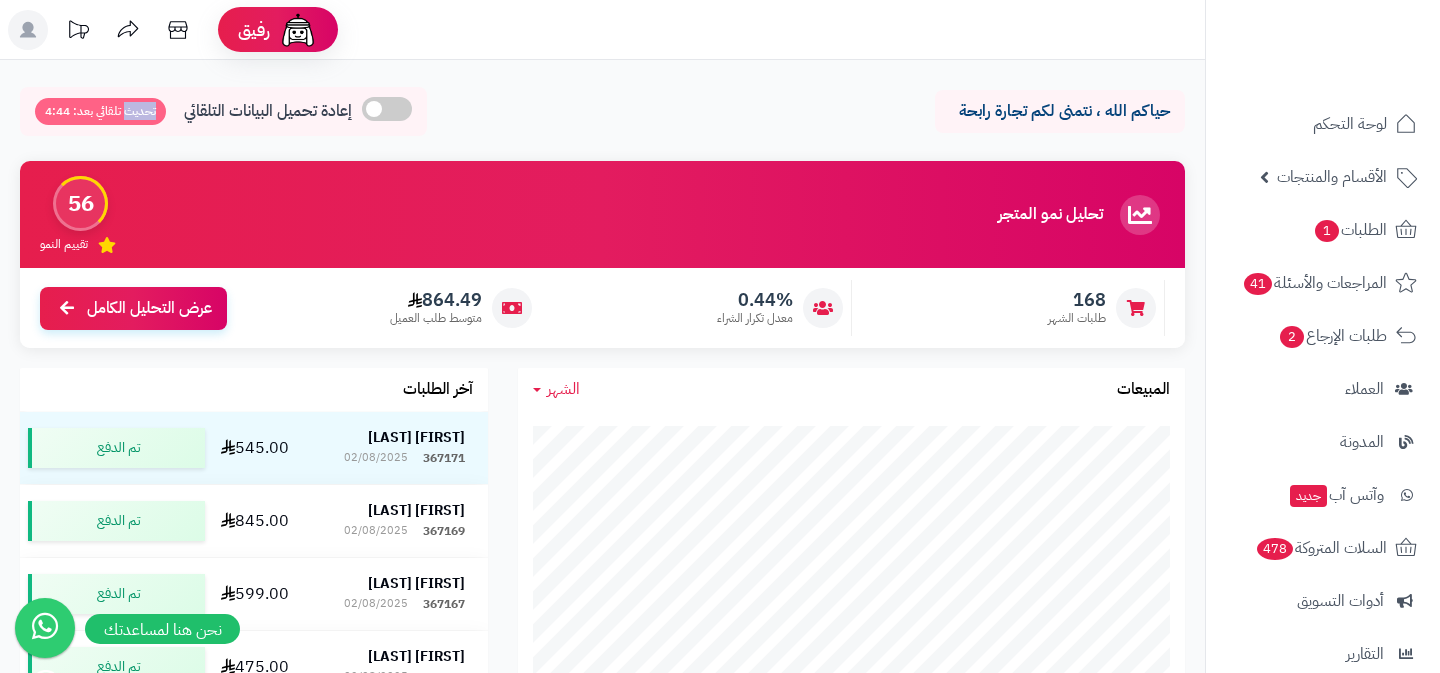 click on "تحديث تلقائي بعد: 4:44" at bounding box center [100, 111] 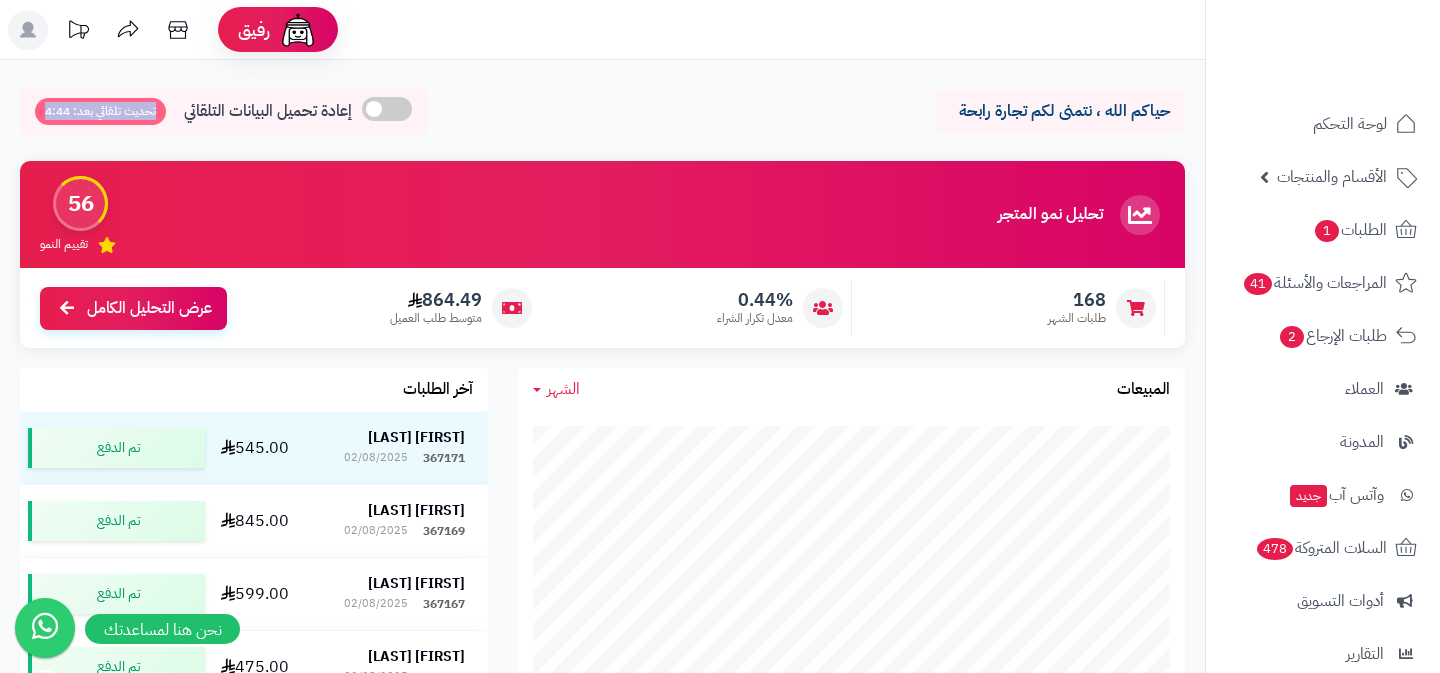 click on "تحديث تلقائي بعد: 4:44" at bounding box center (100, 111) 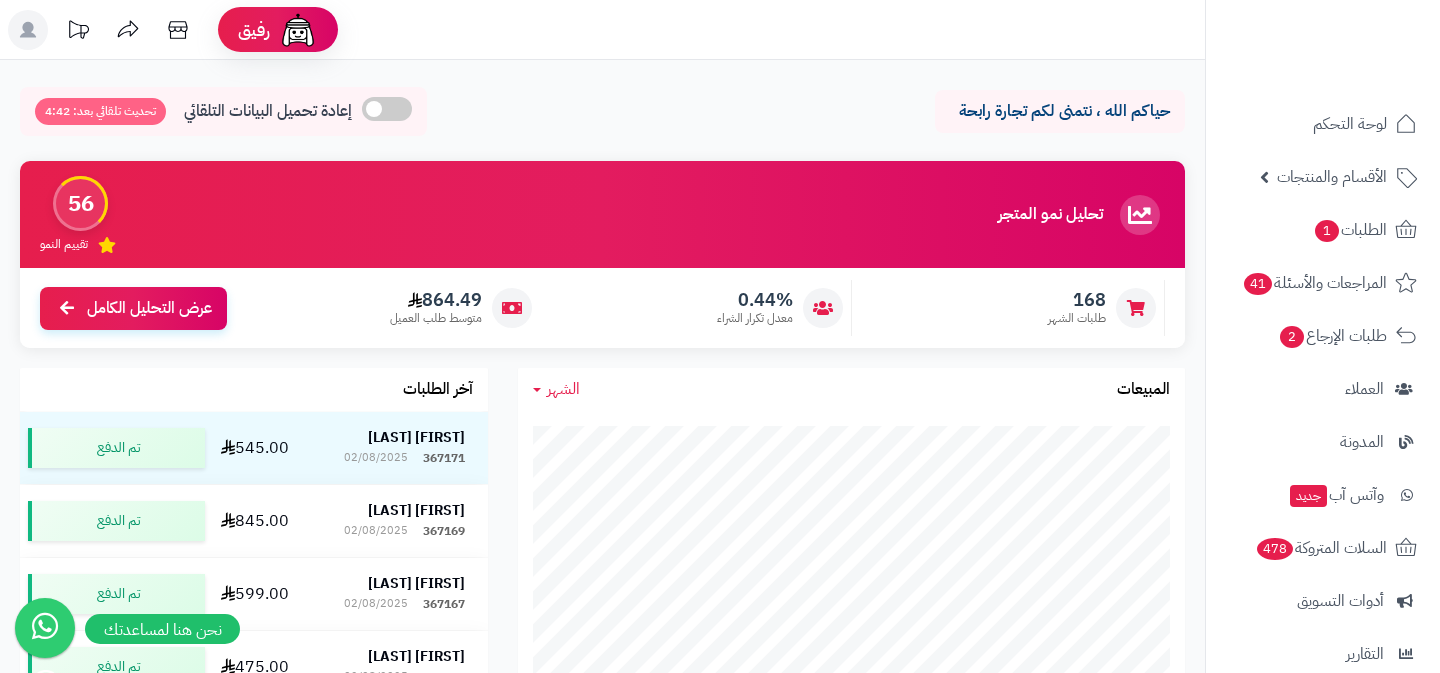click on "إعادة تحميل البيانات التلقائي" at bounding box center [268, 111] 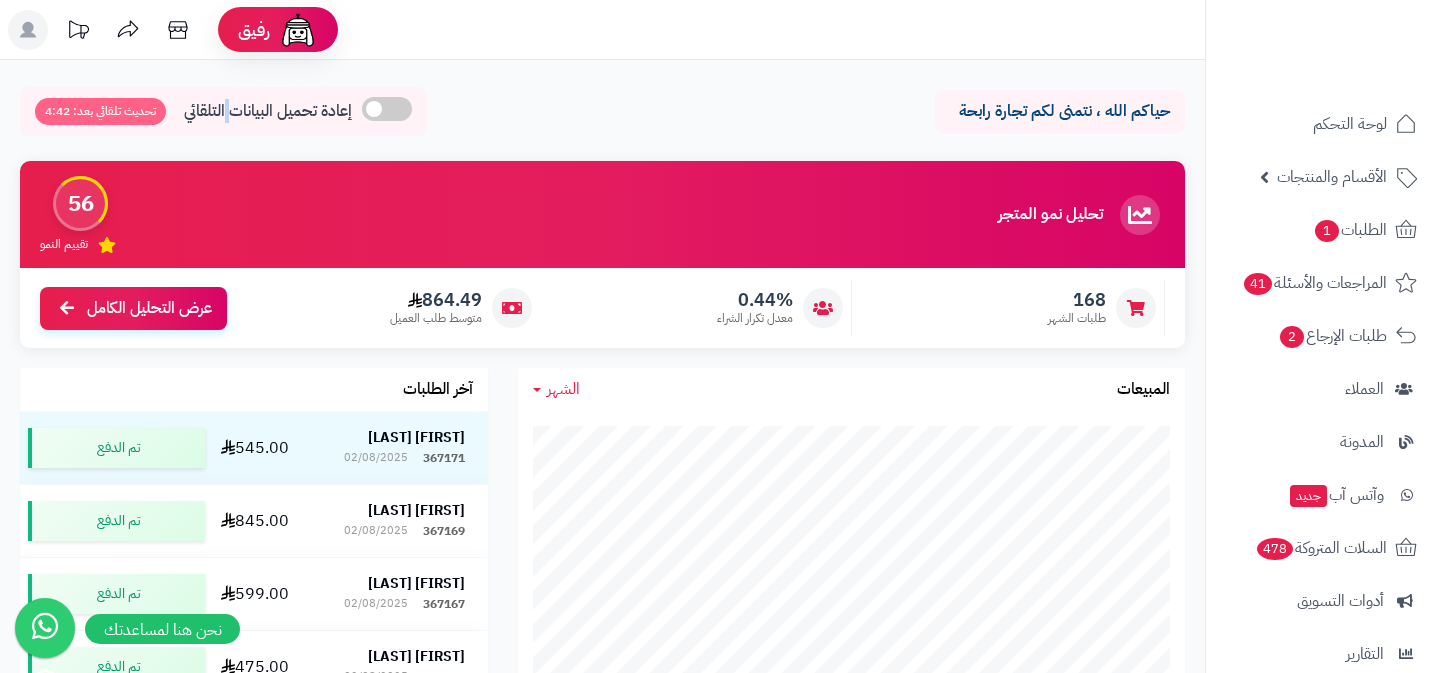 click on "إعادة تحميل البيانات التلقائي" at bounding box center (268, 111) 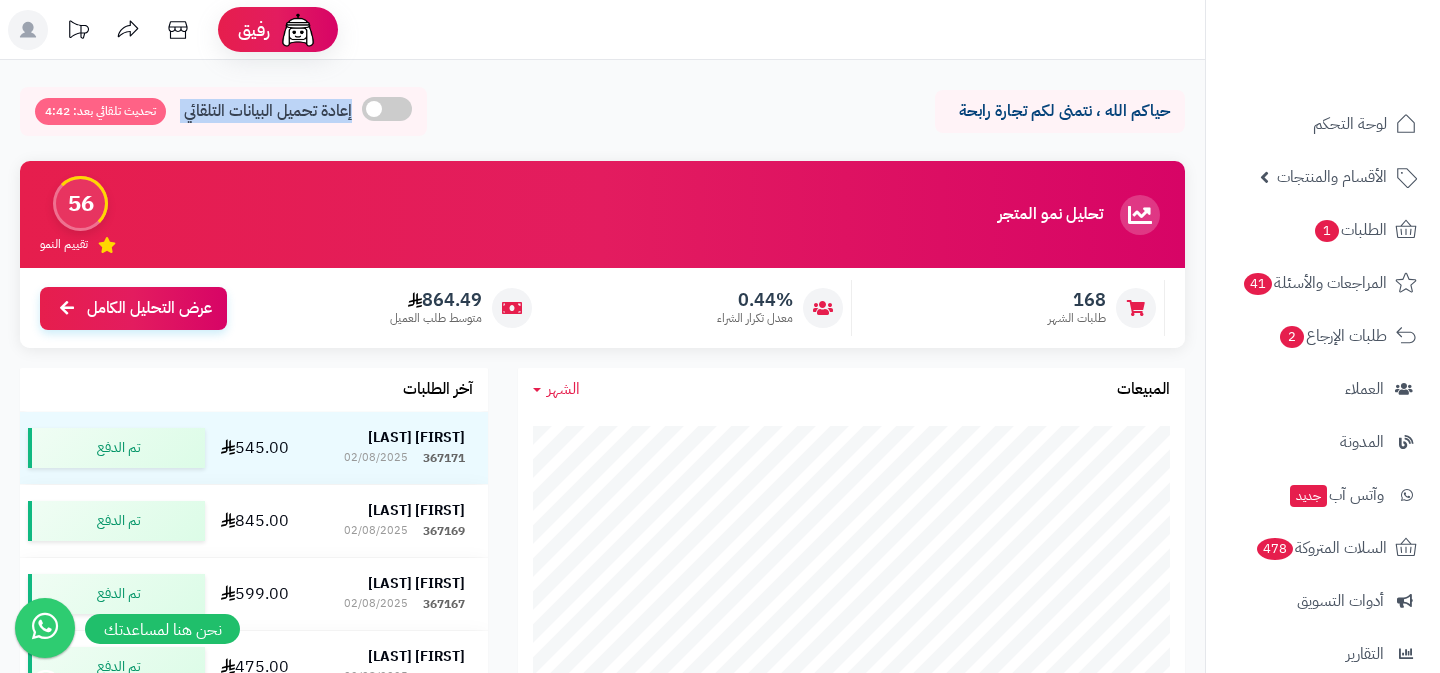 click on "إعادة تحميل البيانات التلقائي" at bounding box center (268, 111) 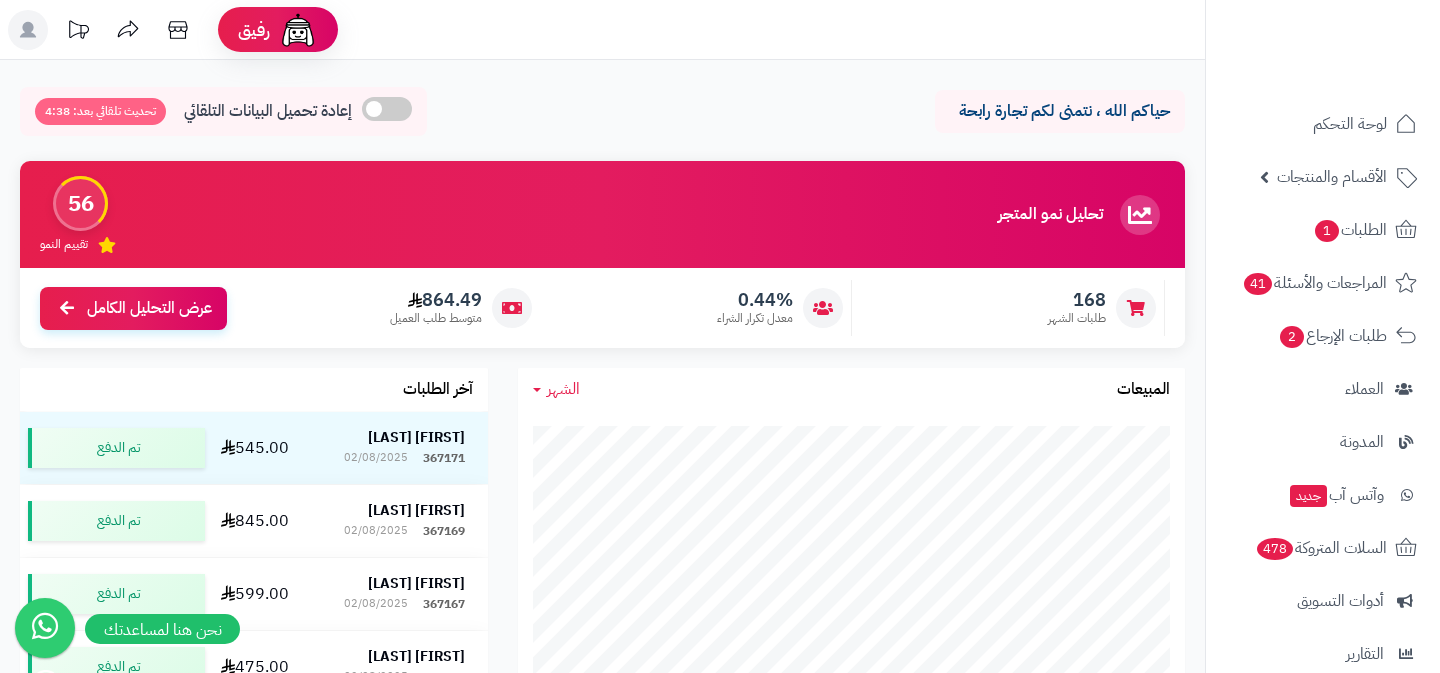 click on "حياكم الله ، نتمنى لكم تجارة رابحة" at bounding box center (1060, 111) 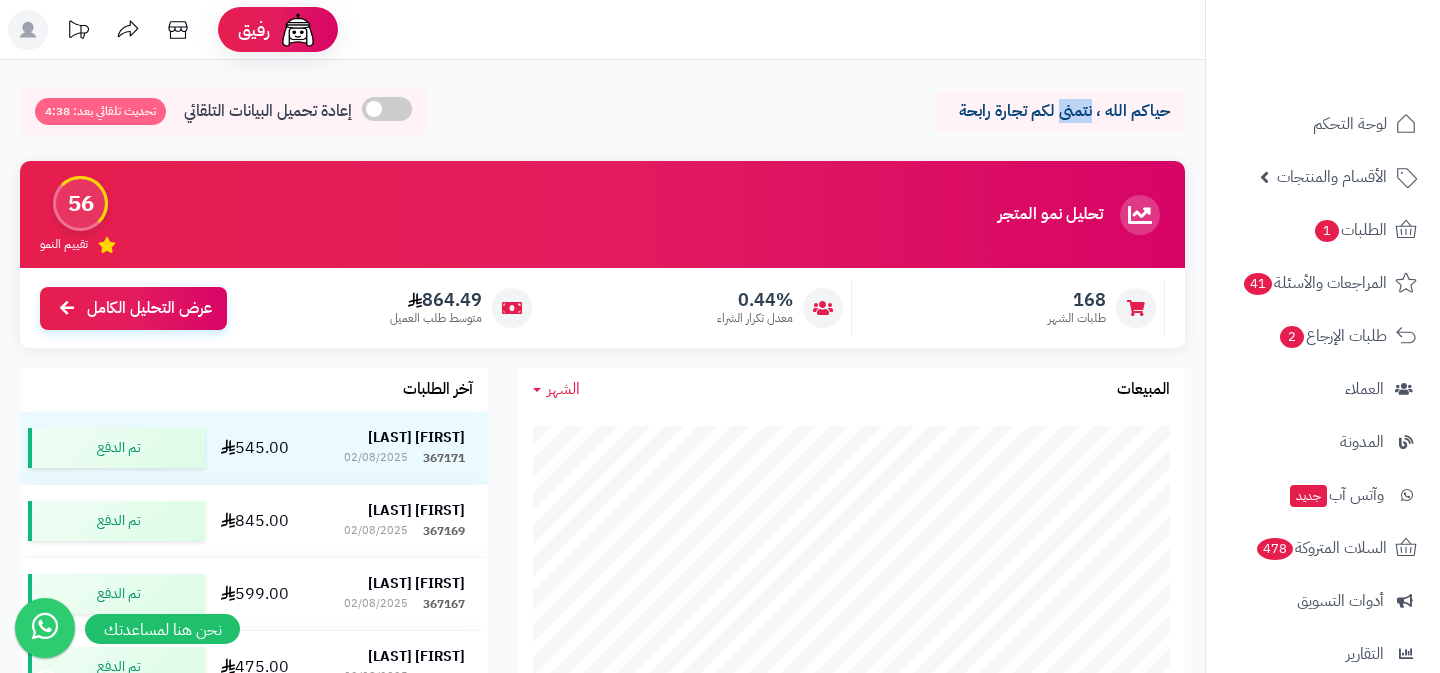 click on "حياكم الله ، نتمنى لكم تجارة رابحة" at bounding box center [1060, 111] 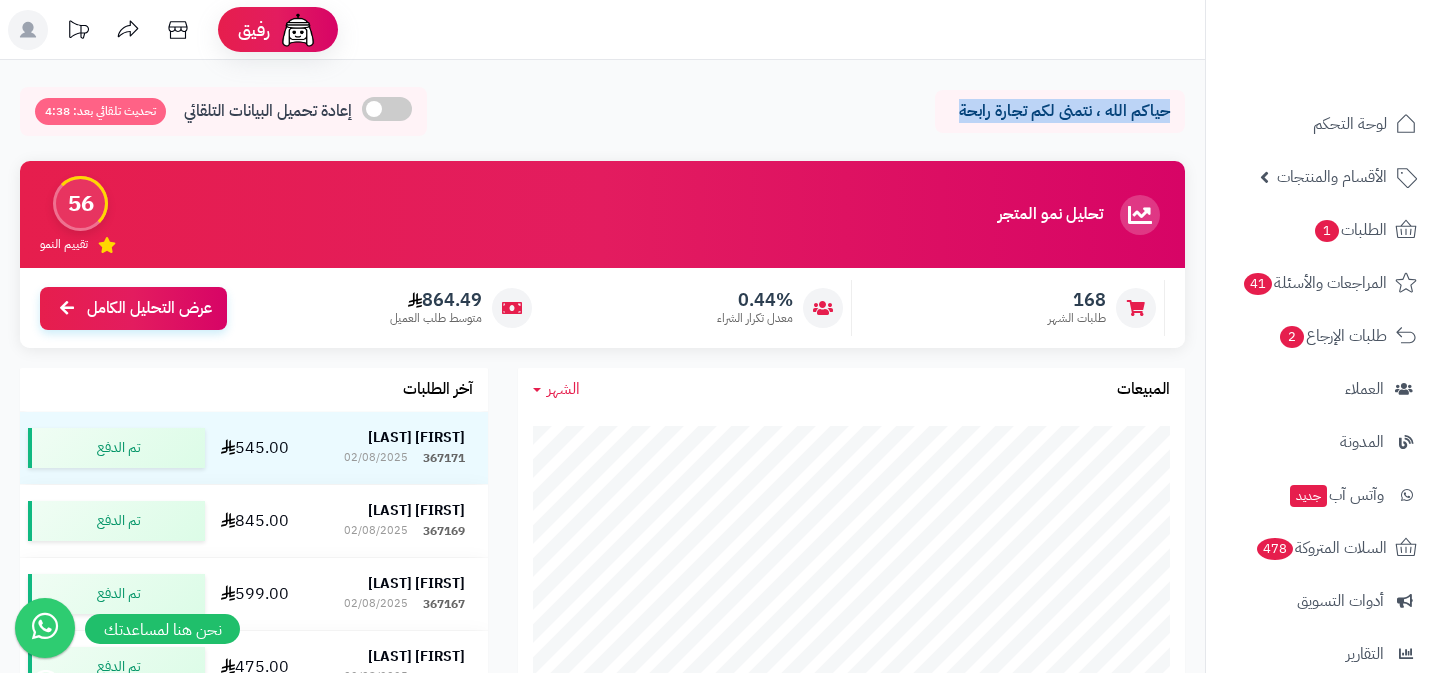 click on "حياكم الله ، نتمنى لكم تجارة رابحة" at bounding box center (1060, 111) 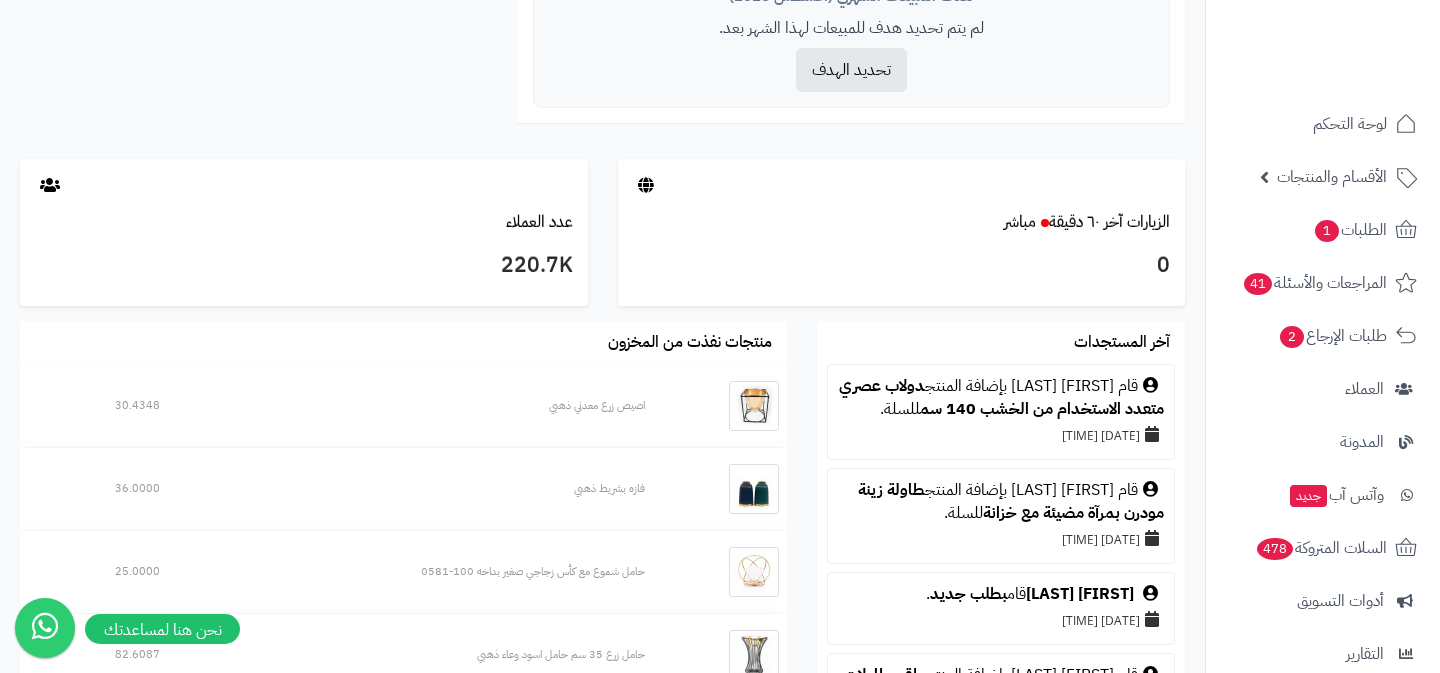 scroll, scrollTop: 920, scrollLeft: 0, axis: vertical 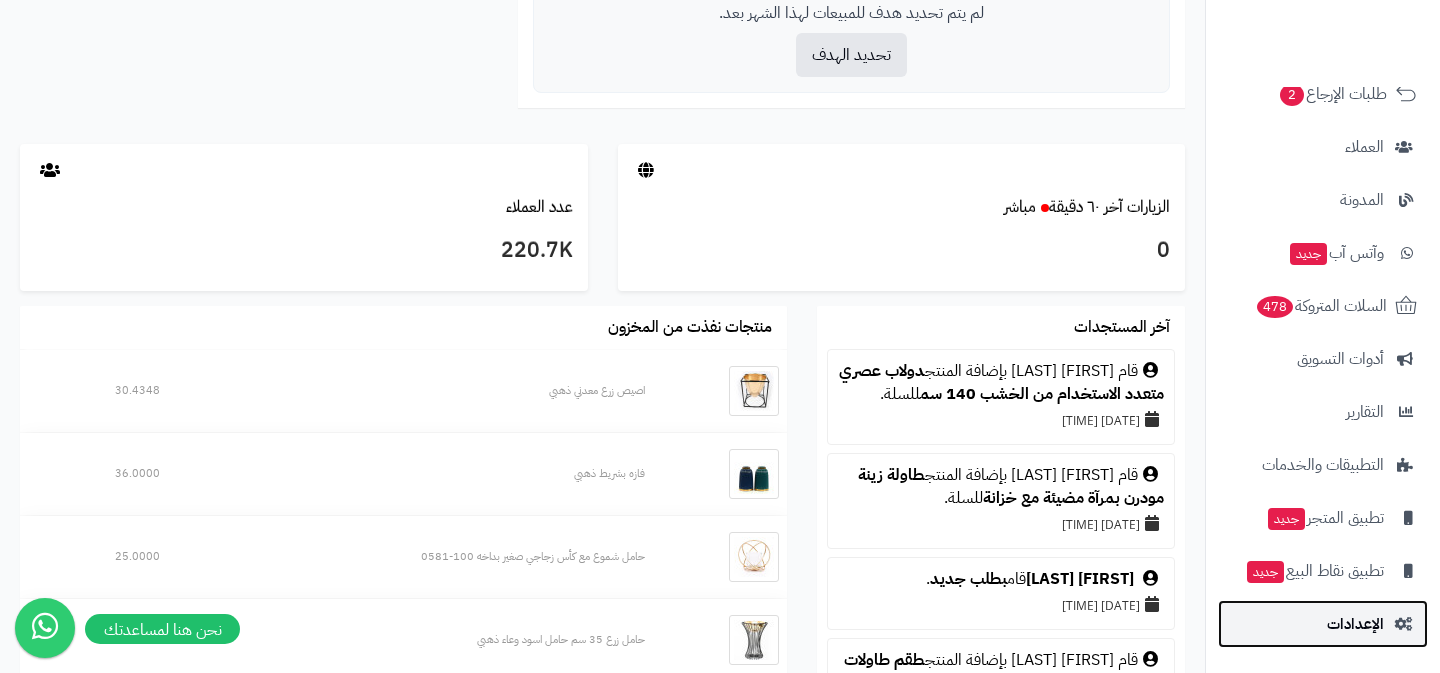 click on "الإعدادات" at bounding box center [1355, 624] 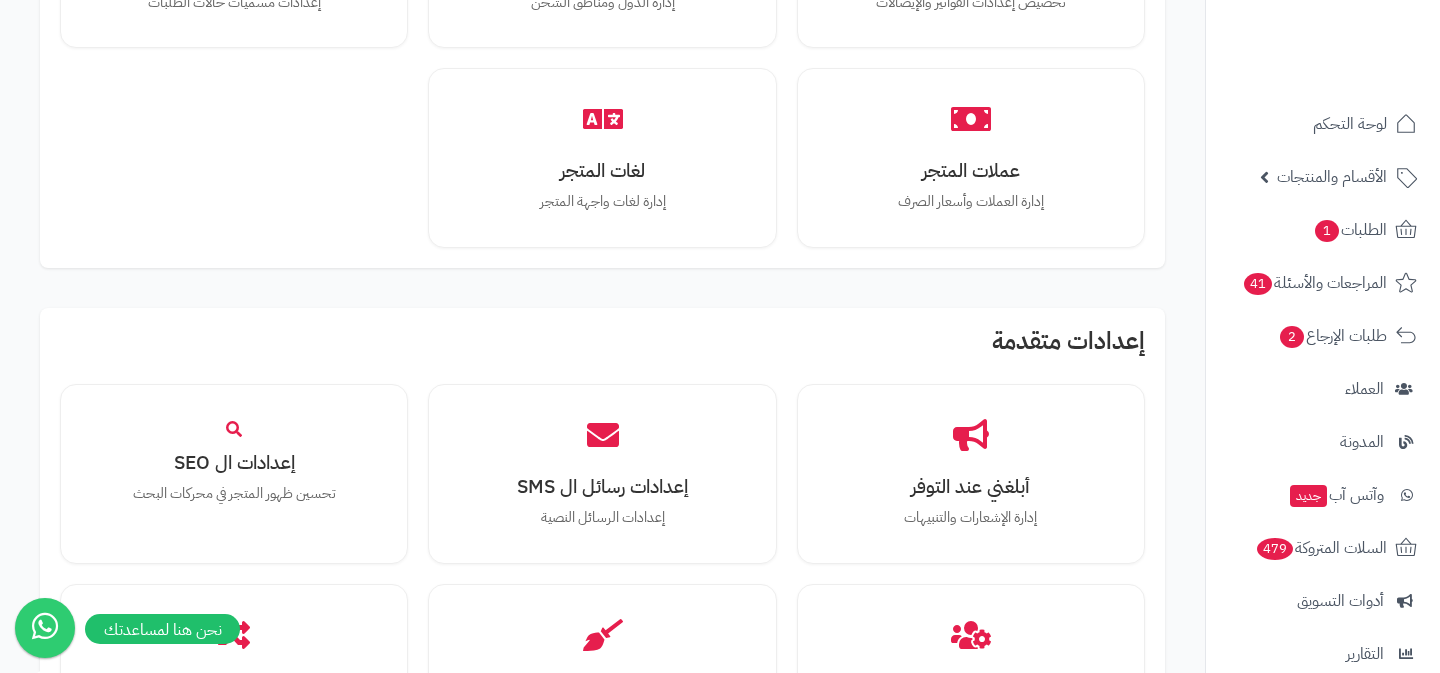 scroll, scrollTop: 2477, scrollLeft: 0, axis: vertical 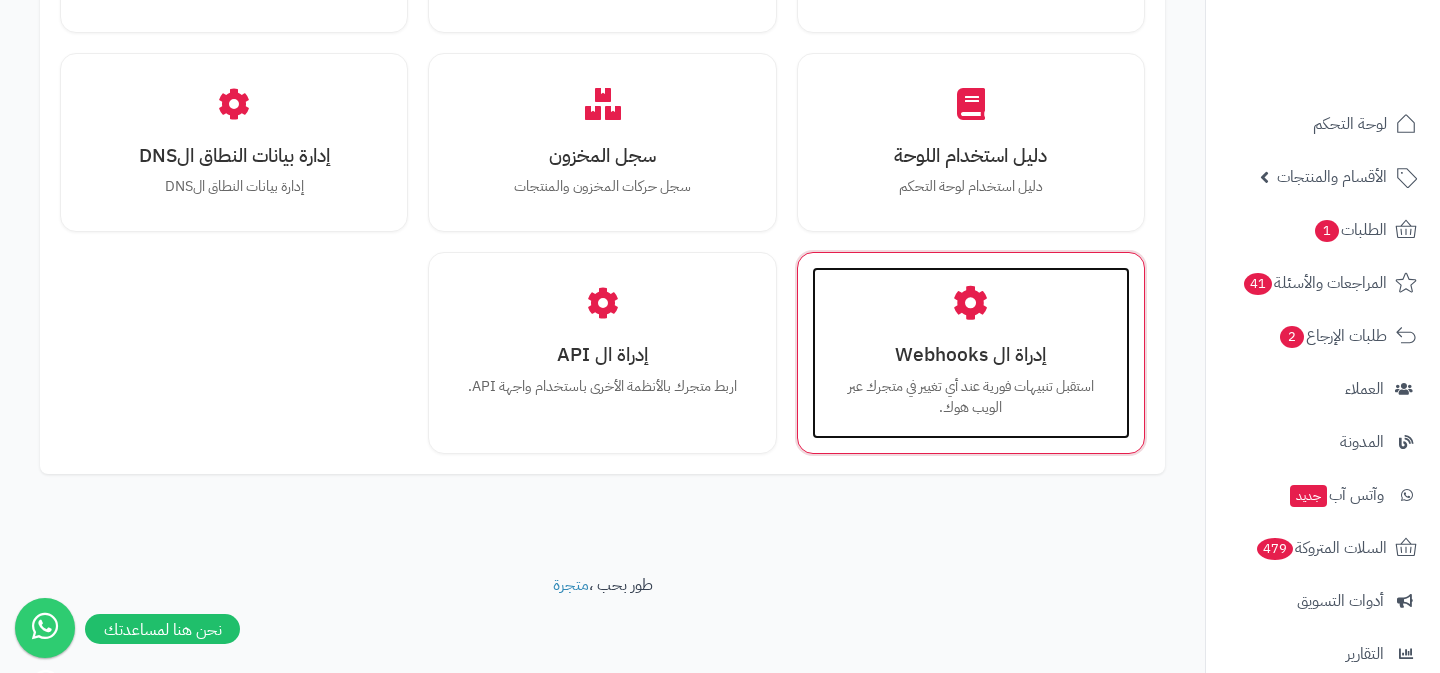 click on "إدراة ال Webhooks" at bounding box center [971, 354] 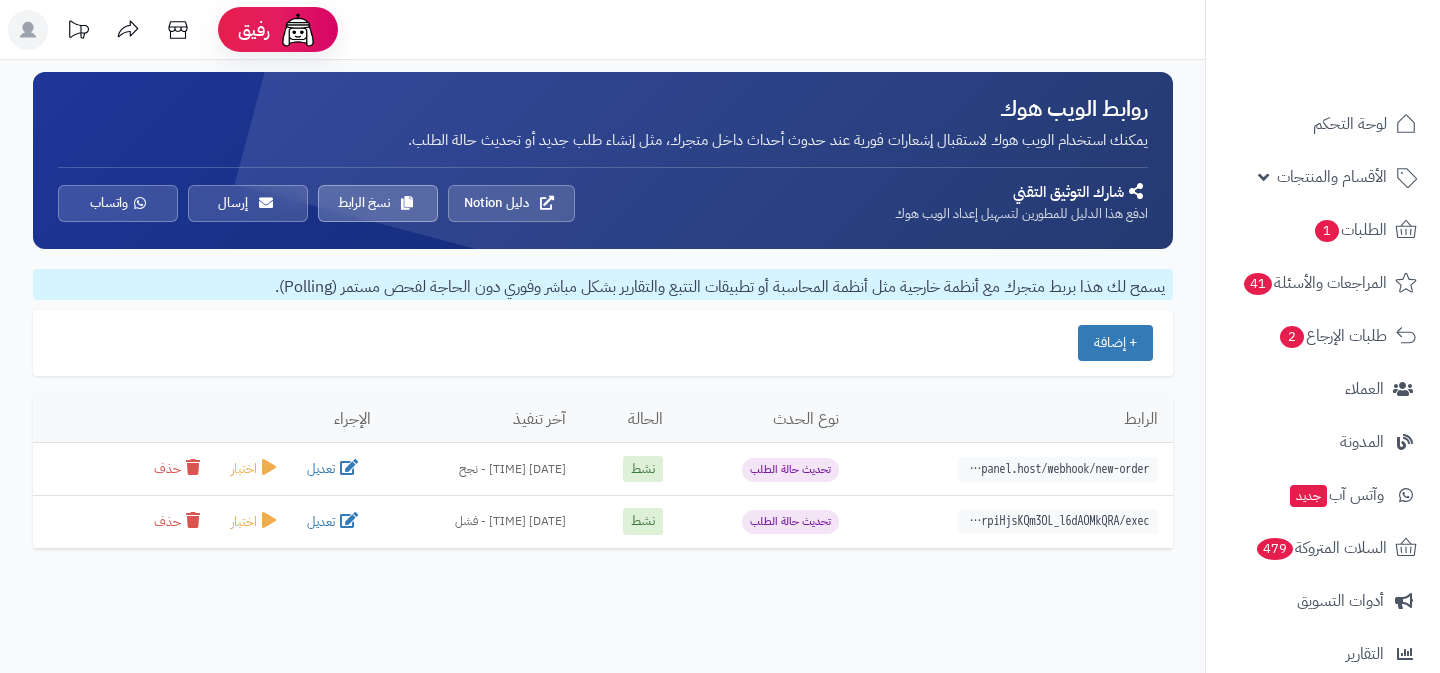 scroll, scrollTop: 0, scrollLeft: 0, axis: both 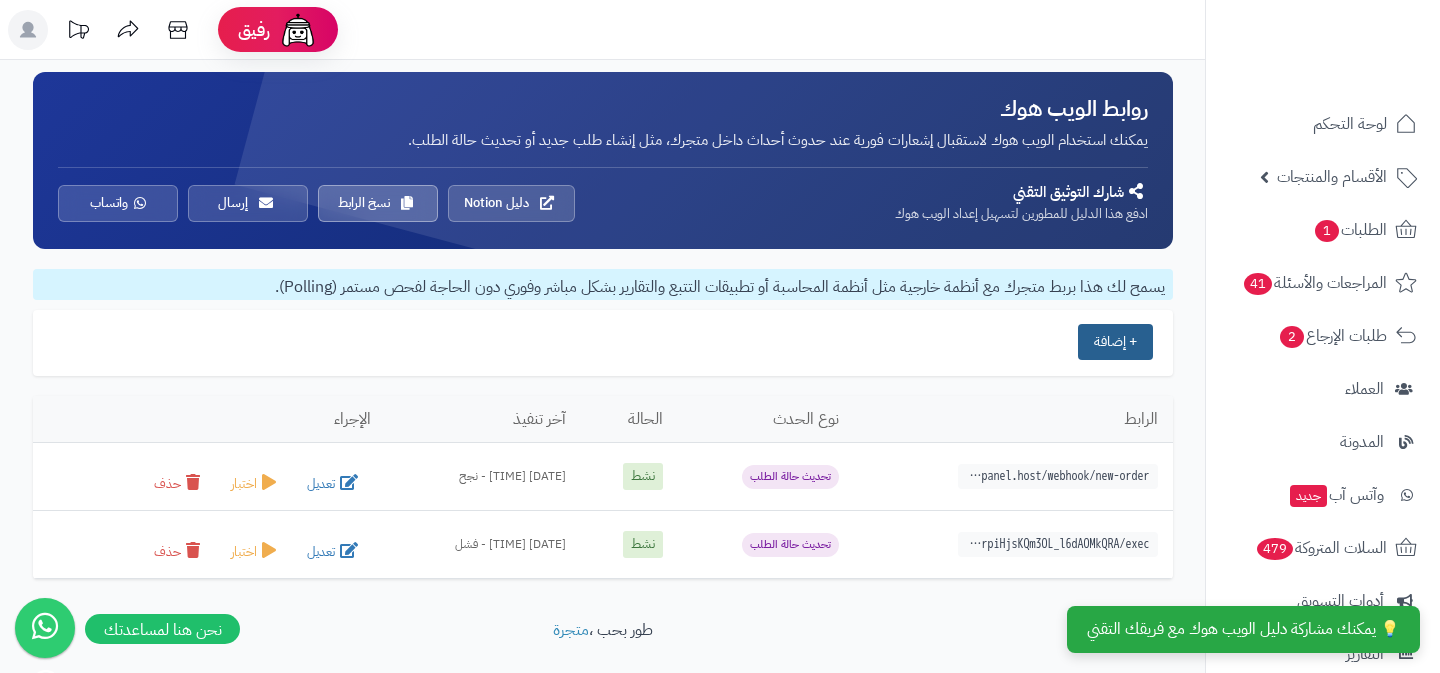 click on "+ إضافة" at bounding box center [1115, 342] 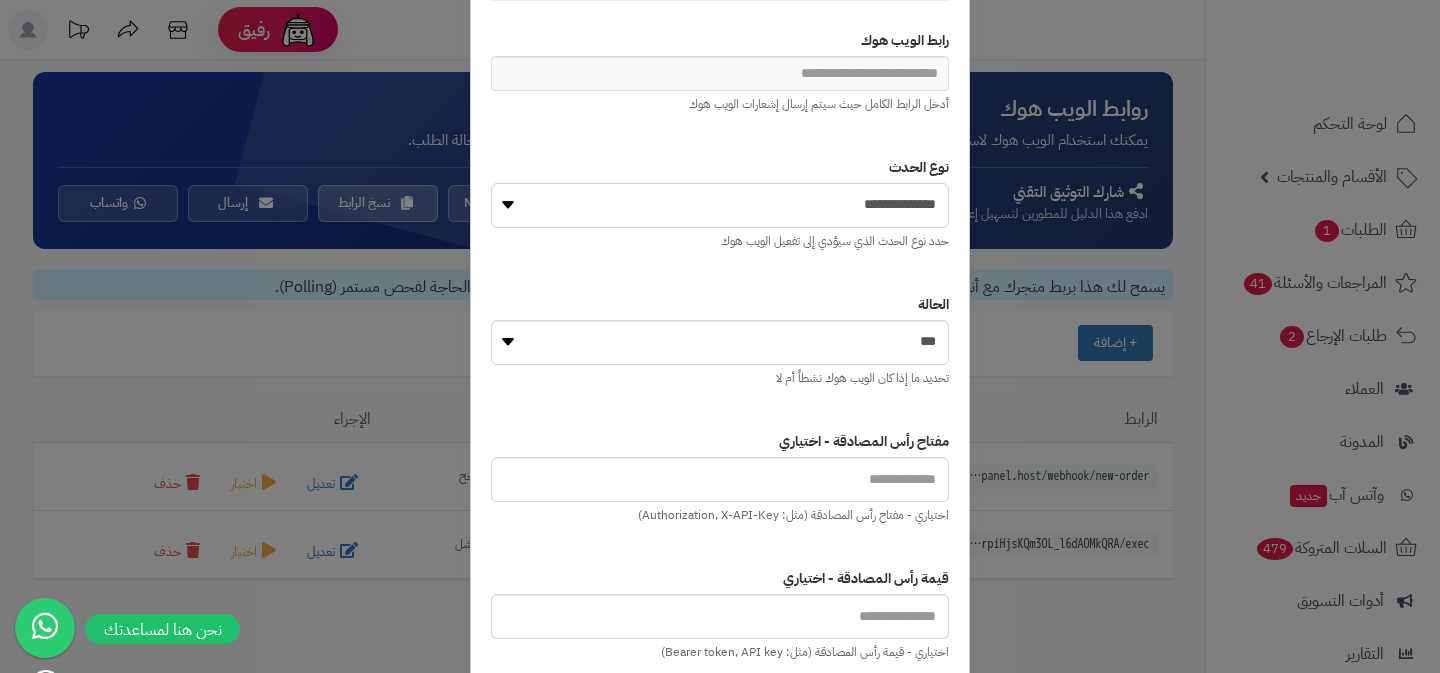 click on "**********" at bounding box center [720, 205] 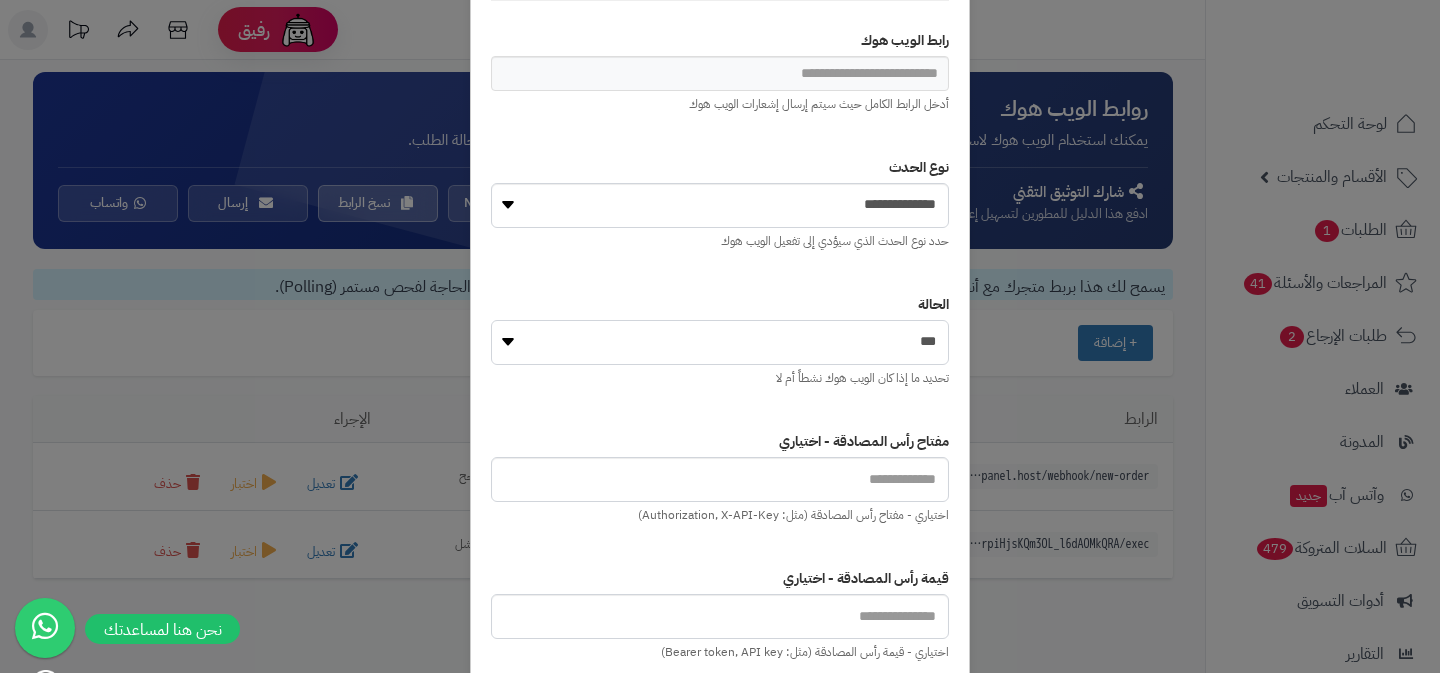 click on "*** *******" at bounding box center [720, 342] 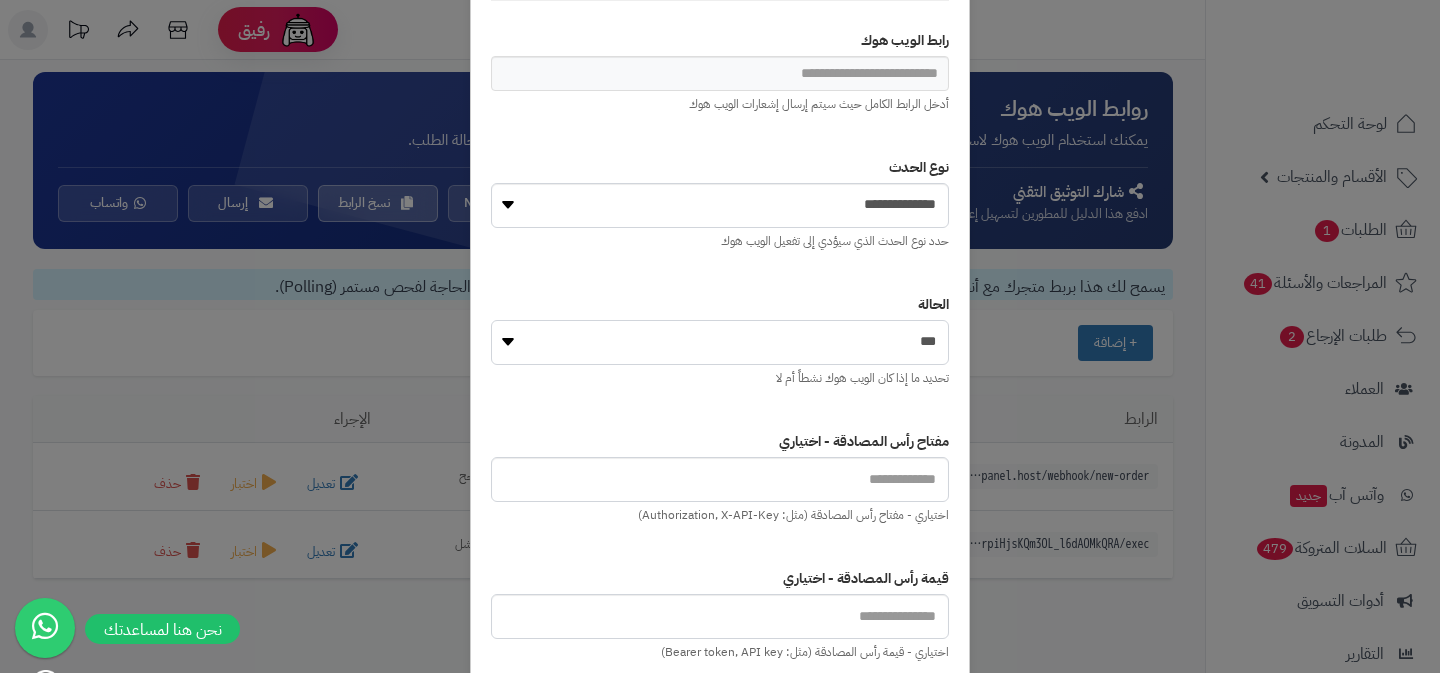 scroll, scrollTop: 44, scrollLeft: 0, axis: vertical 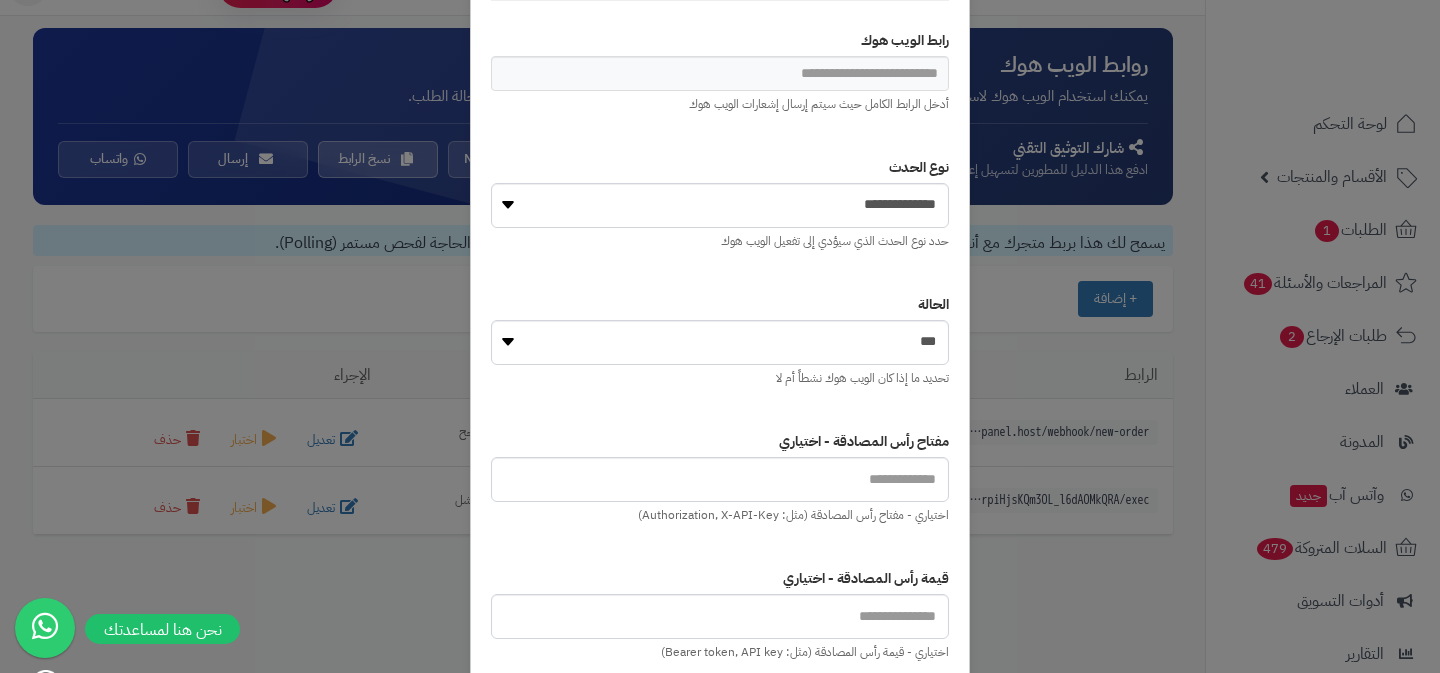 click on "**********" at bounding box center [720, 336] 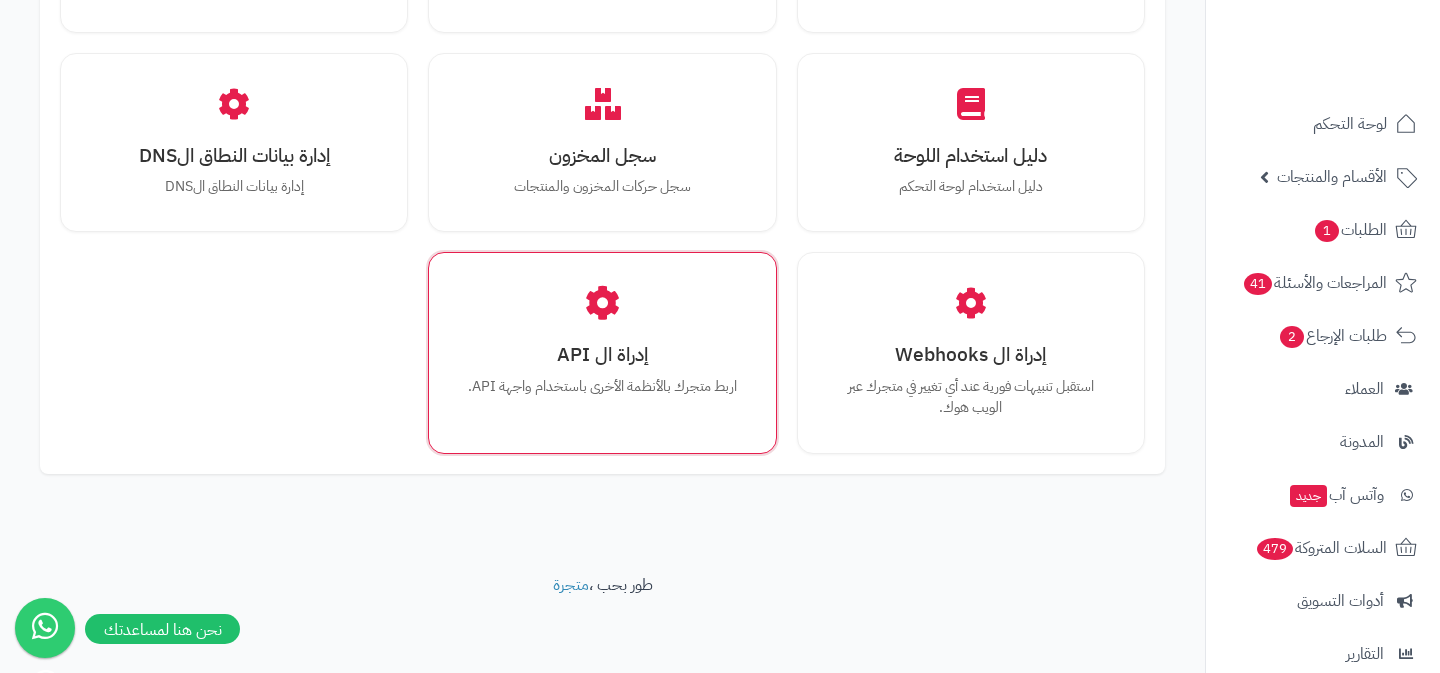 scroll, scrollTop: 2477, scrollLeft: 0, axis: vertical 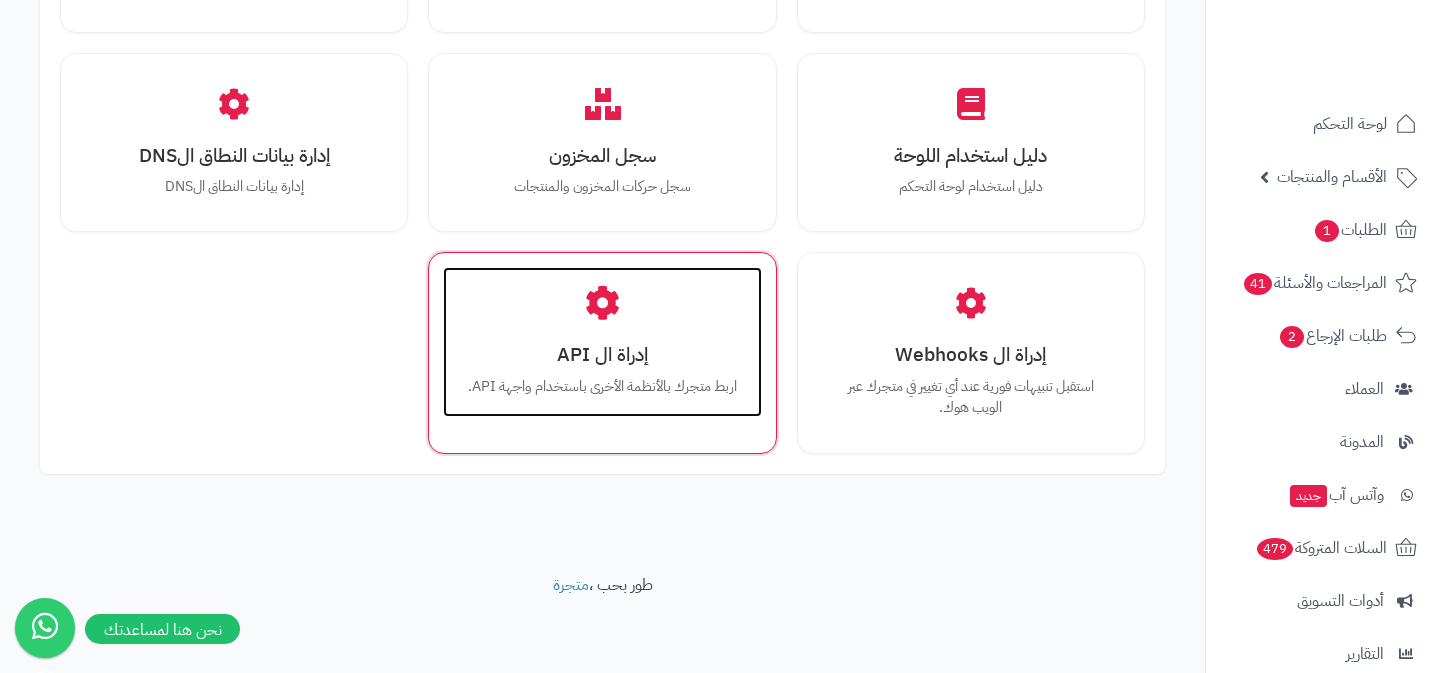 click on "اربط متجرك بالأنظمة الأخرى باستخدام واجهة API." at bounding box center (602, 387) 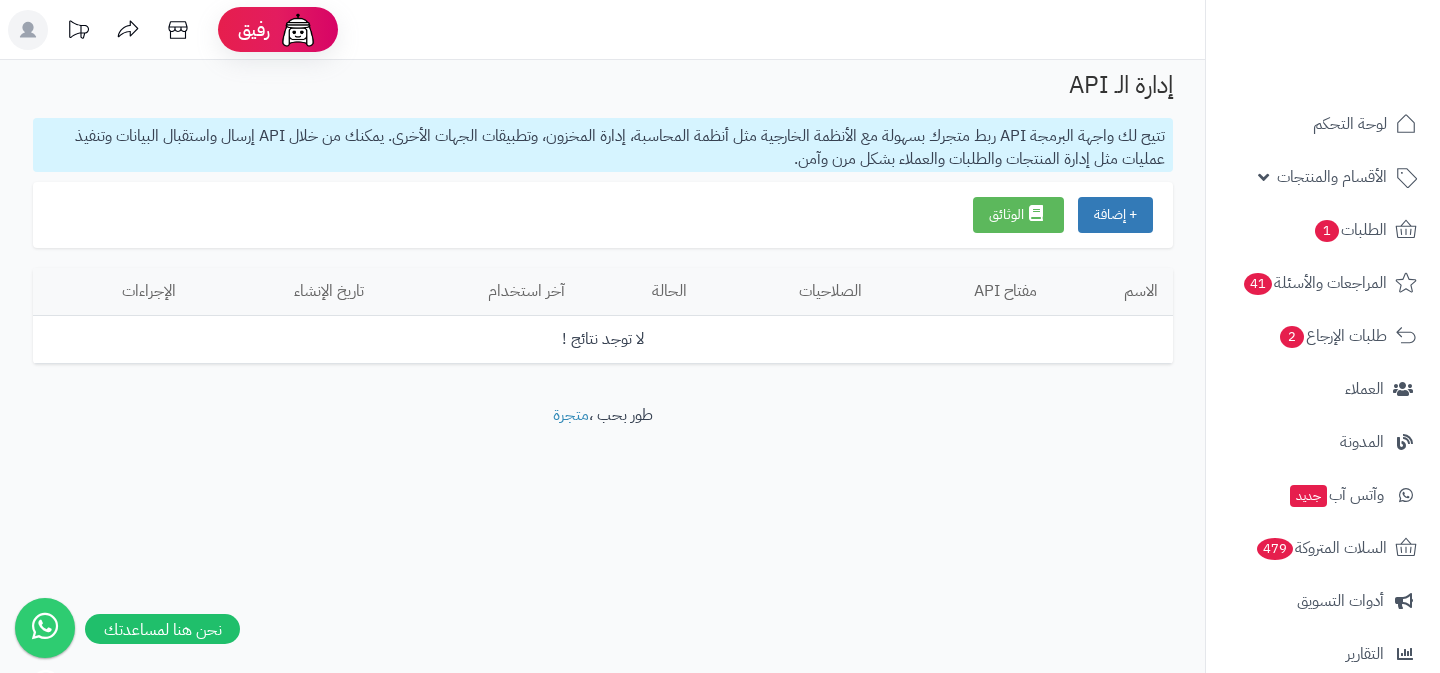 scroll, scrollTop: 0, scrollLeft: 0, axis: both 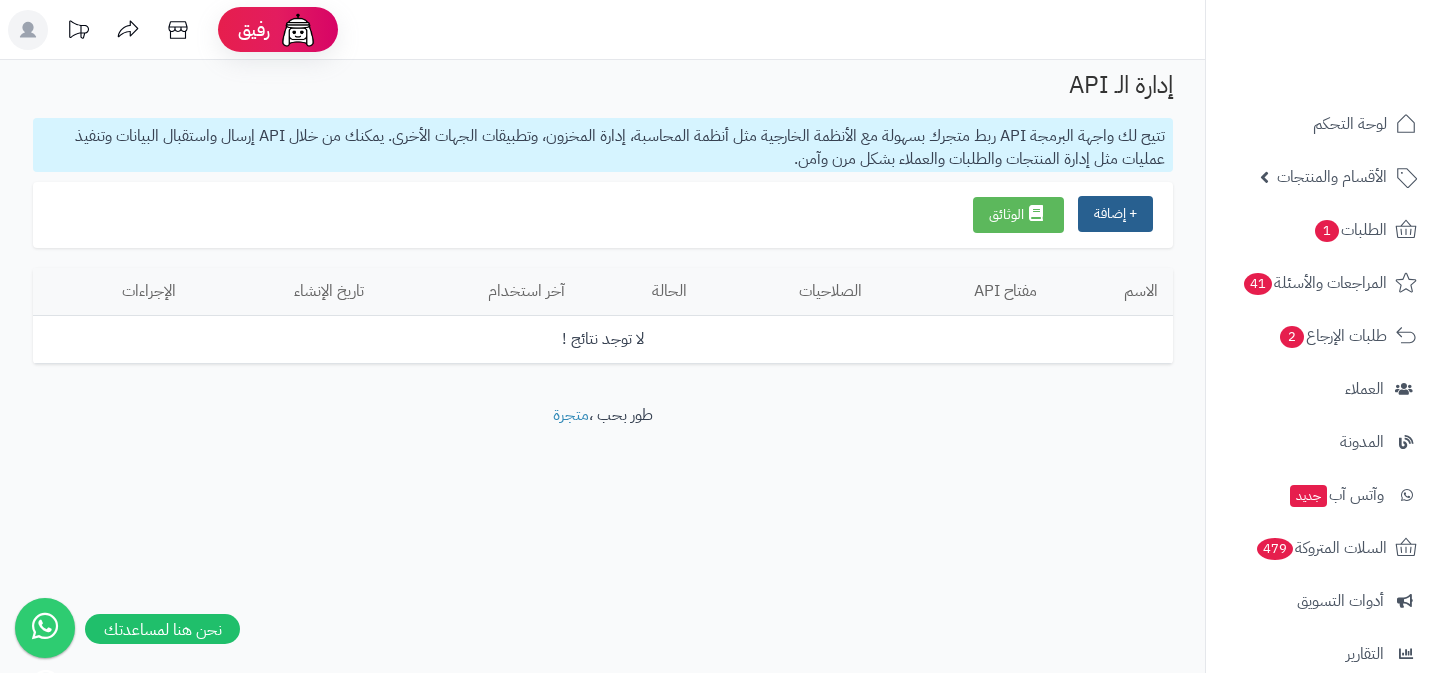click on "+ إضافة" at bounding box center [1115, 214] 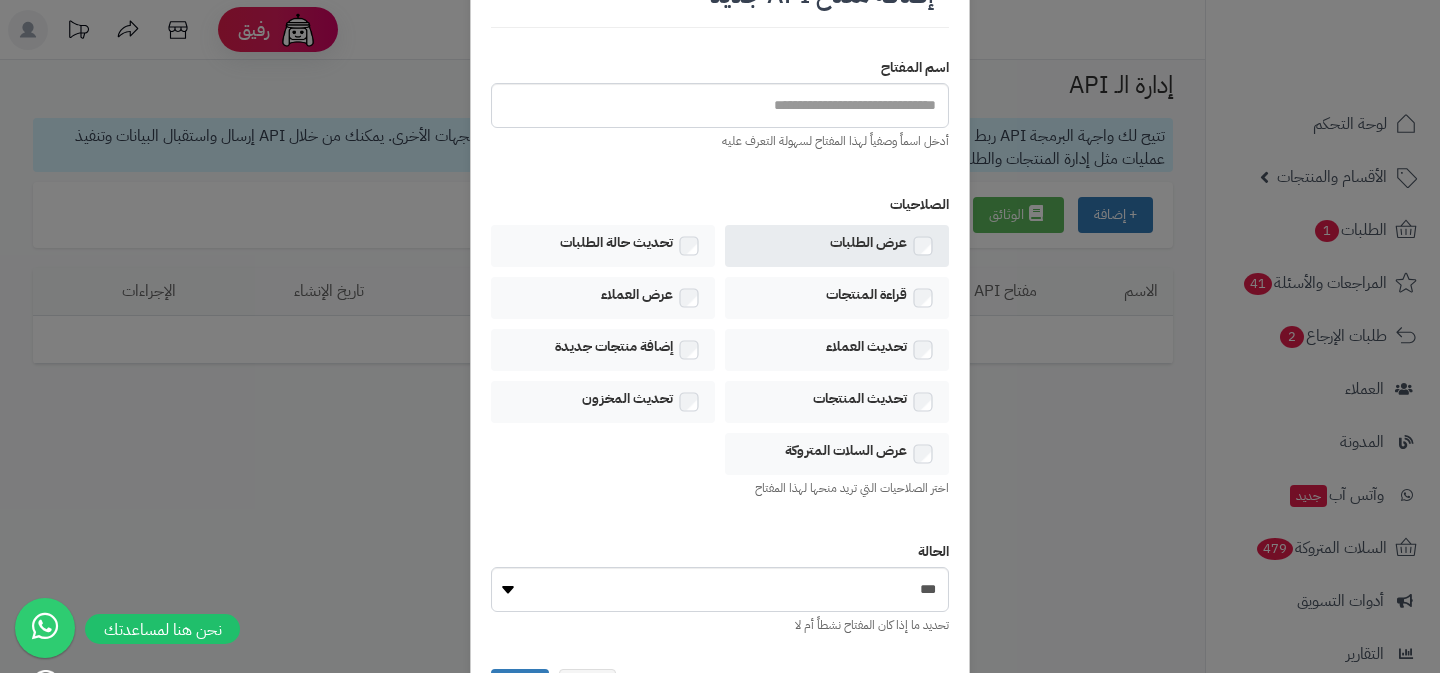click on "عرض الطلبات" at bounding box center (868, 243) 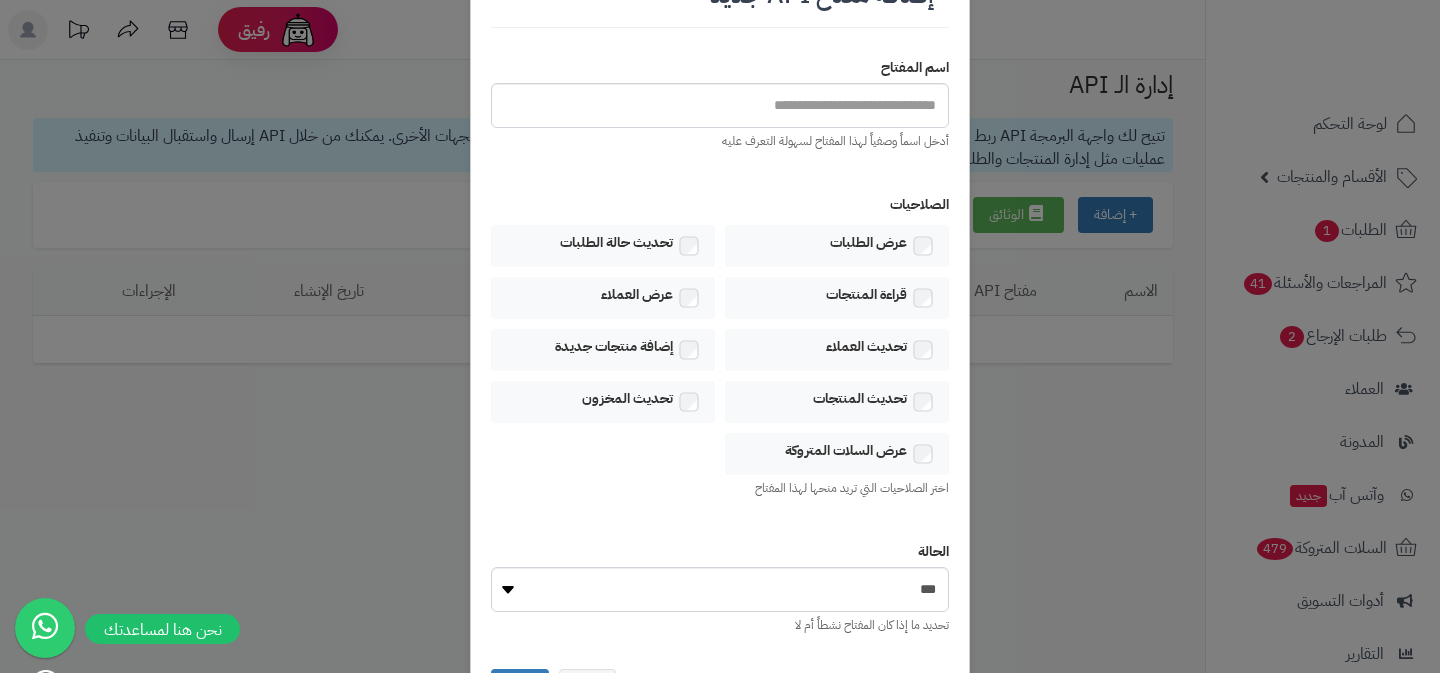 click on "إضافة مفتاح API جديد
اسم المفتاح
أدخل اسماً وصفياً لهذا المفتاح لسهولة التعرف عليه
الصلاحيات
عرض الطلبات
تحديث حالة الطلبات
قراءة المنتجات
عرض العملاء
تحديث العملاء
إضافة منتجات جديدة
تحديث المنتجات
تحديث المخزون
عرض السلات المتروكة  اختر الصلاحيات التي تريد منحها لهذا المفتاح
الحالة
*** *******
تحديد ما إذا كان المفتاح نشطاً أم لا
تم إنشاء مفتاح API بنجاح! احفظ هذا المفتاح في مكان آمن، لن تتمكن من رؤيته مرة أخرى.
نسخ المفتاح
إلغاء
حفظ" at bounding box center (720, 336) 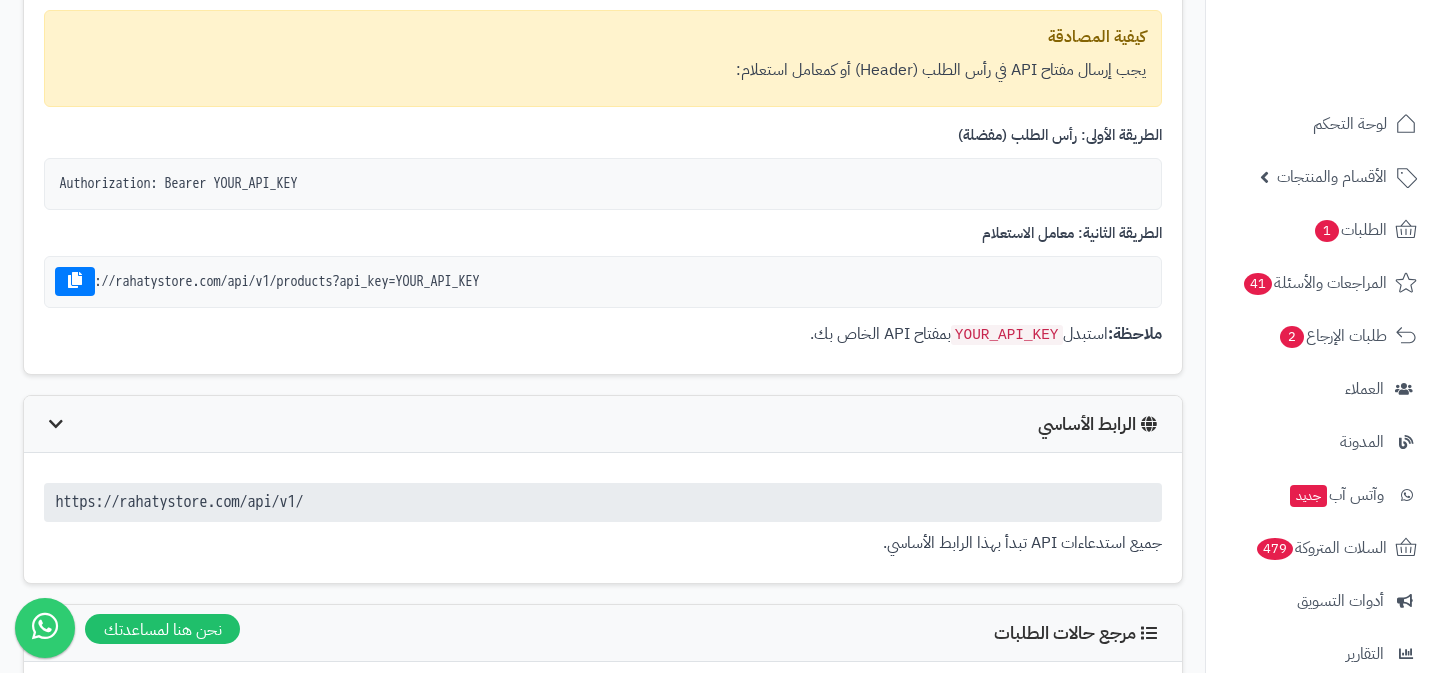 scroll, scrollTop: 551, scrollLeft: 0, axis: vertical 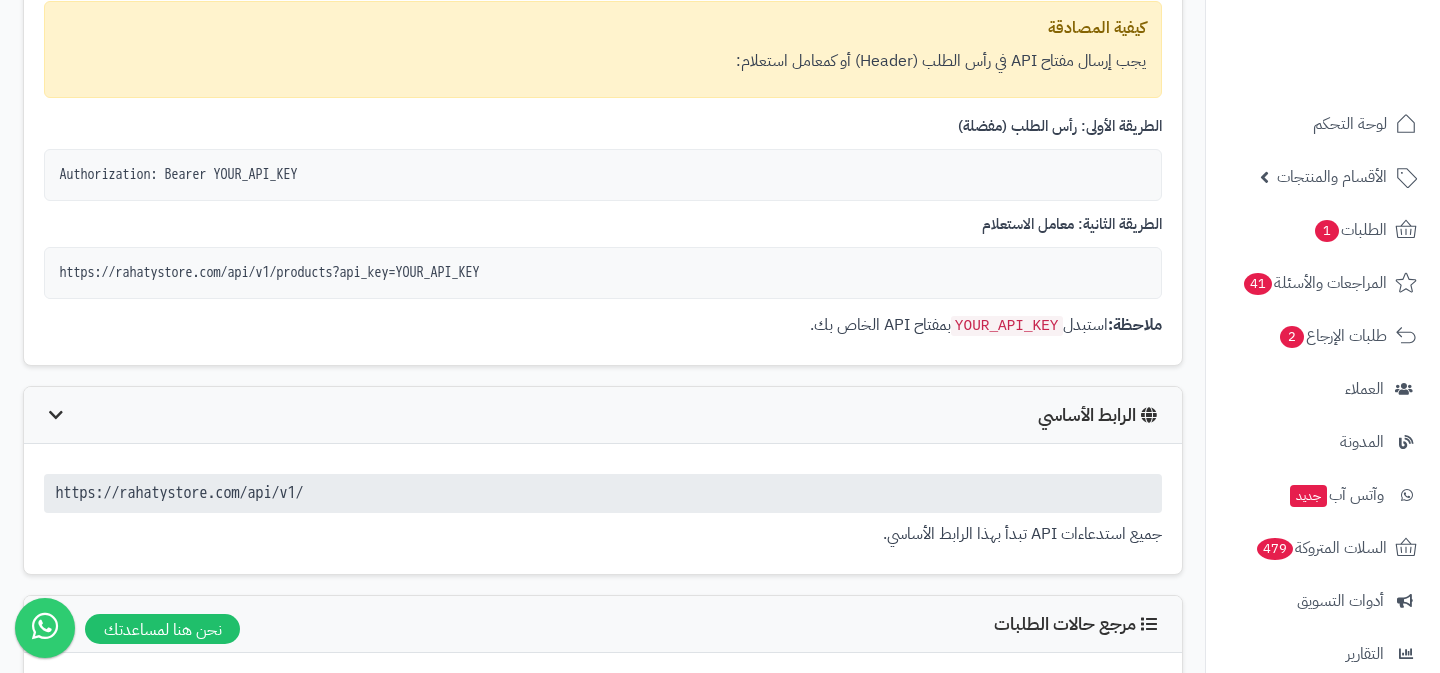 click on "https://rahatystore.com/api/v1/" at bounding box center (603, 493) 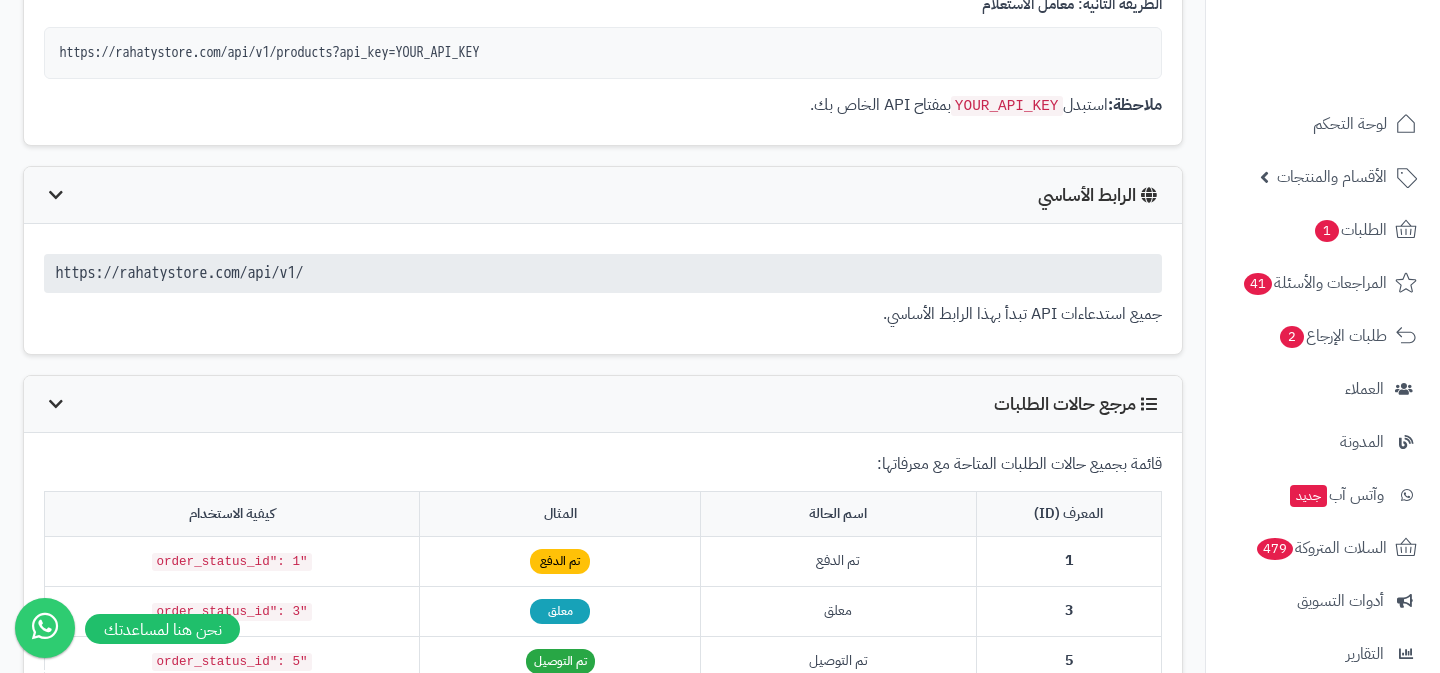 scroll, scrollTop: 767, scrollLeft: 0, axis: vertical 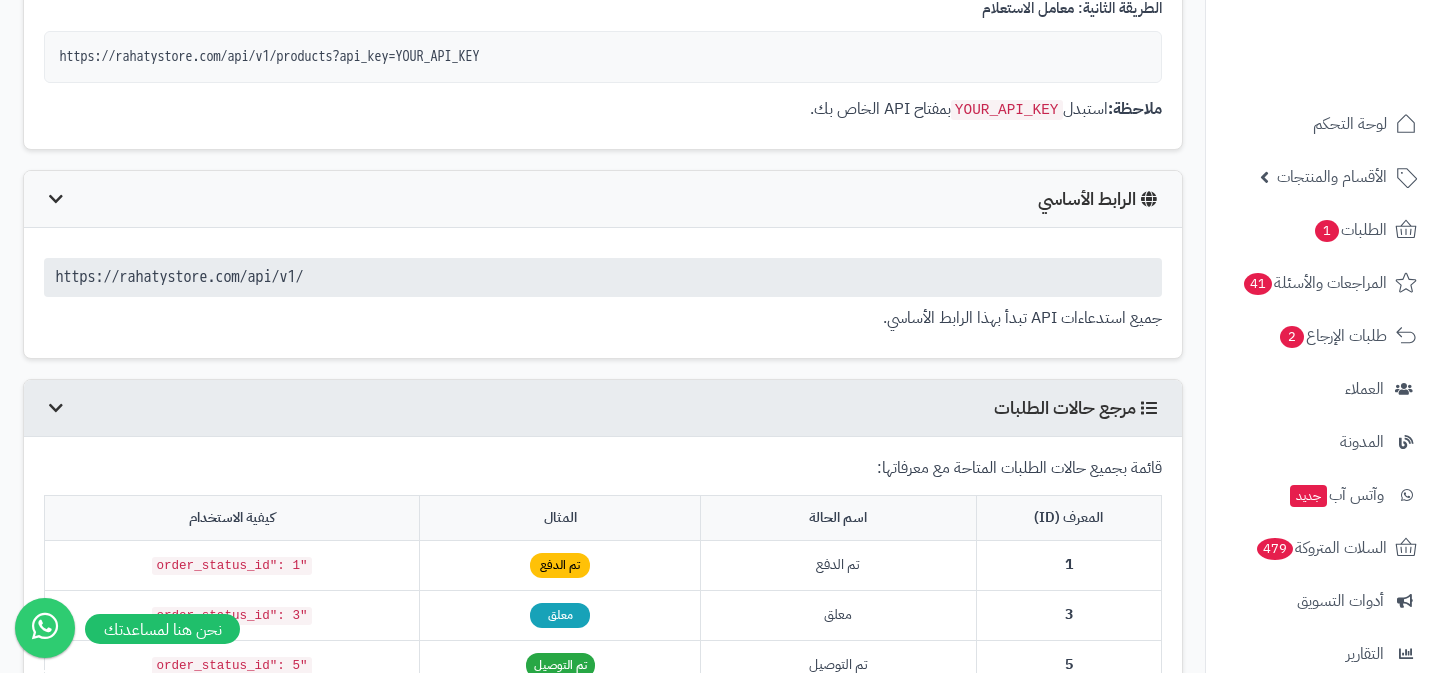 click on "مرجع حالات الطلبات" at bounding box center [603, 408] 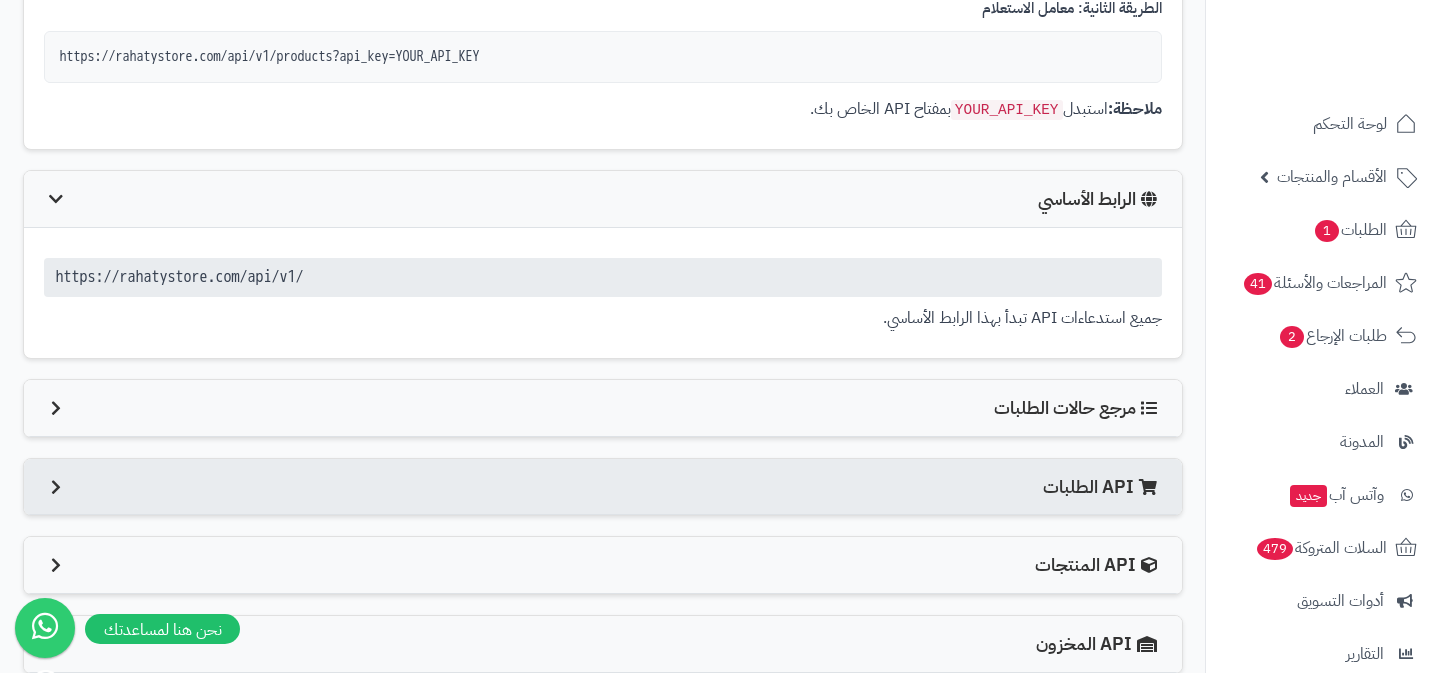 click on "API الطلبات" at bounding box center (603, 487) 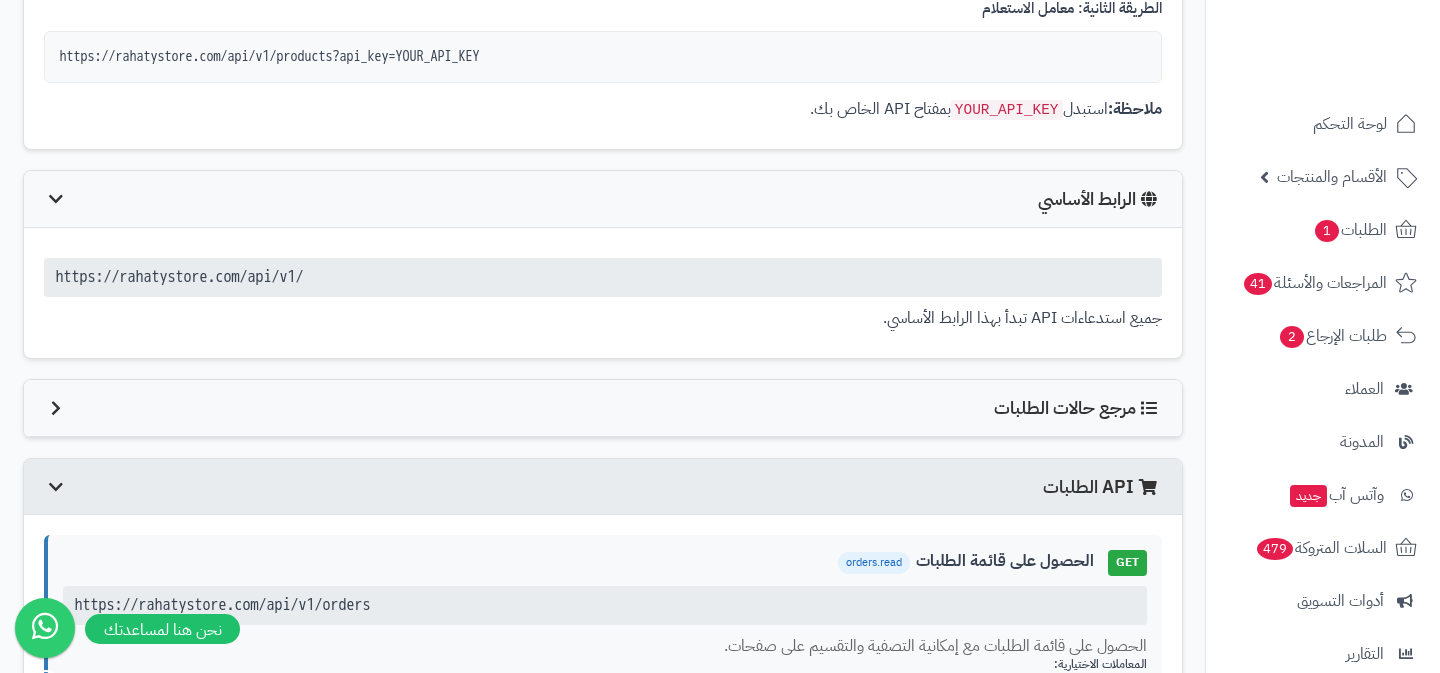 click on "API الطلبات" at bounding box center [1102, 487] 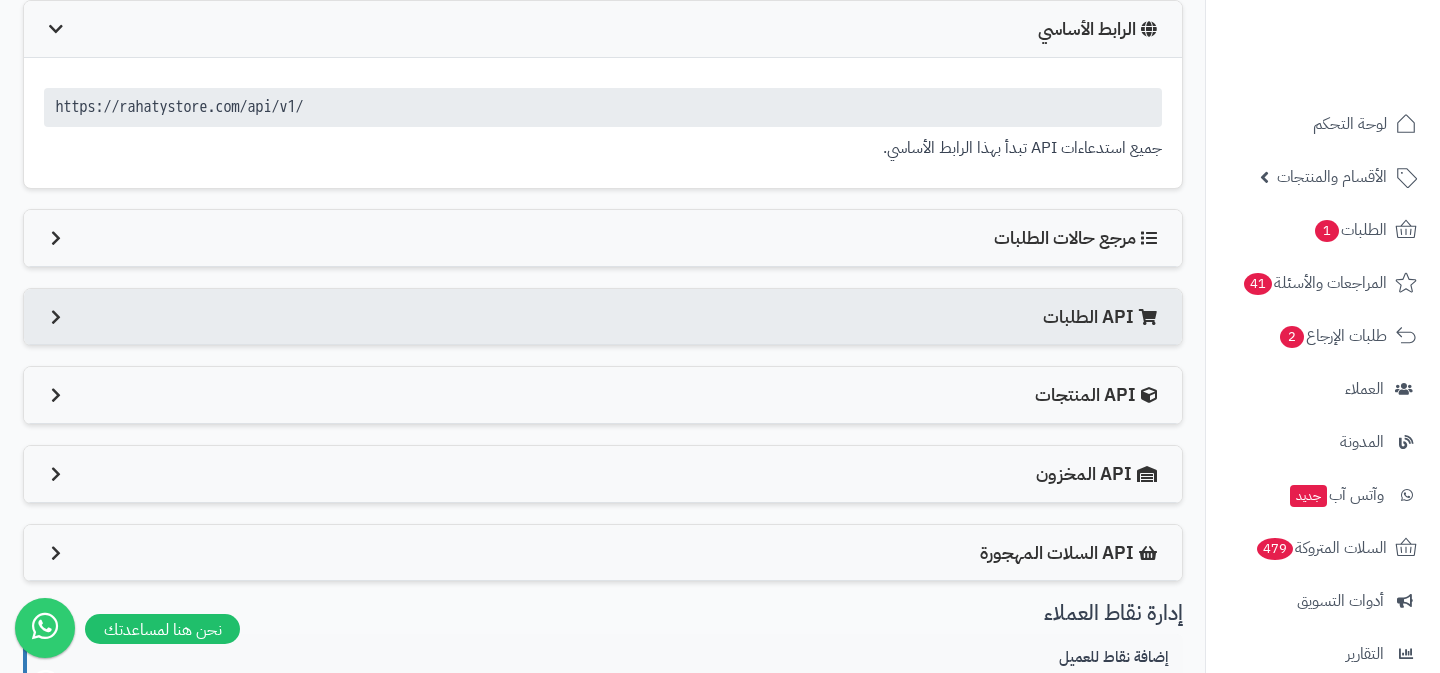 scroll, scrollTop: 941, scrollLeft: 0, axis: vertical 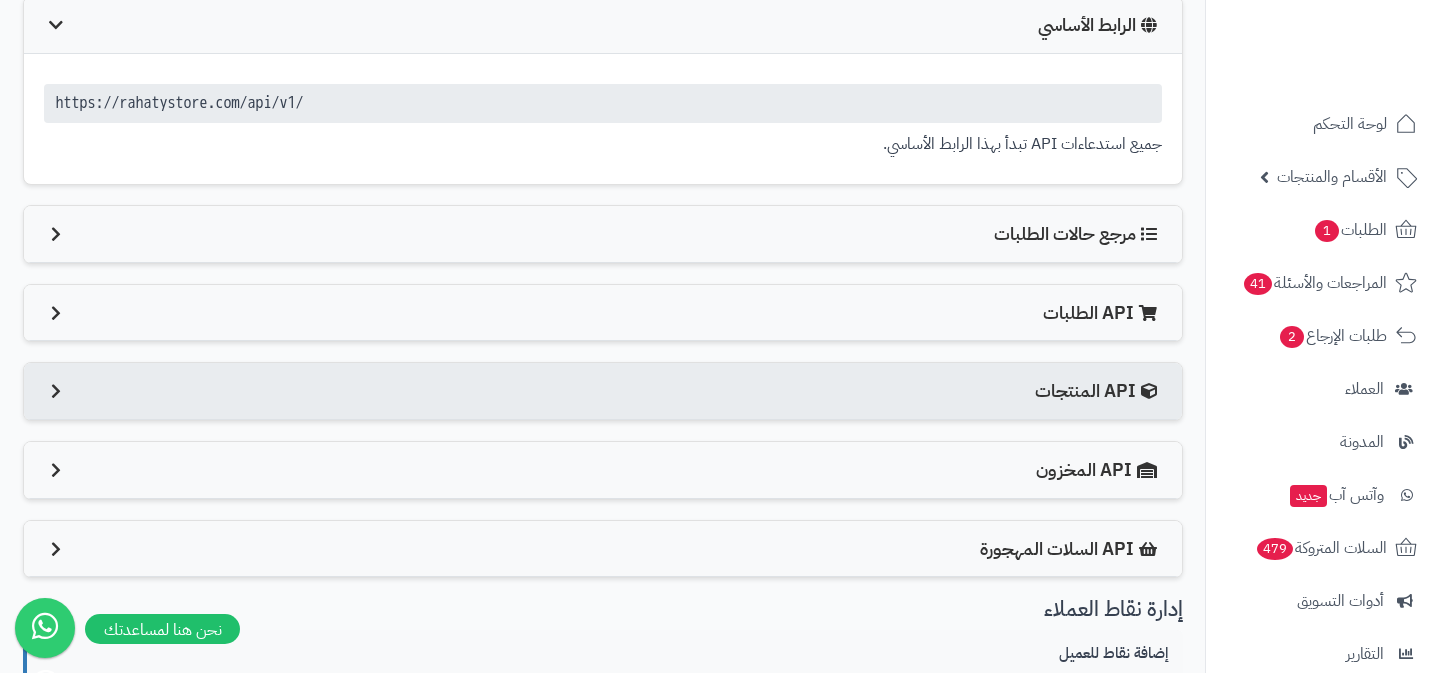 click on "API المنتجات" at bounding box center (1098, 391) 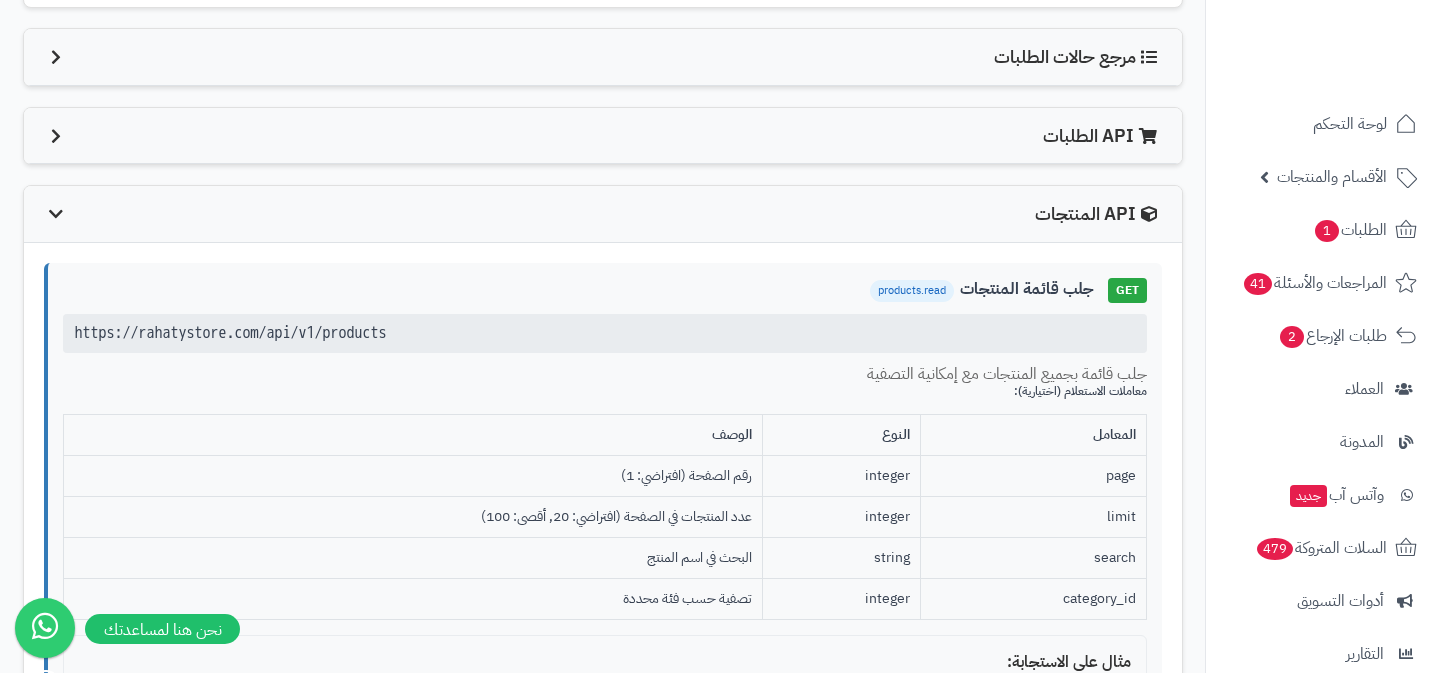 scroll, scrollTop: 1155, scrollLeft: 0, axis: vertical 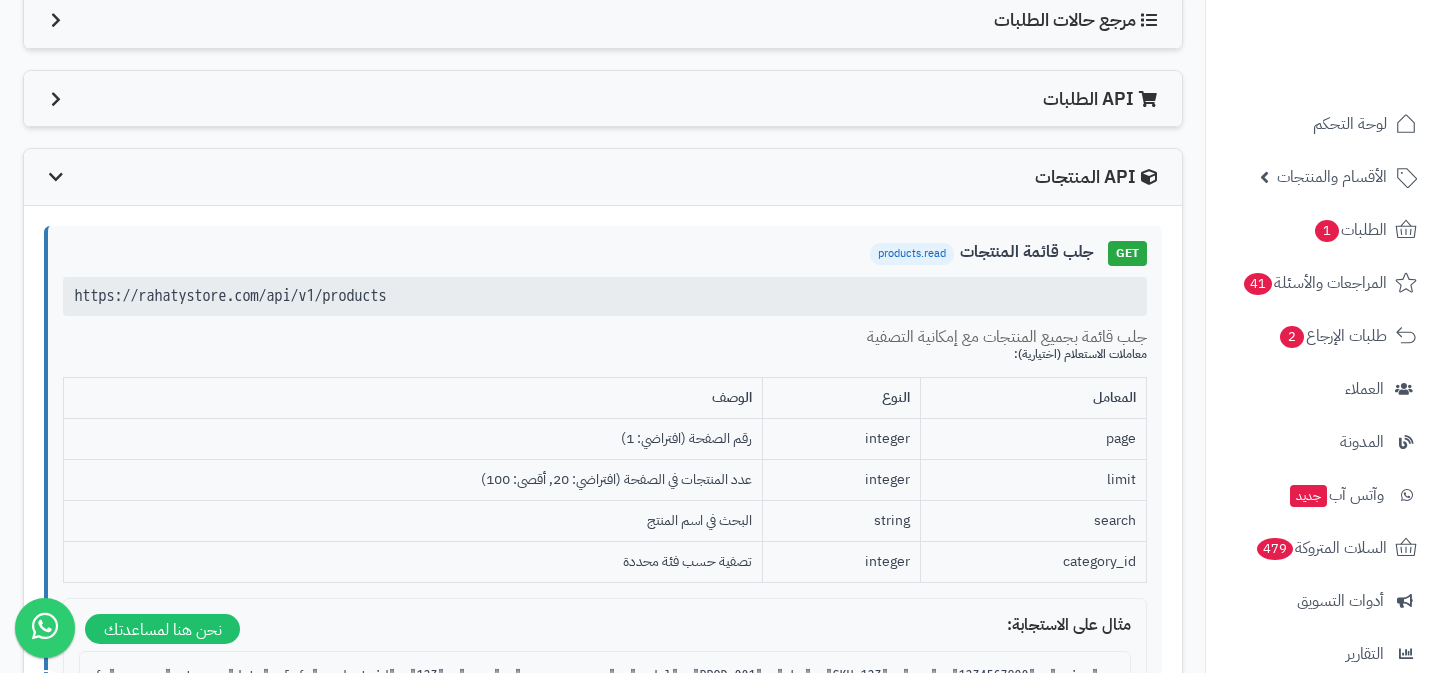 click on "https://rahatystore.com/api/v1/products" at bounding box center (605, 296) 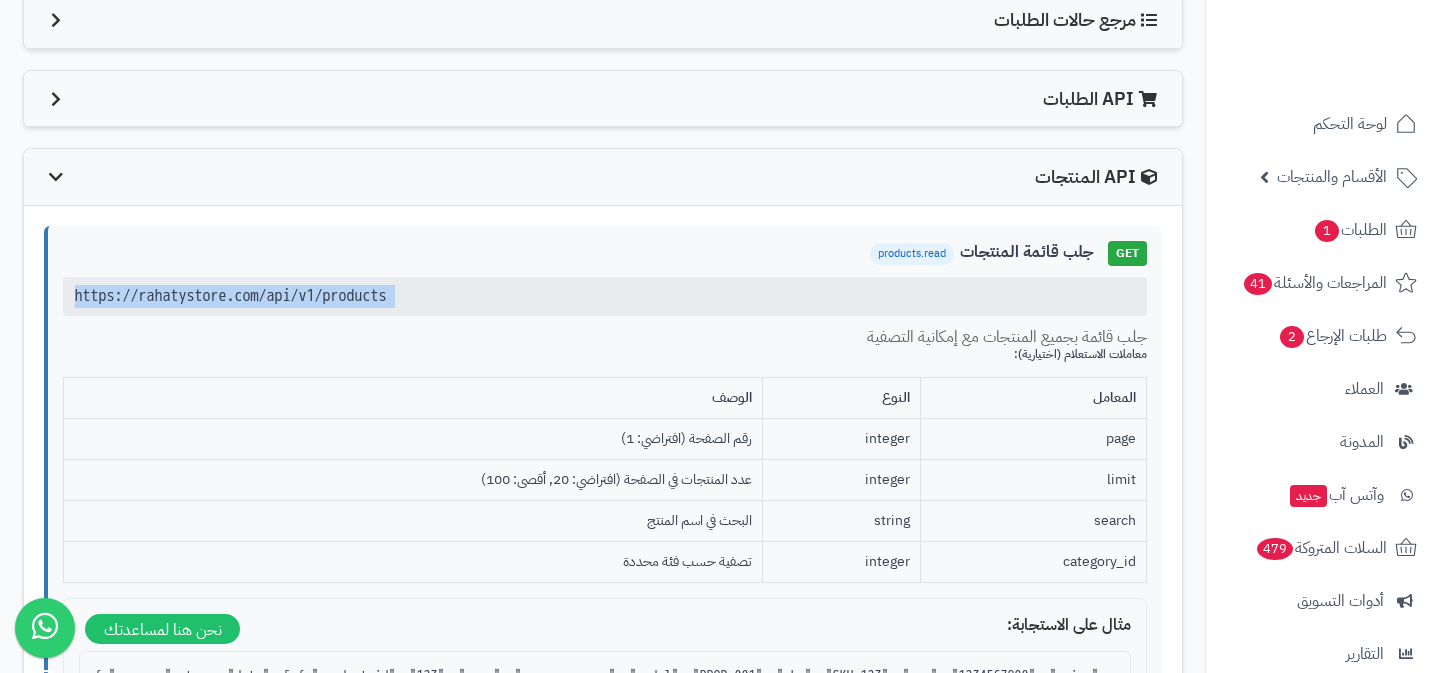 click on "https://rahatystore.com/api/v1/products" at bounding box center (605, 296) 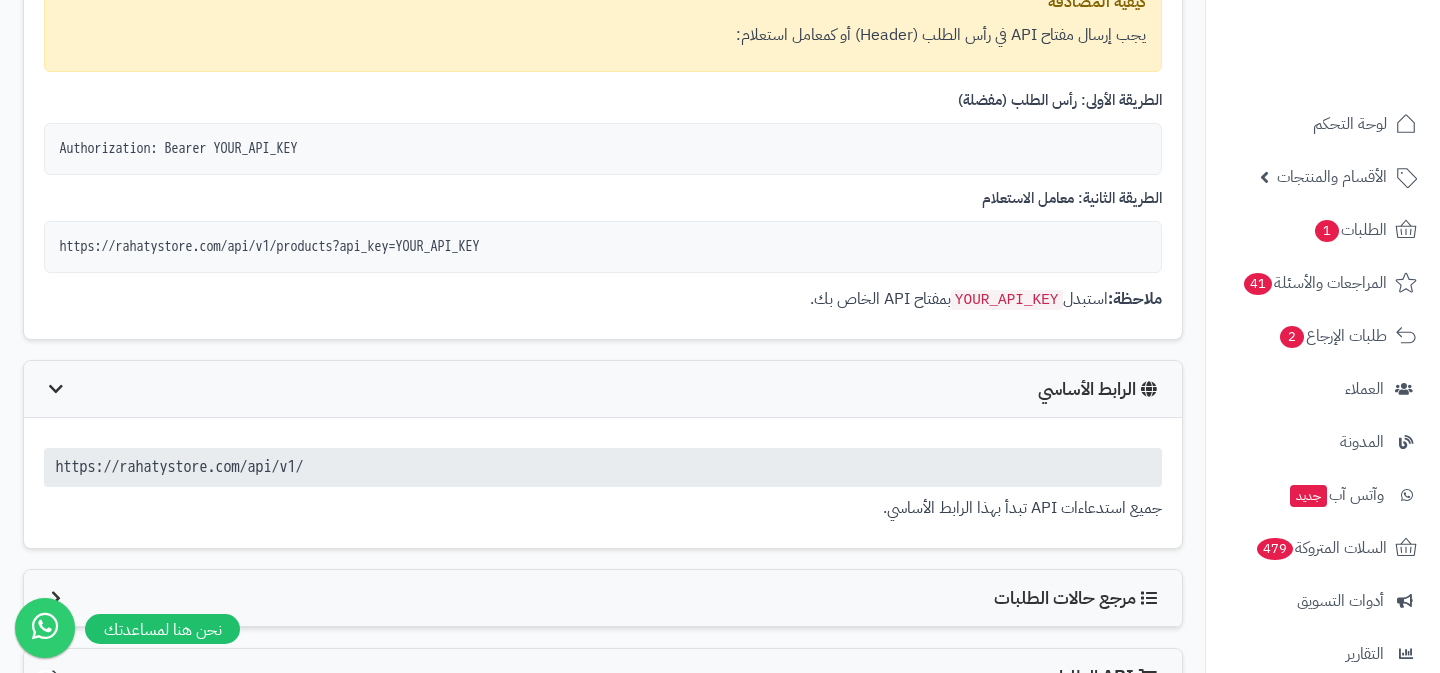 scroll, scrollTop: 568, scrollLeft: 0, axis: vertical 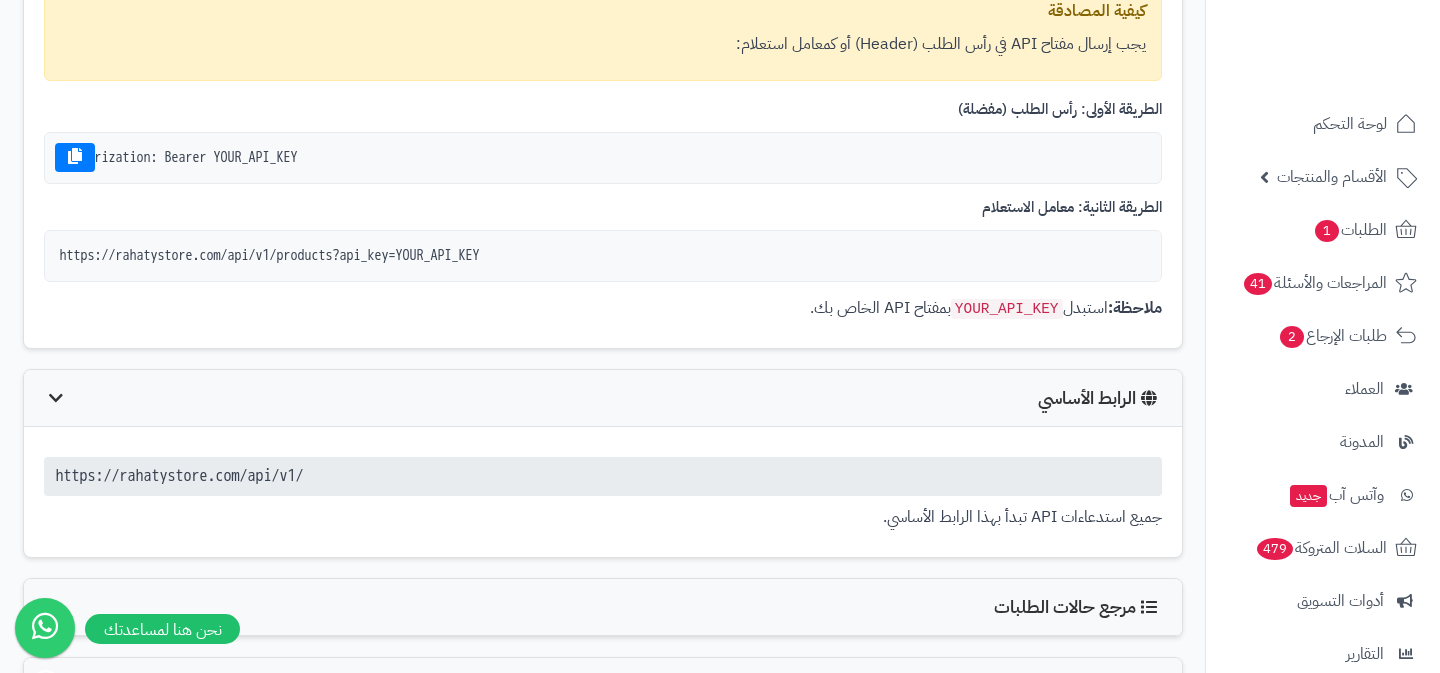 click on "Authorization: Bearer YOUR_API_KEY" at bounding box center [603, 158] 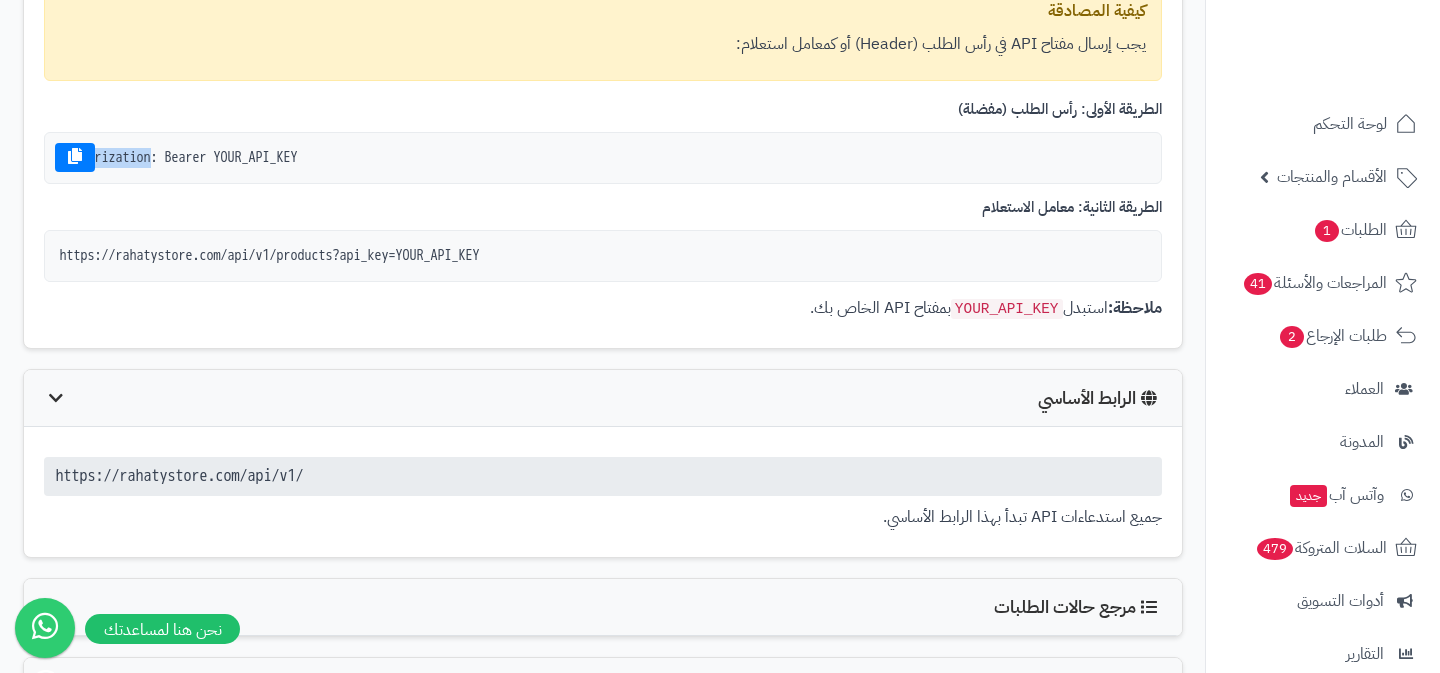 click on "Authorization: Bearer YOUR_API_KEY" at bounding box center [603, 158] 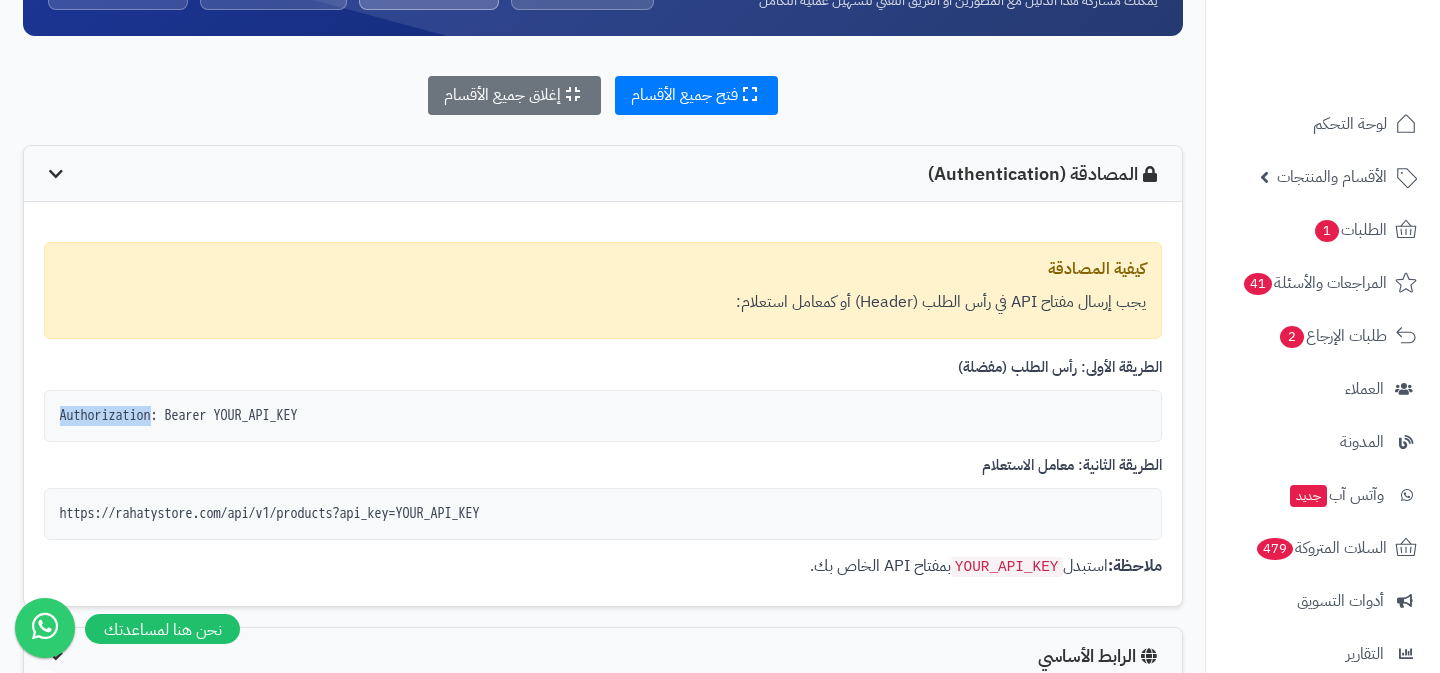 scroll, scrollTop: 312, scrollLeft: 0, axis: vertical 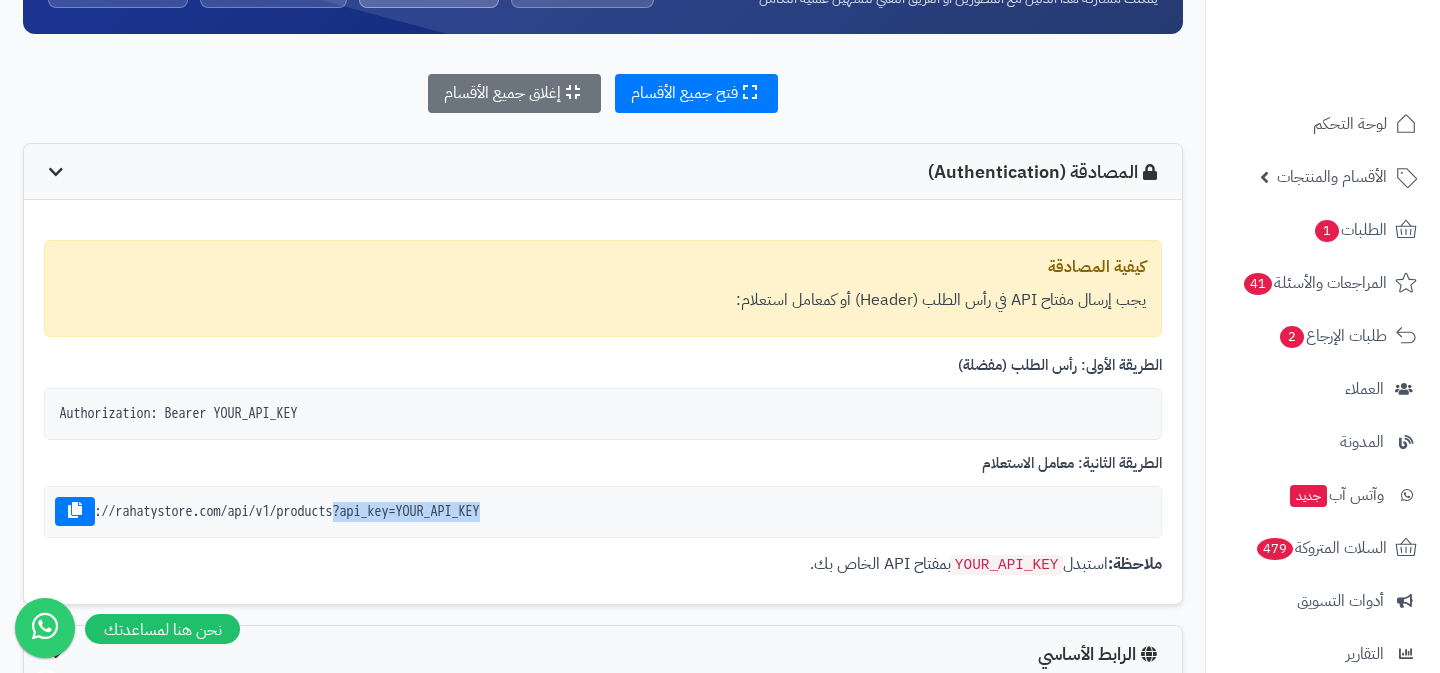 drag, startPoint x: 389, startPoint y: 506, endPoint x: 612, endPoint y: 511, distance: 223.05605 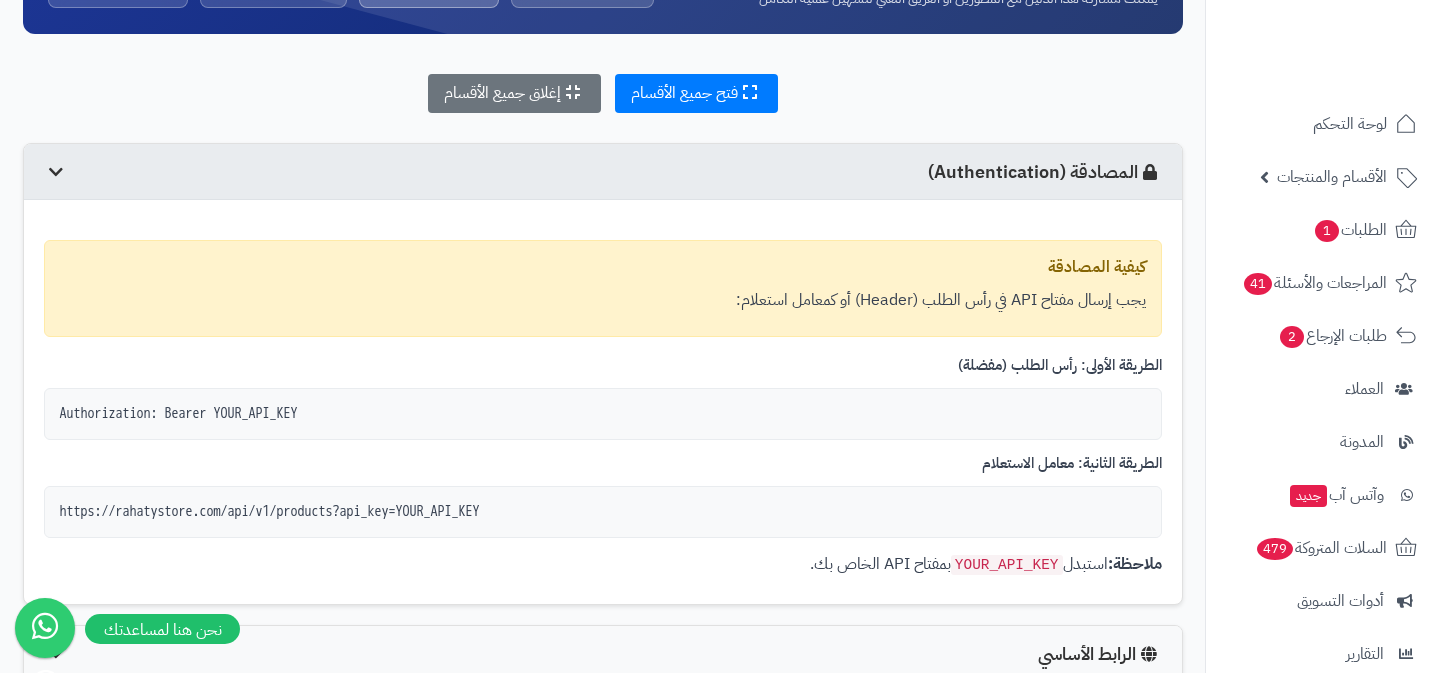 click on "المصادقة (Authentication)" at bounding box center (603, 172) 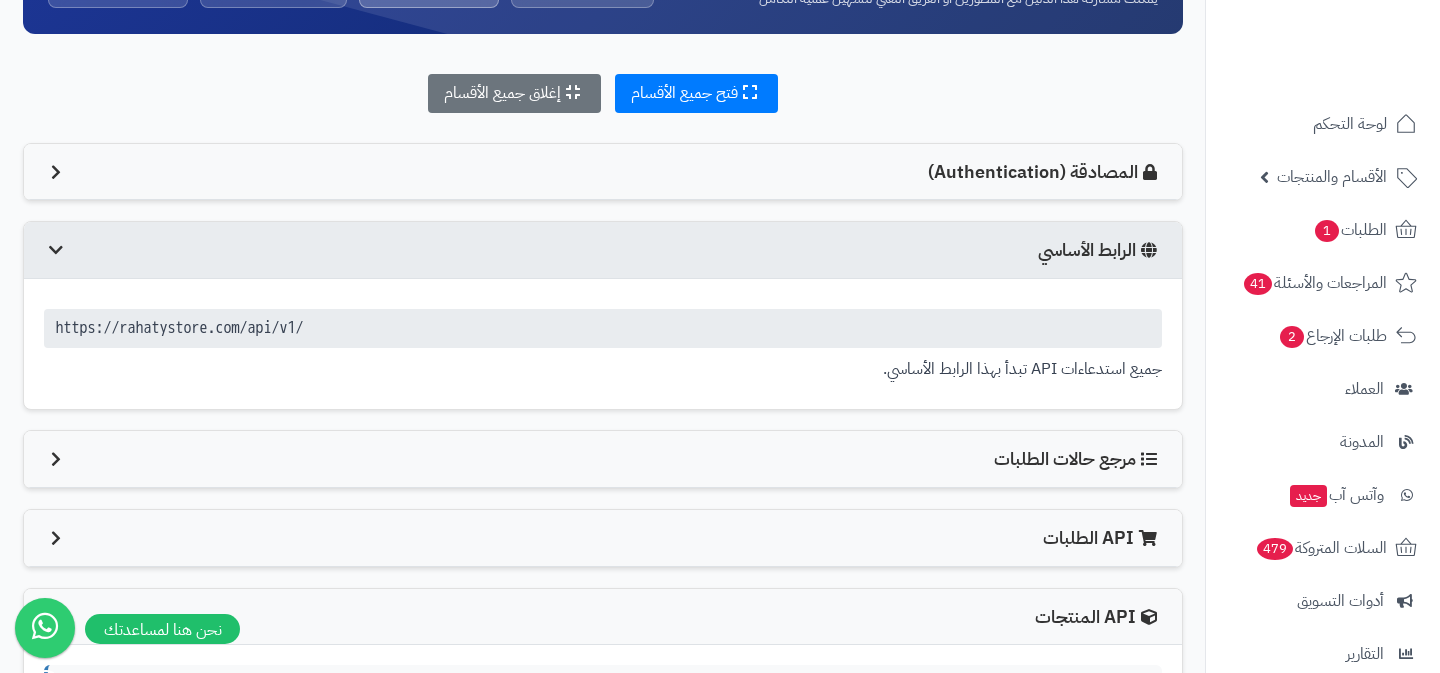click on "الرابط الأساسي" at bounding box center (603, 250) 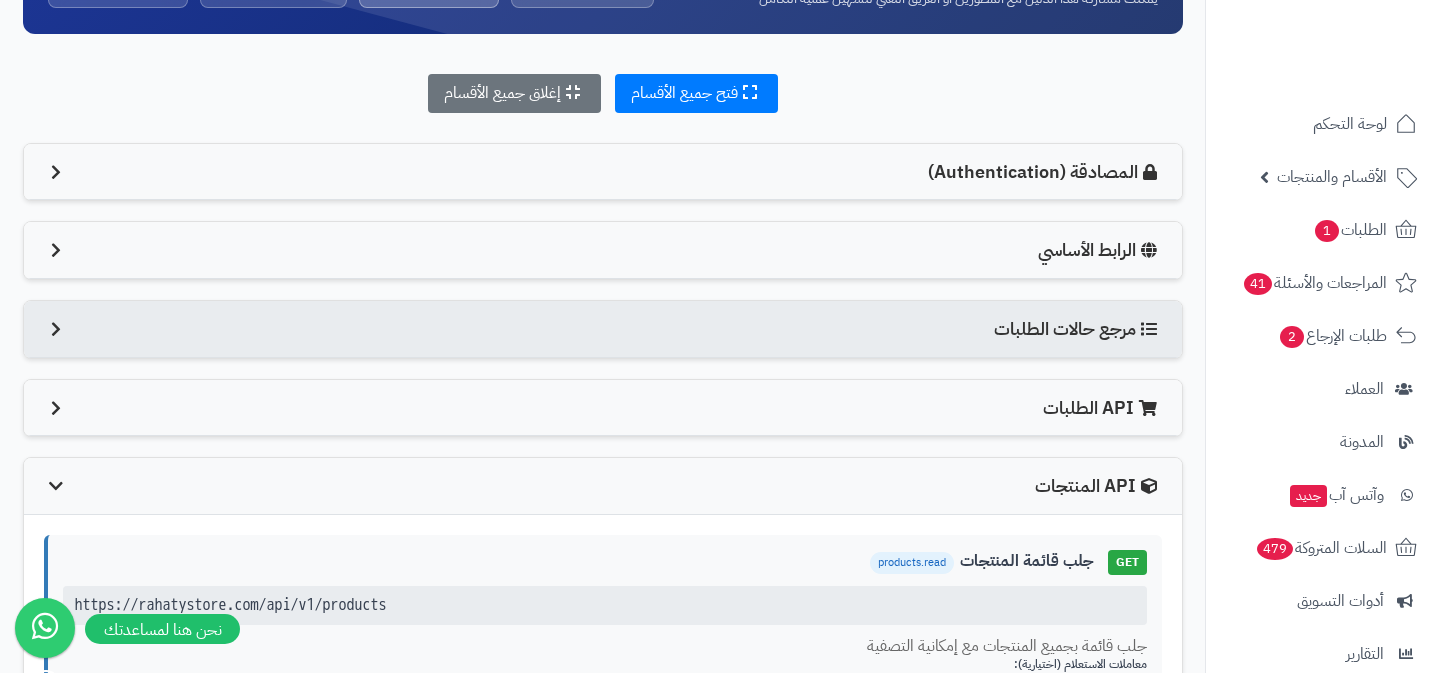 click on "مرجع حالات الطلبات" at bounding box center [1078, 329] 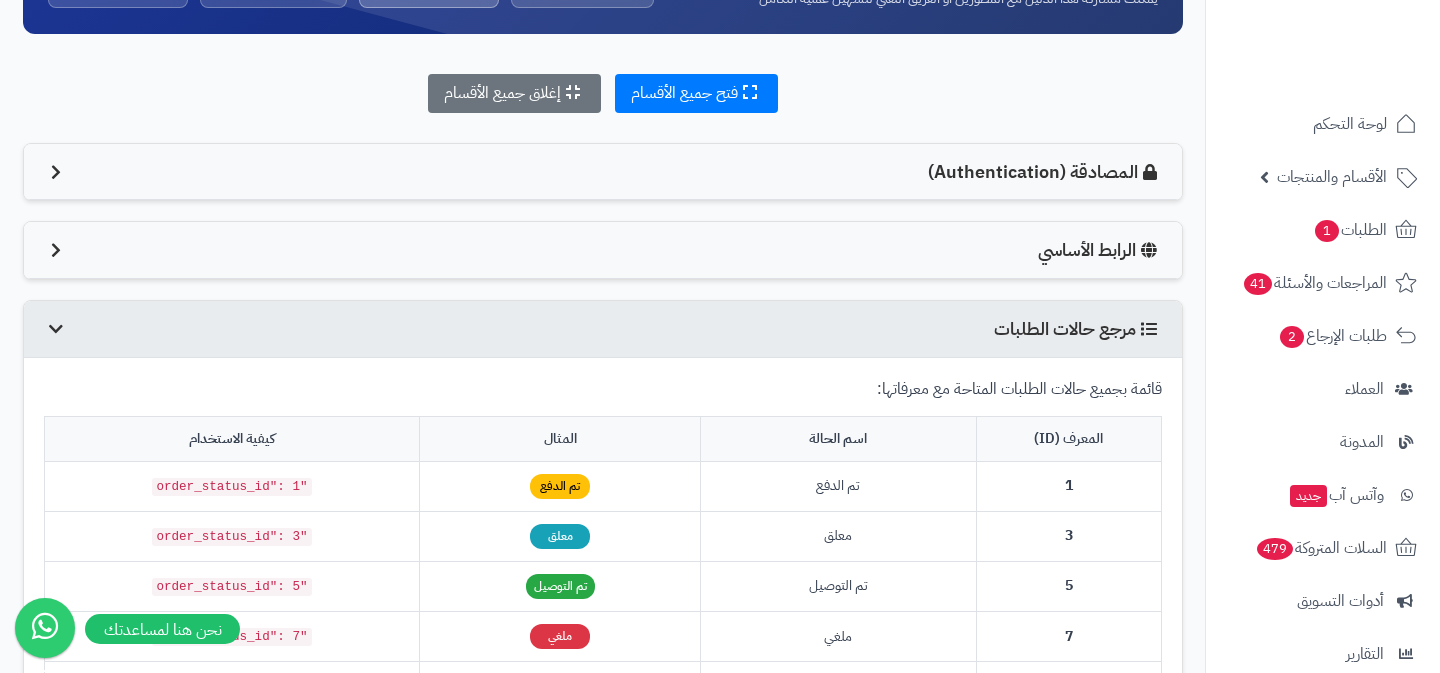 click on "مرجع حالات الطلبات" at bounding box center [1078, 329] 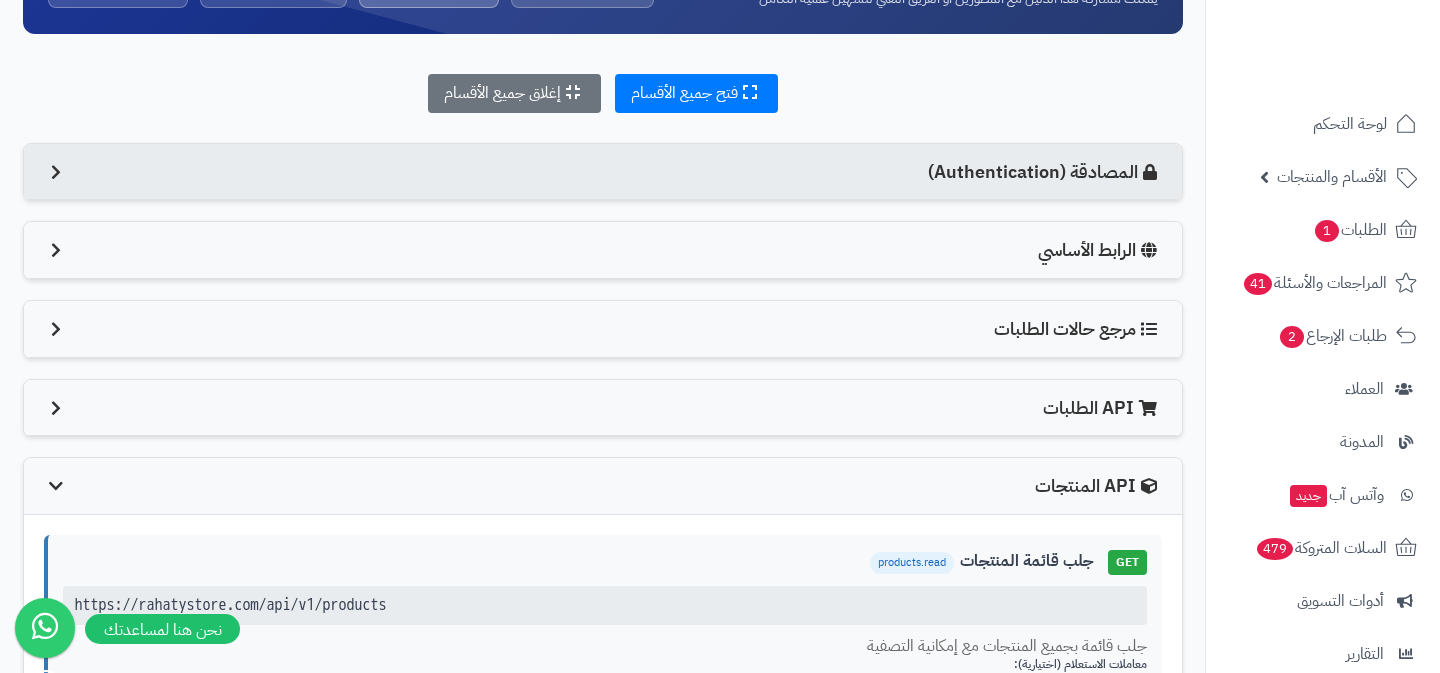 click on "المصادقة (Authentication)" at bounding box center [1045, 172] 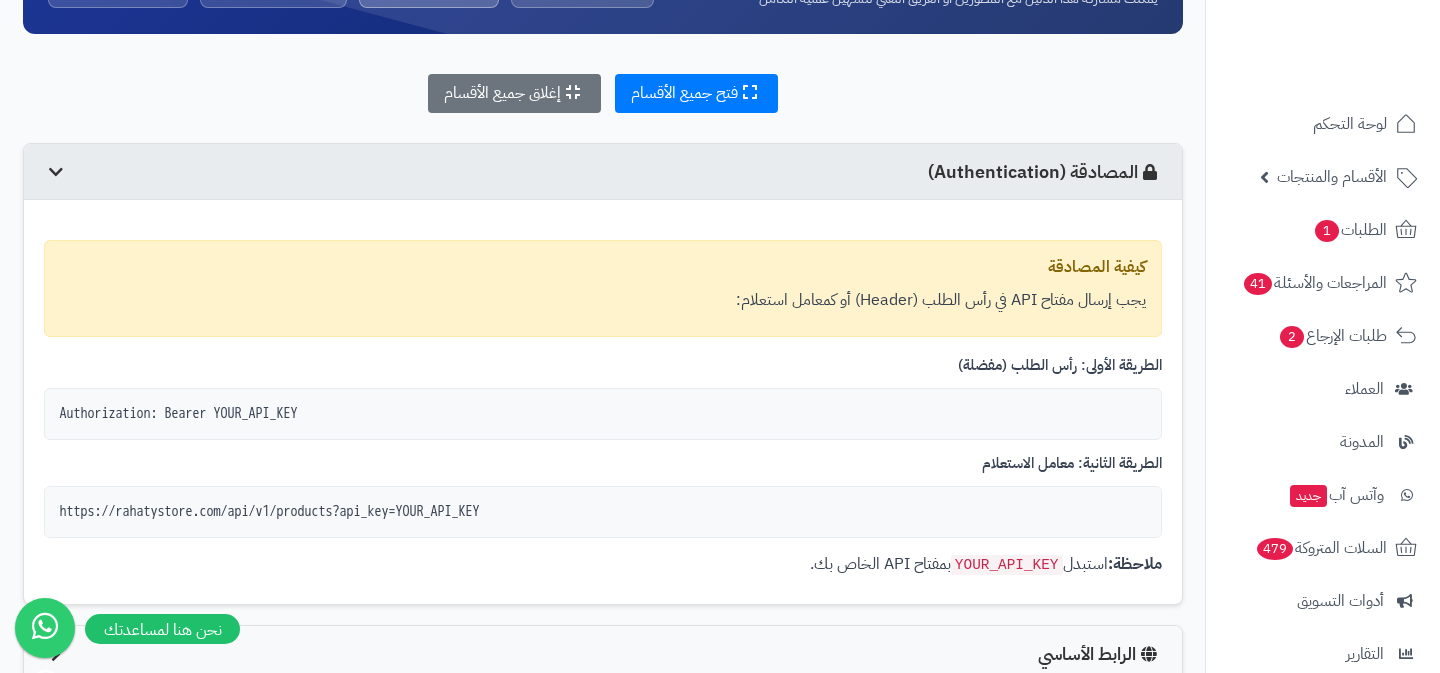 click on "المصادقة (Authentication)" at bounding box center [1045, 172] 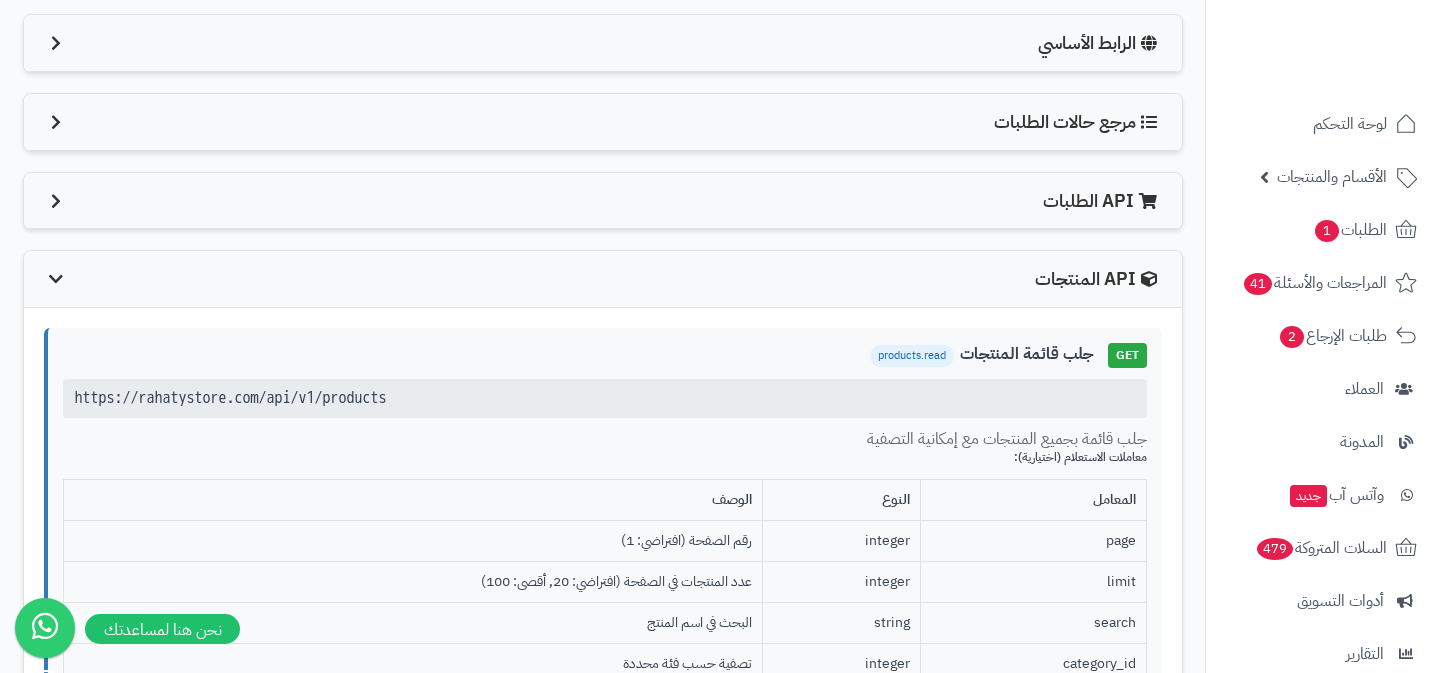 scroll, scrollTop: 556, scrollLeft: 0, axis: vertical 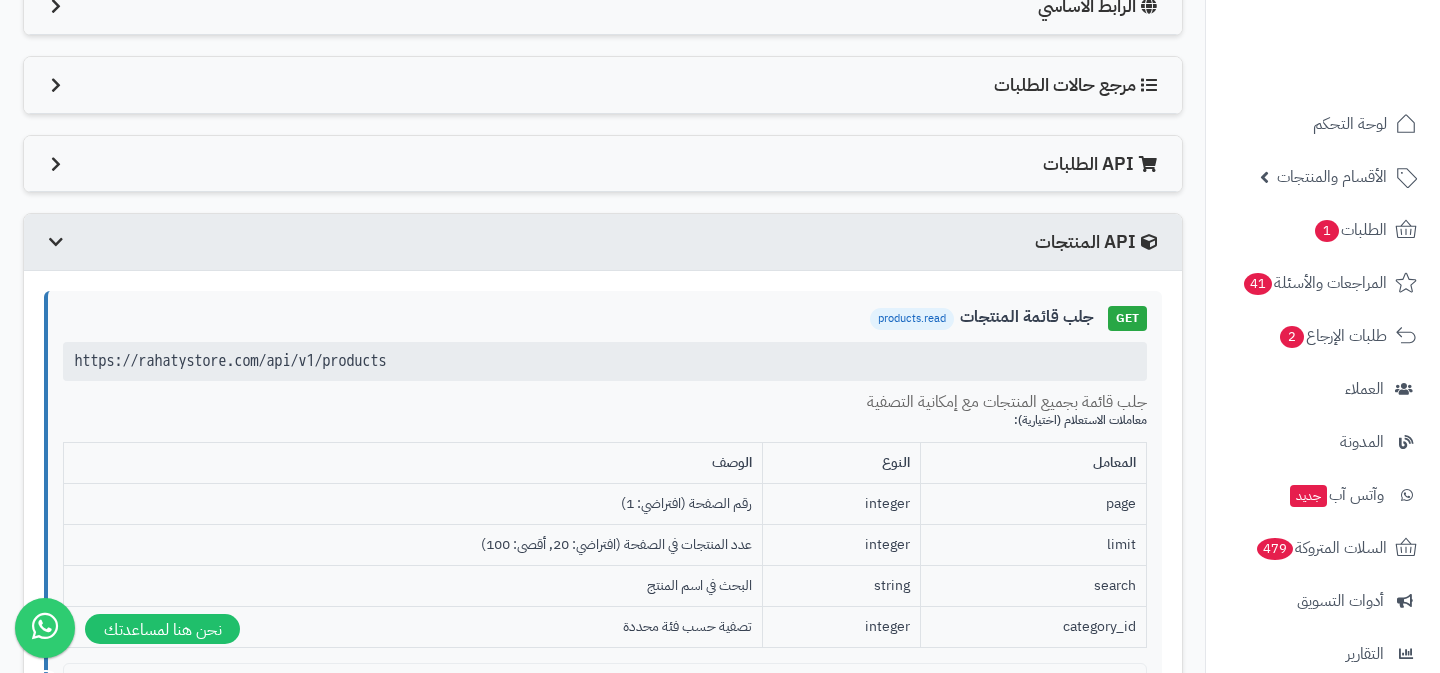 click on "API المنتجات" at bounding box center [1098, 242] 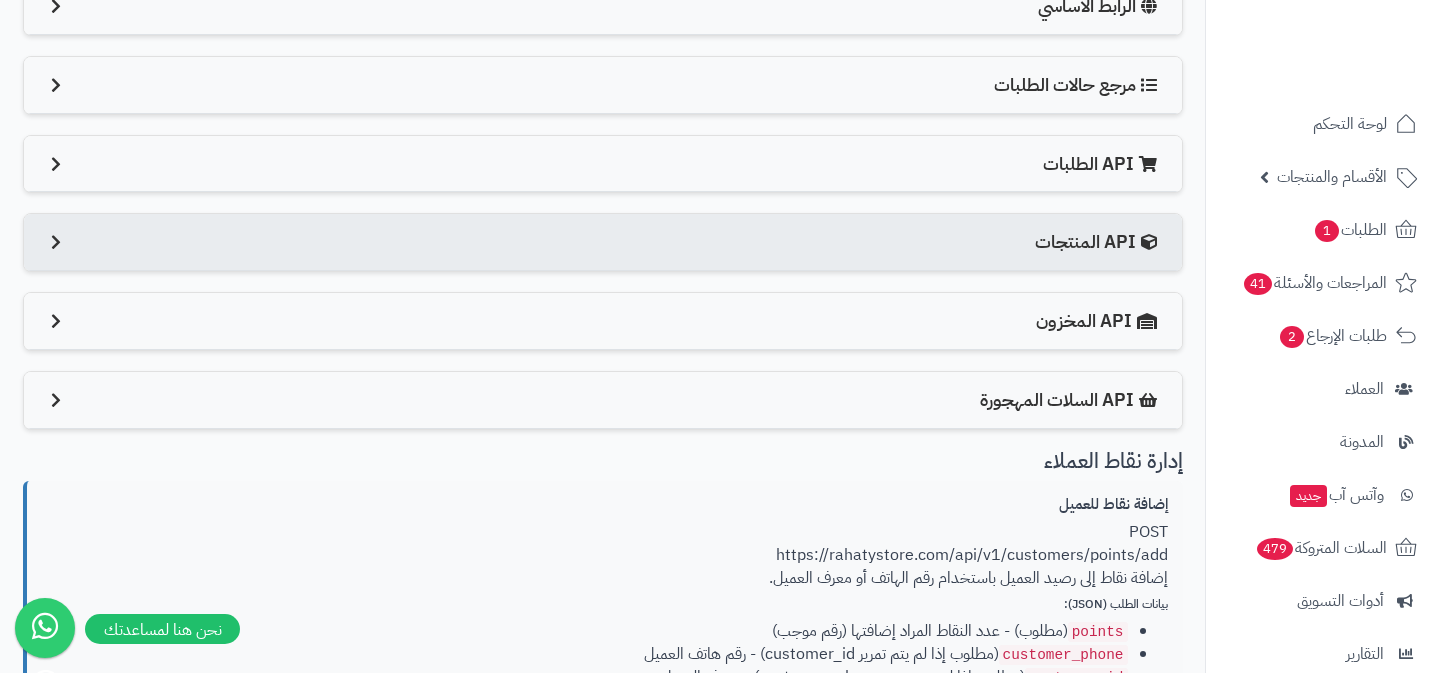 click on "API المنتجات" at bounding box center (1098, 242) 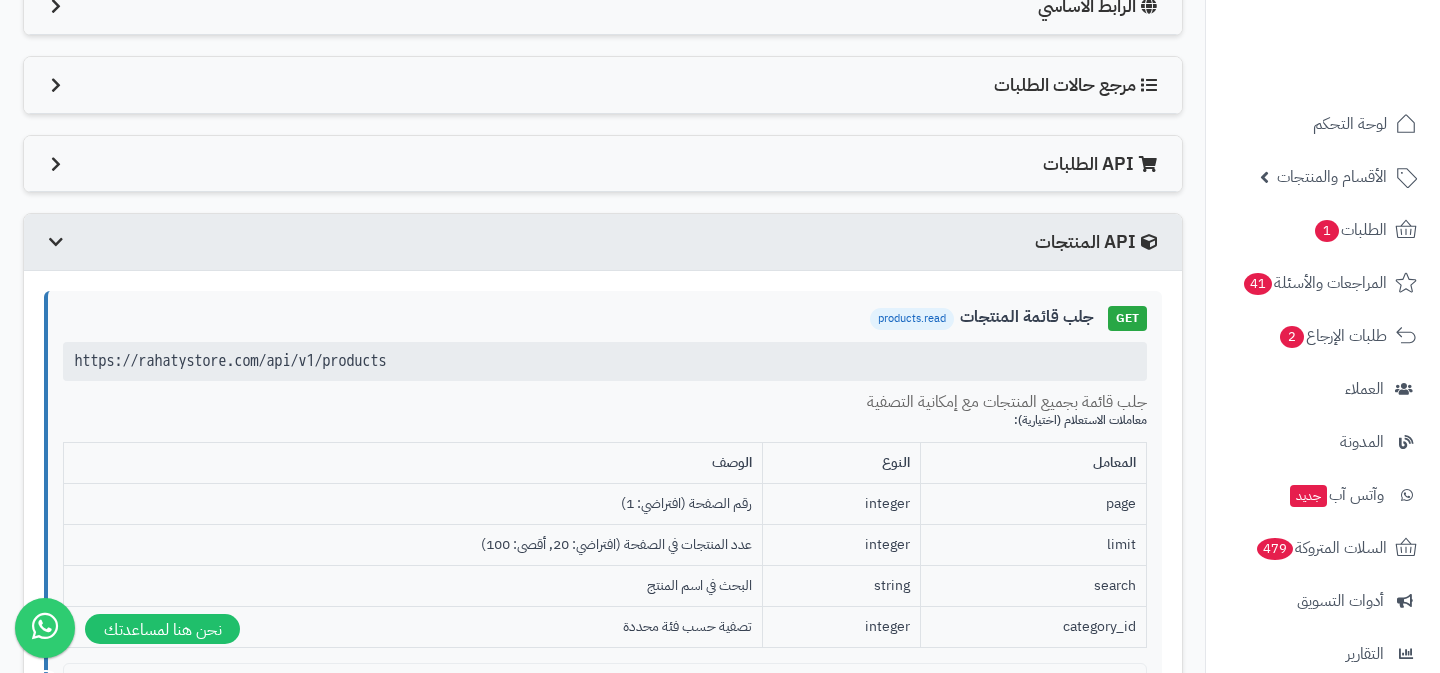 click on "API المنتجات" at bounding box center (1098, 242) 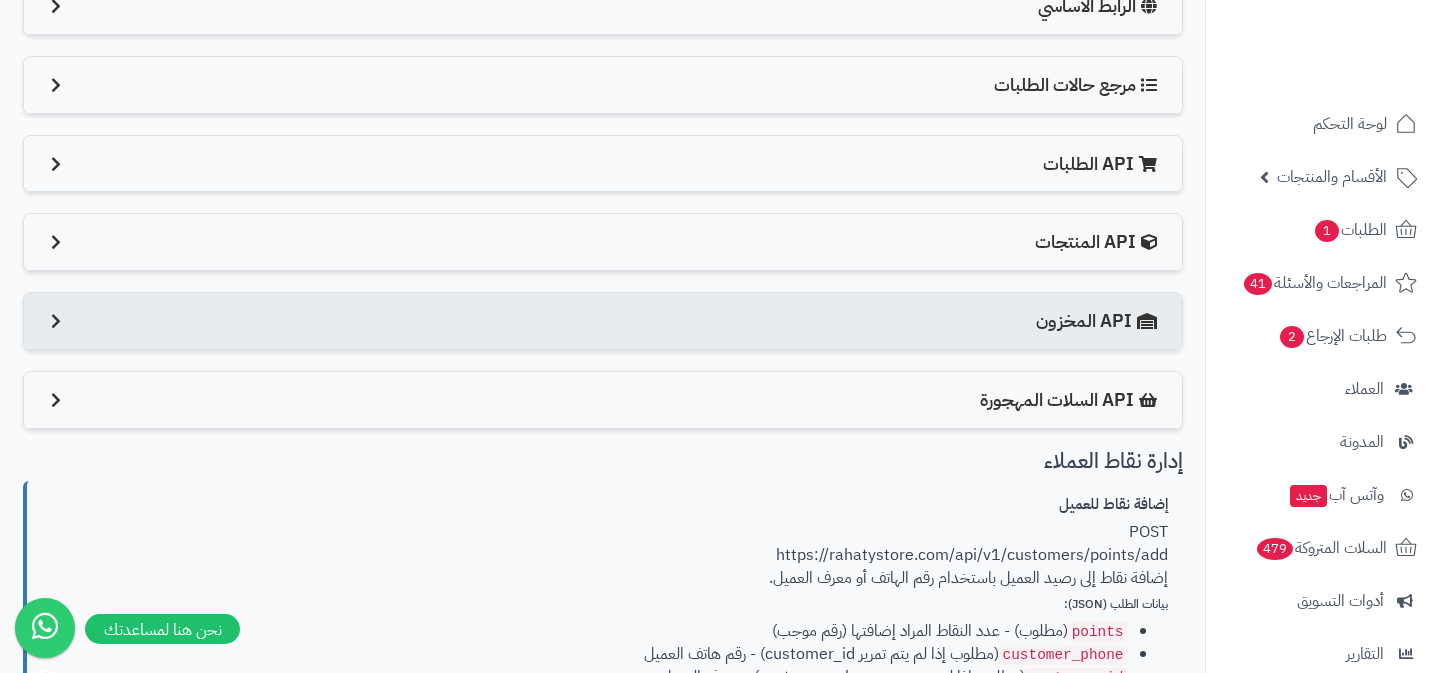 click on "API المخزون" at bounding box center [603, 321] 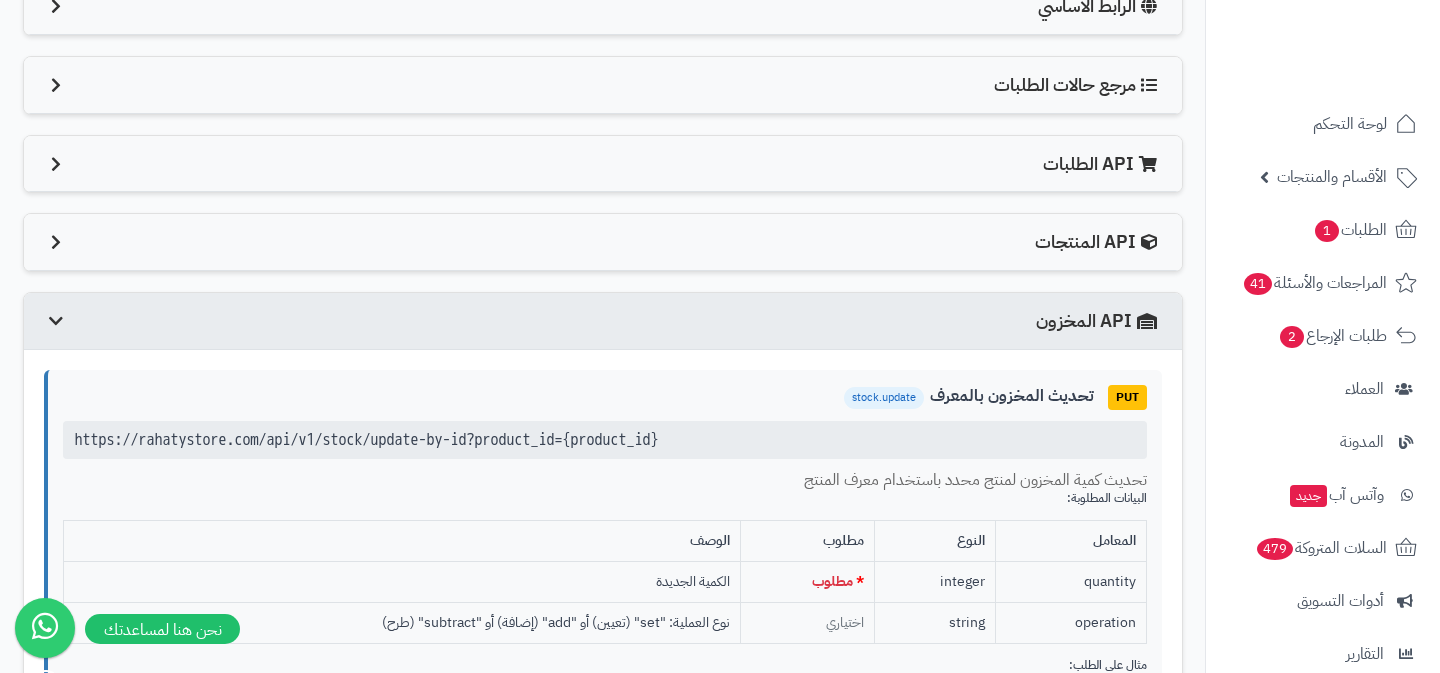 click on "API المخزون" at bounding box center [603, 321] 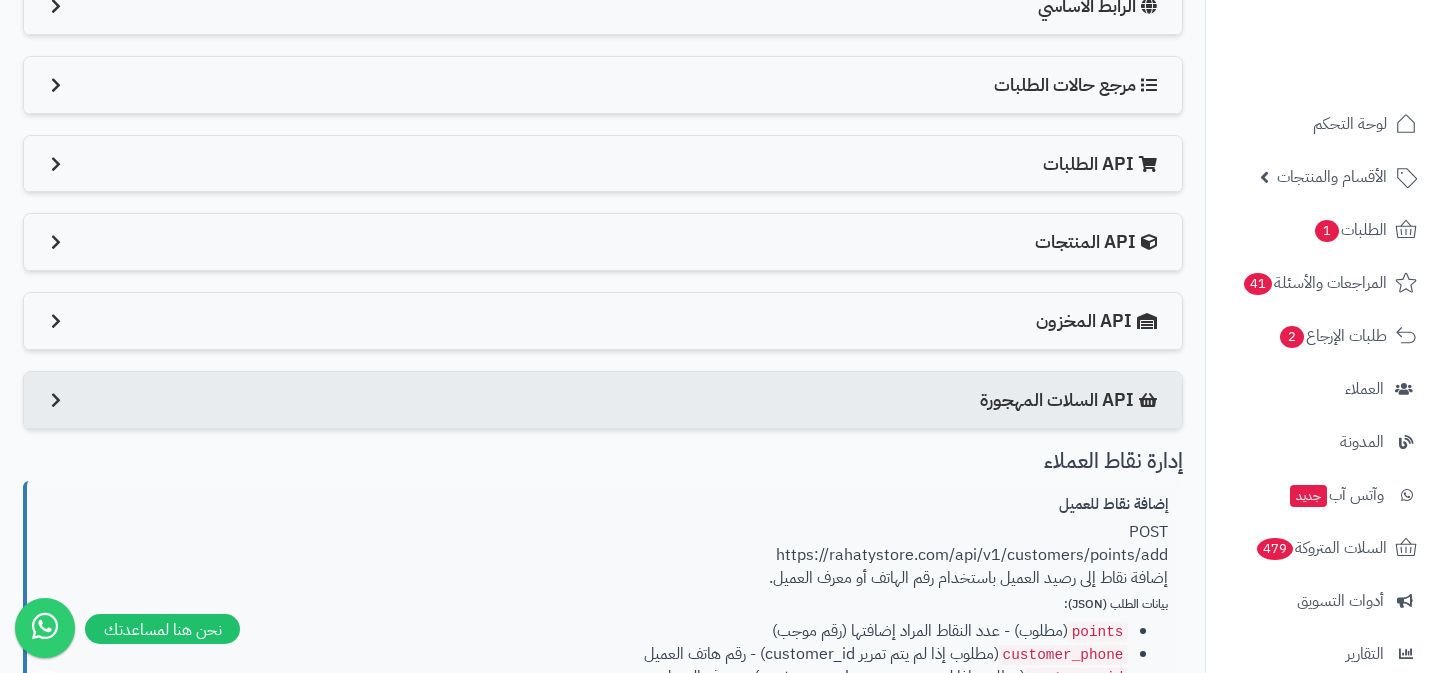 click on "API السلات المهجورة" at bounding box center [1071, 400] 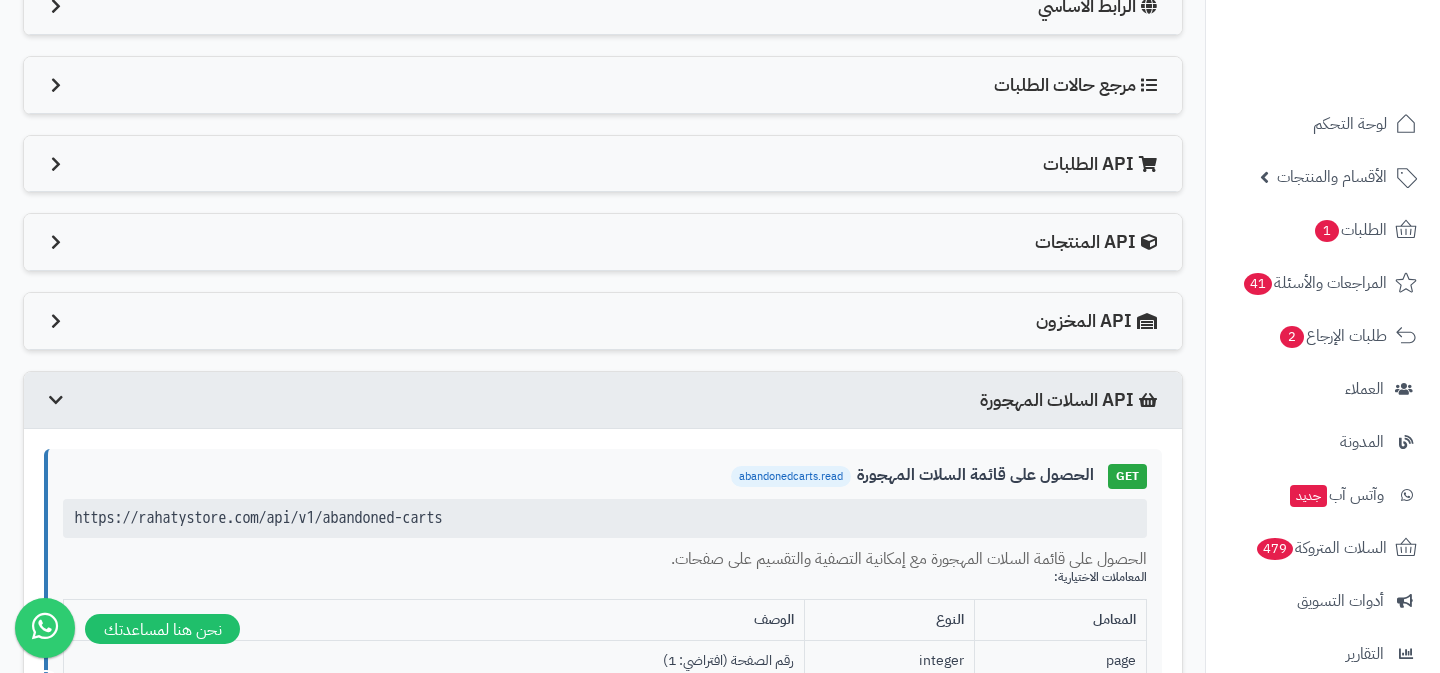 click on "API السلات المهجورة" at bounding box center [1071, 400] 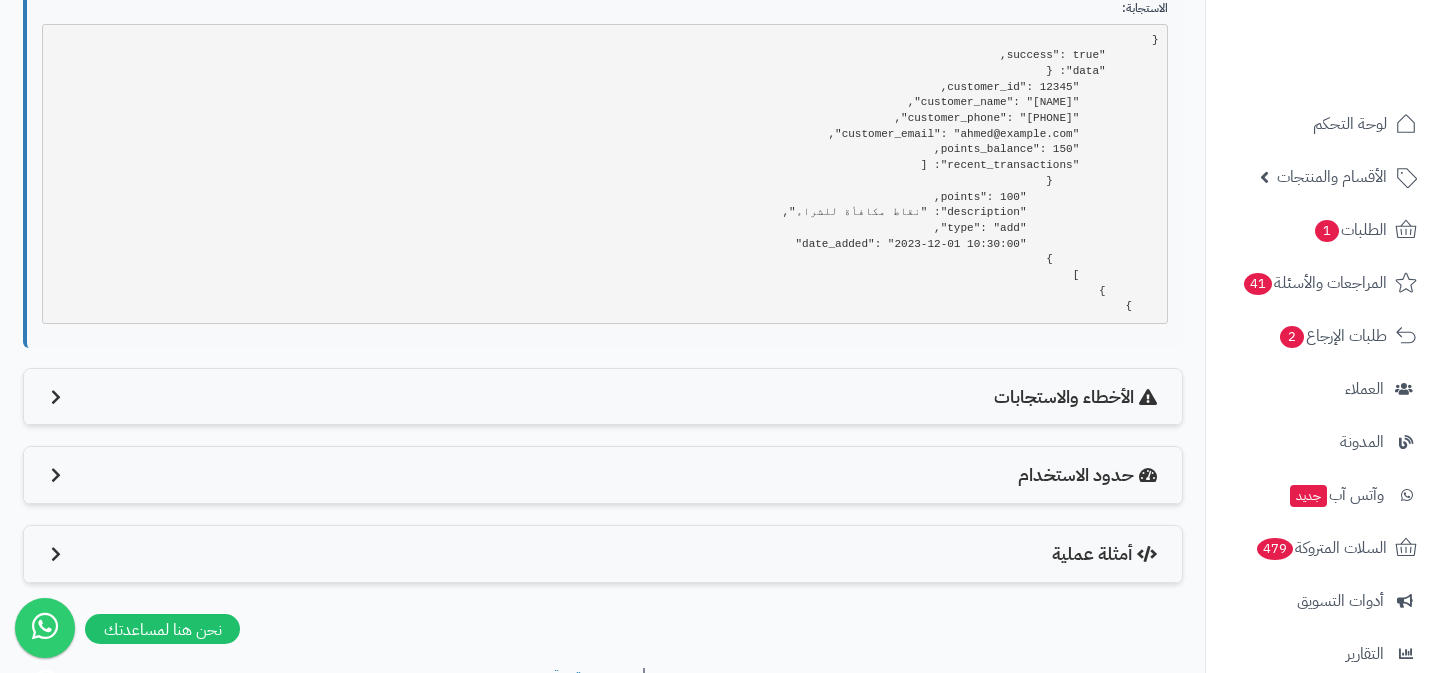 scroll, scrollTop: 2377, scrollLeft: 0, axis: vertical 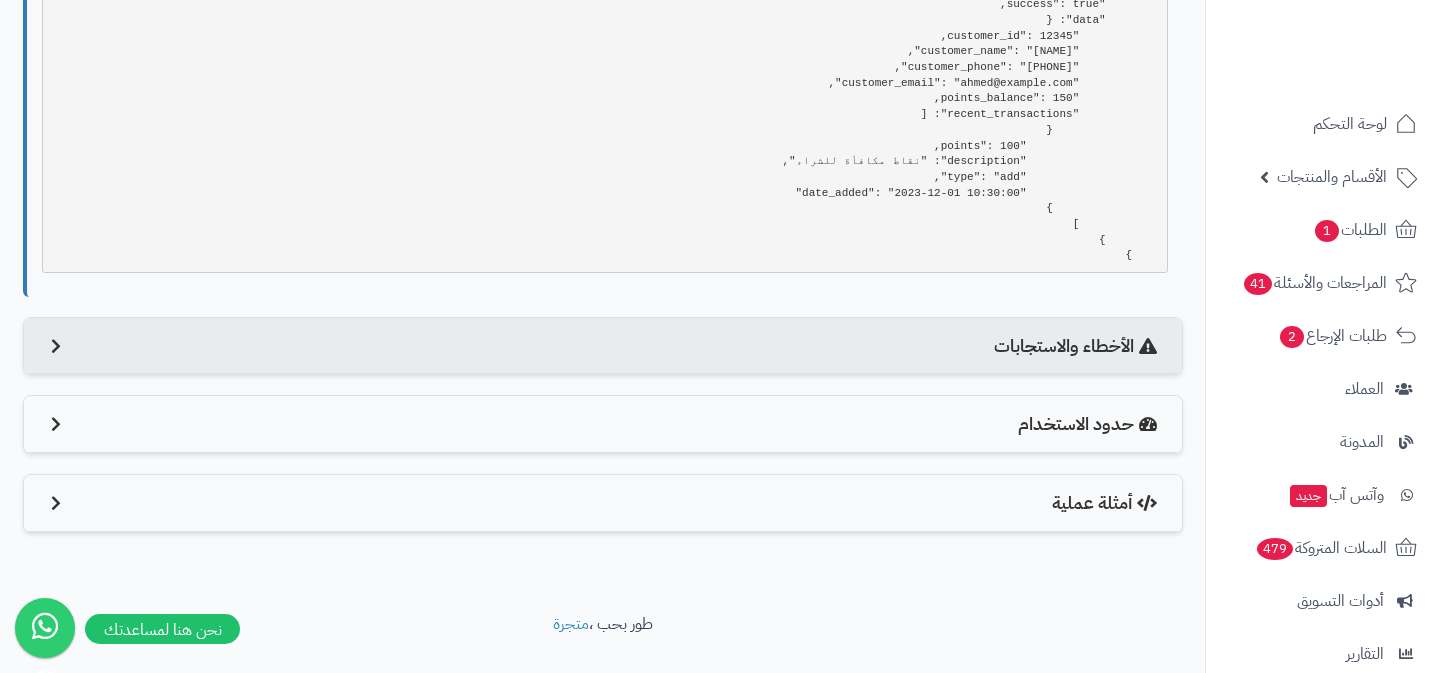 click on "الأخطاء والاستجابات" at bounding box center (1078, 346) 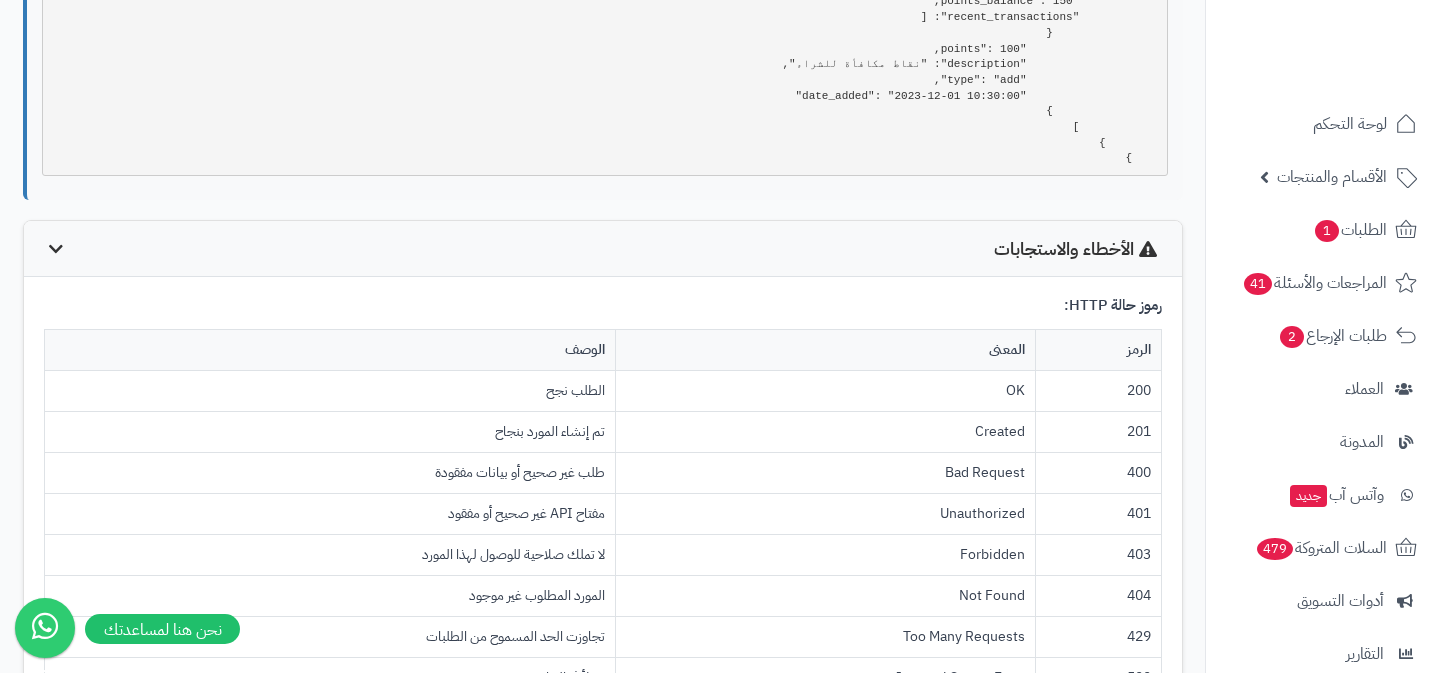 scroll, scrollTop: 2471, scrollLeft: 0, axis: vertical 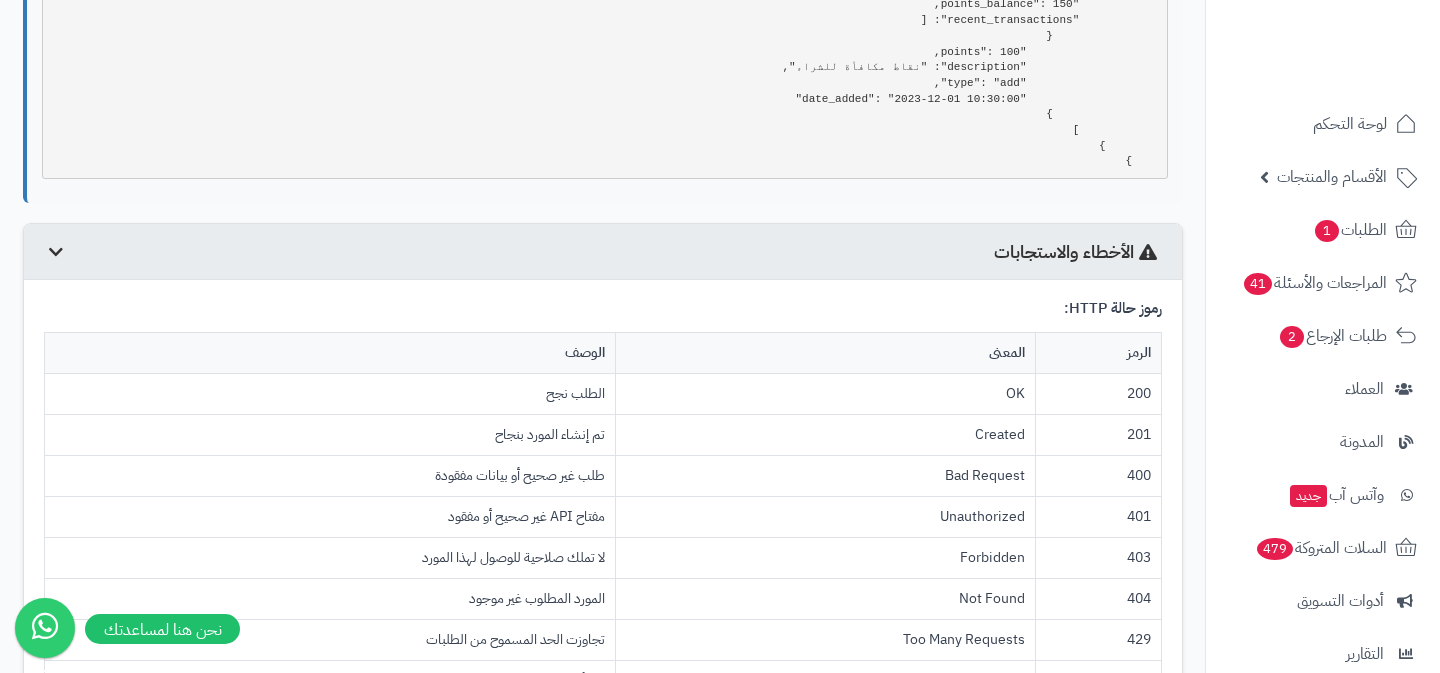 click on "الأخطاء والاستجابات" at bounding box center [1078, 252] 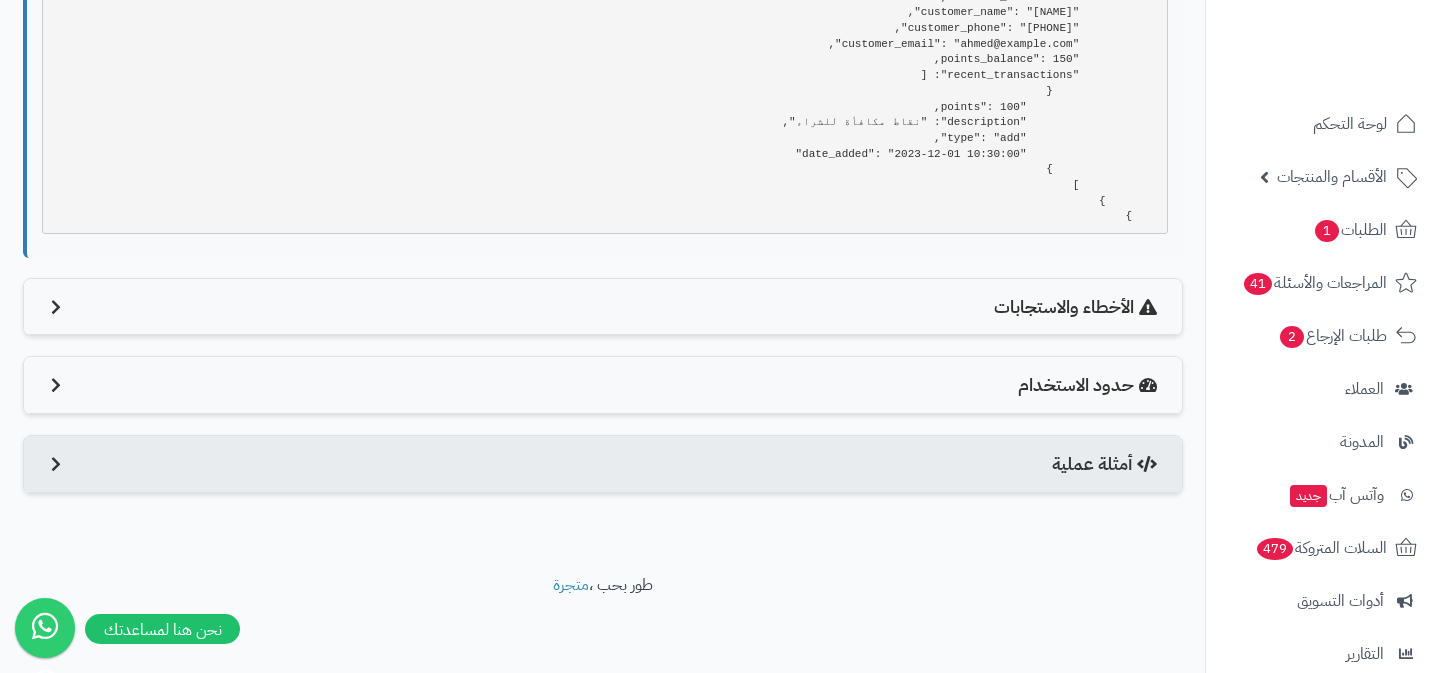 click on "أمثلة عملية" at bounding box center [603, 464] 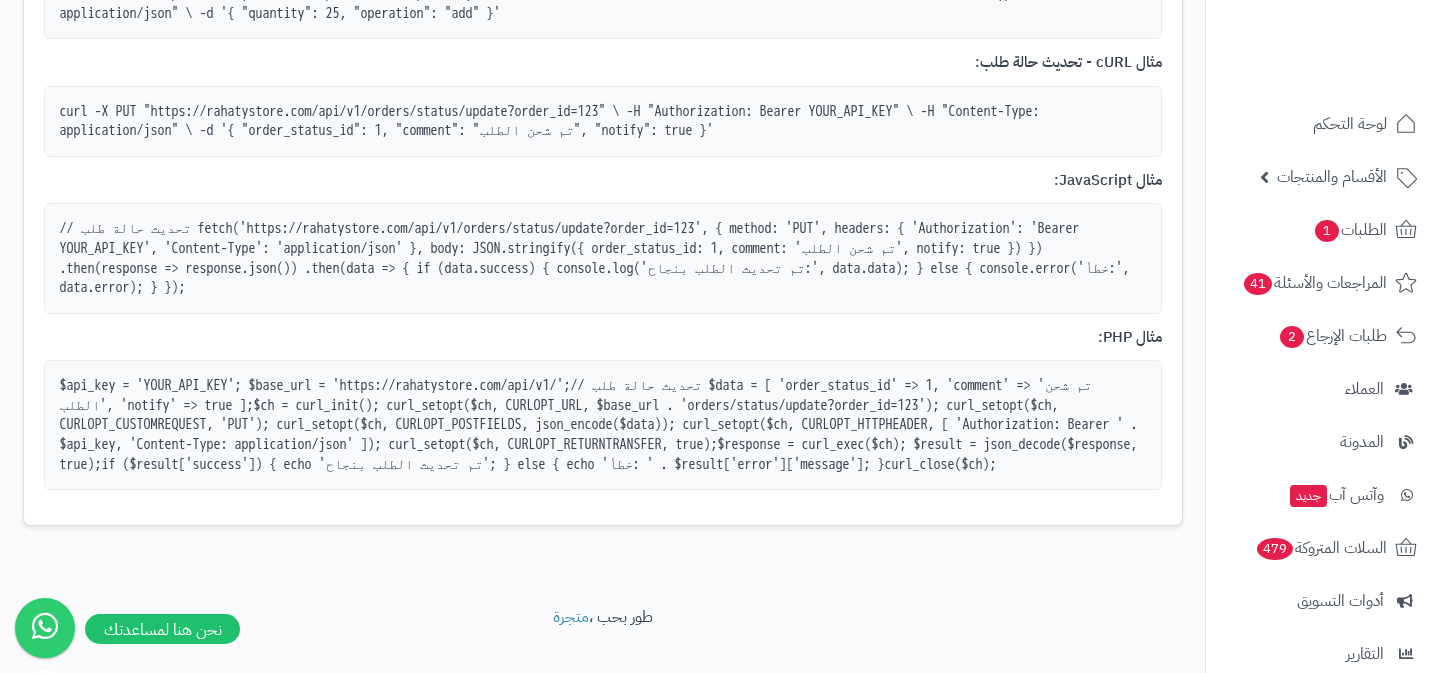 scroll, scrollTop: 3071, scrollLeft: 0, axis: vertical 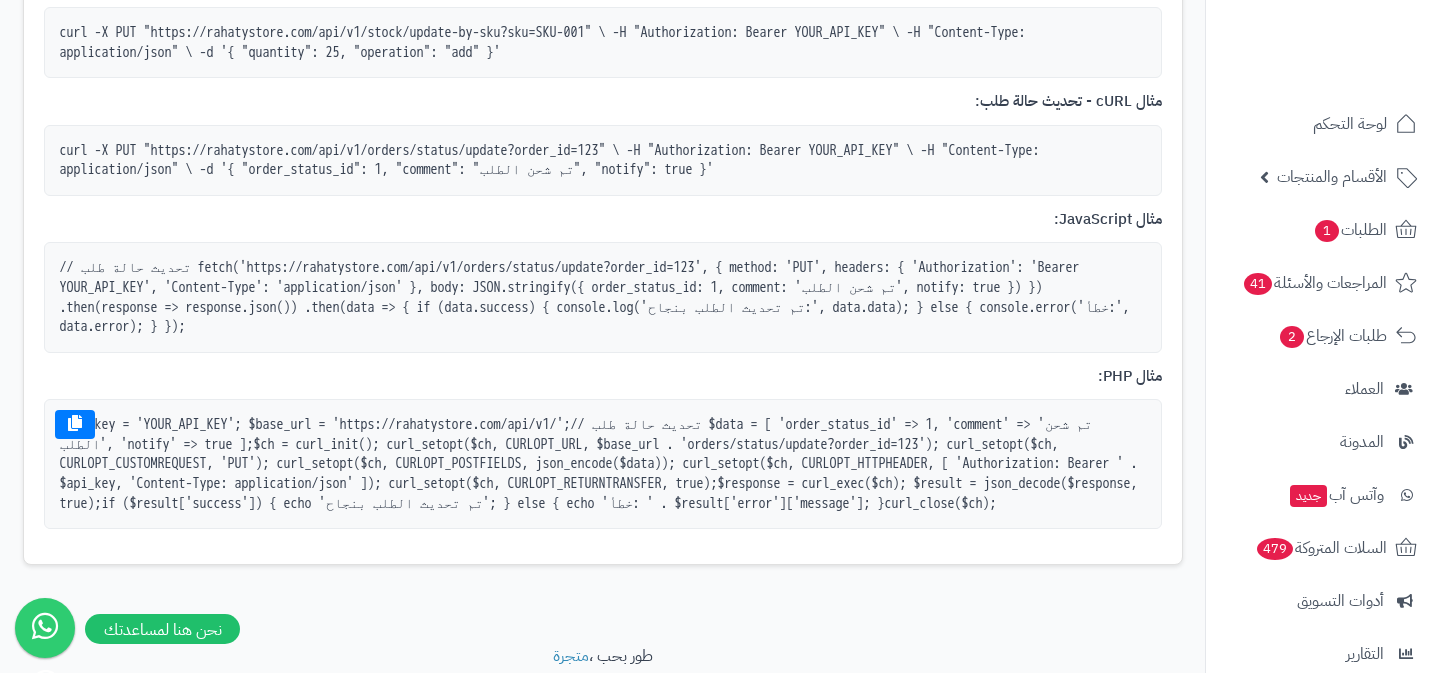 click on "$api_key = 'YOUR_API_KEY';
$base_url = 'https://rahatystore.com/api/v1/';// تحديث حالة طلب
$data = [
'order_status_id' => 1,
'comment' => 'تم شحن الطلب',
'notify' => true
];$ch = curl_init();
curl_setopt($ch, CURLOPT_URL, $base_url . 'orders/status/update?order_id=123');
curl_setopt($ch, CURLOPT_CUSTOMREQUEST, 'PUT');
curl_setopt($ch, CURLOPT_POSTFIELDS, json_encode($data));
curl_setopt($ch, CURLOPT_HTTPHEADER, [
'Authorization: Bearer ' . $api_key,
'Content-Type: application/json'
]);
curl_setopt($ch, CURLOPT_RETURNTRANSFER, true);$response = curl_exec($ch);
$result = json_decode($response, true);if ($result['success']) {
echo 'تم تحديث الطلب بنجاح';
} else {
echo 'خطأ: ' . $result['error']['message'];
}curl_close($ch);" at bounding box center (603, 464) 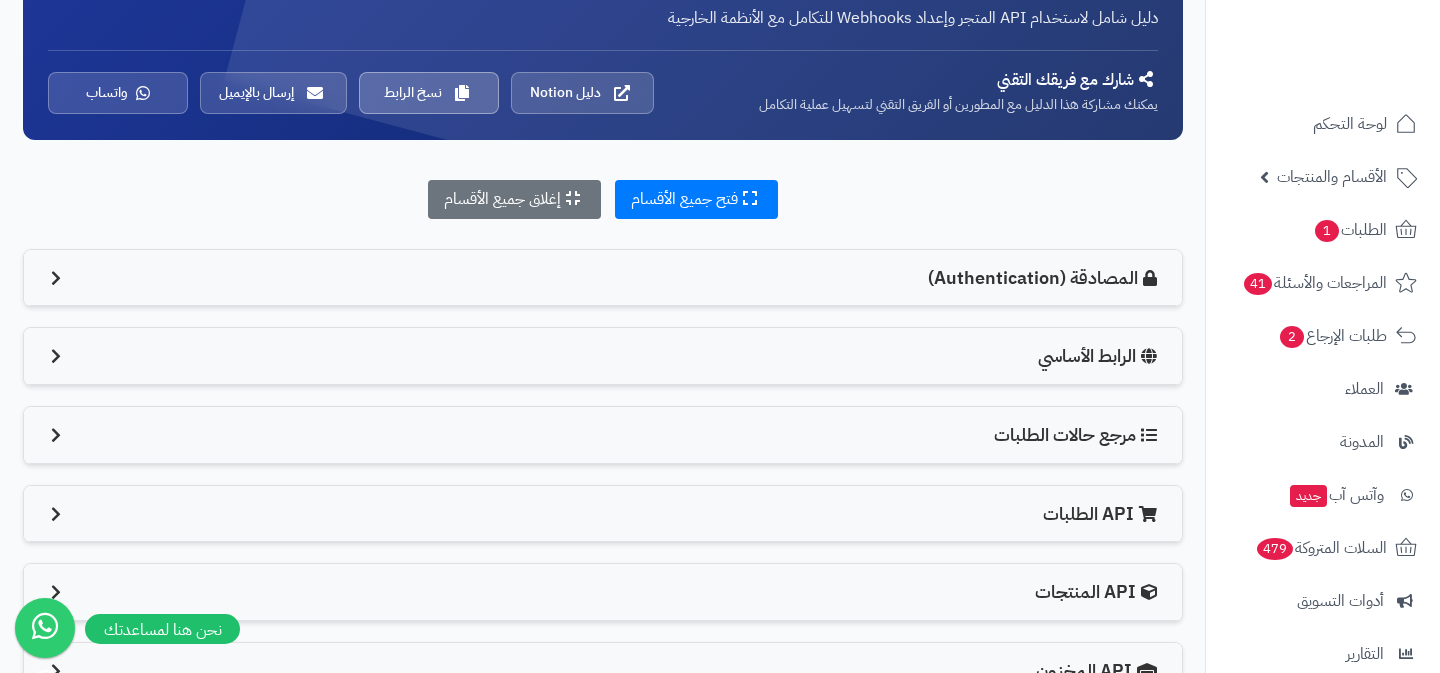 scroll, scrollTop: 0, scrollLeft: 0, axis: both 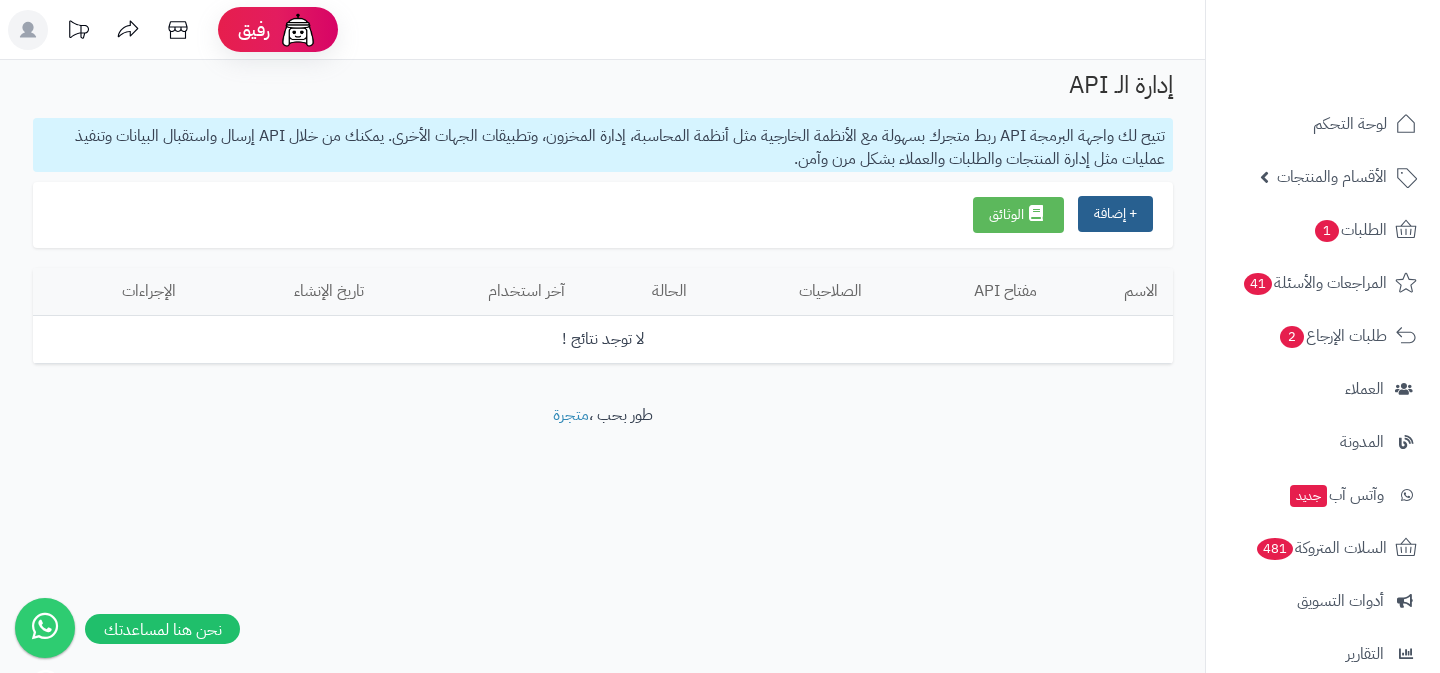 click on "+ إضافة" at bounding box center (1115, 214) 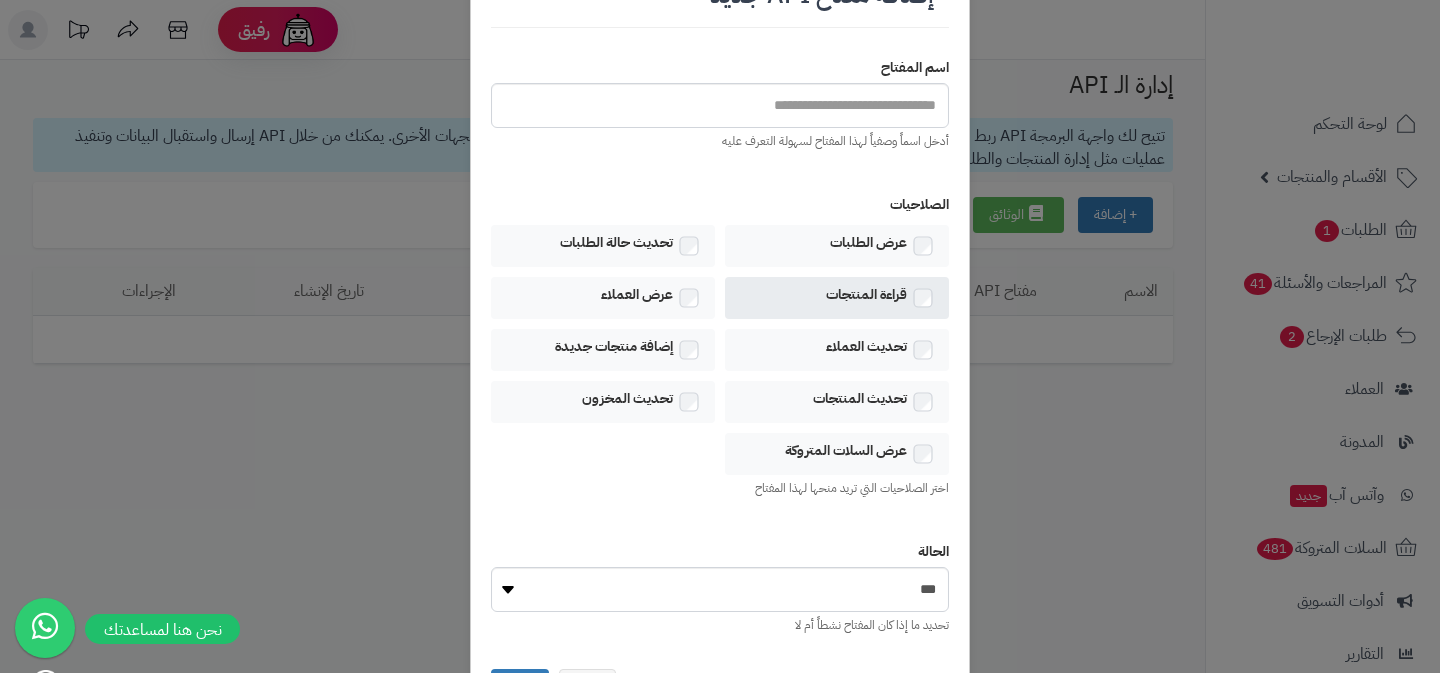 click on "قراءة المنتجات" at bounding box center (837, 298) 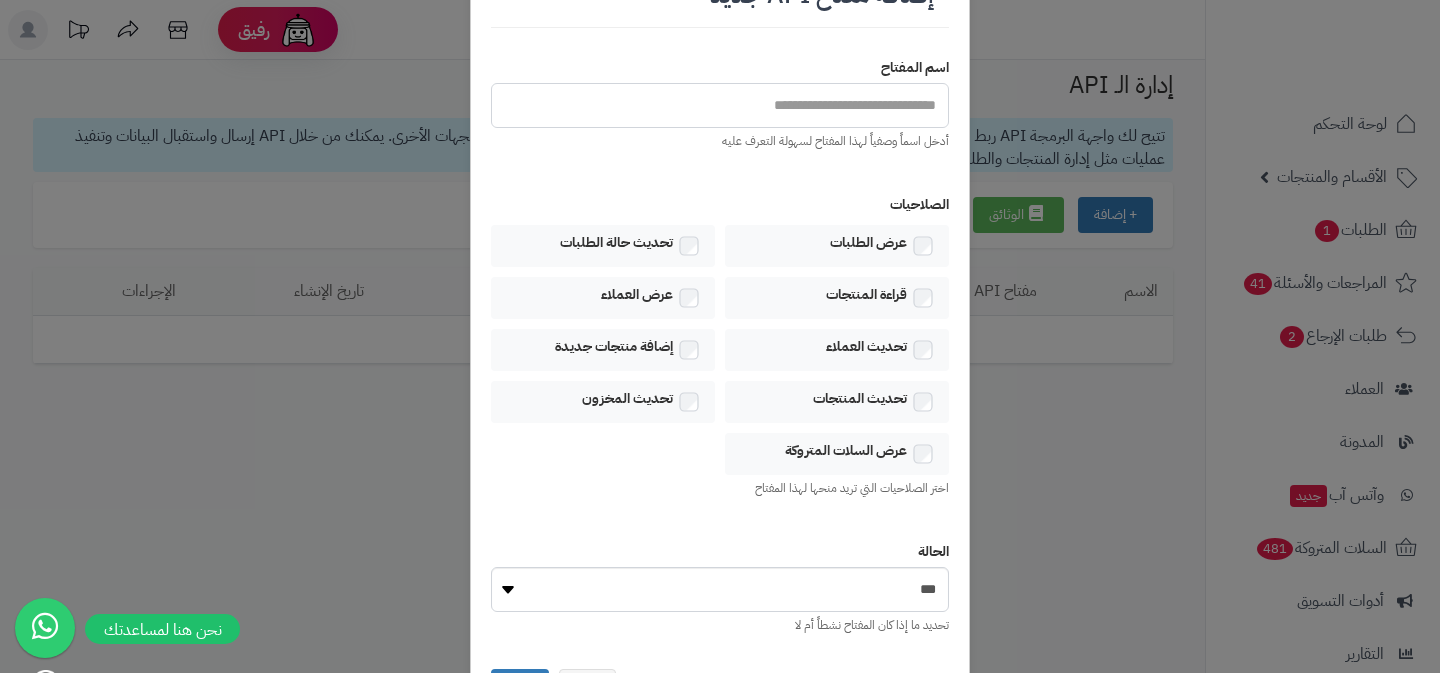 click at bounding box center [720, 105] 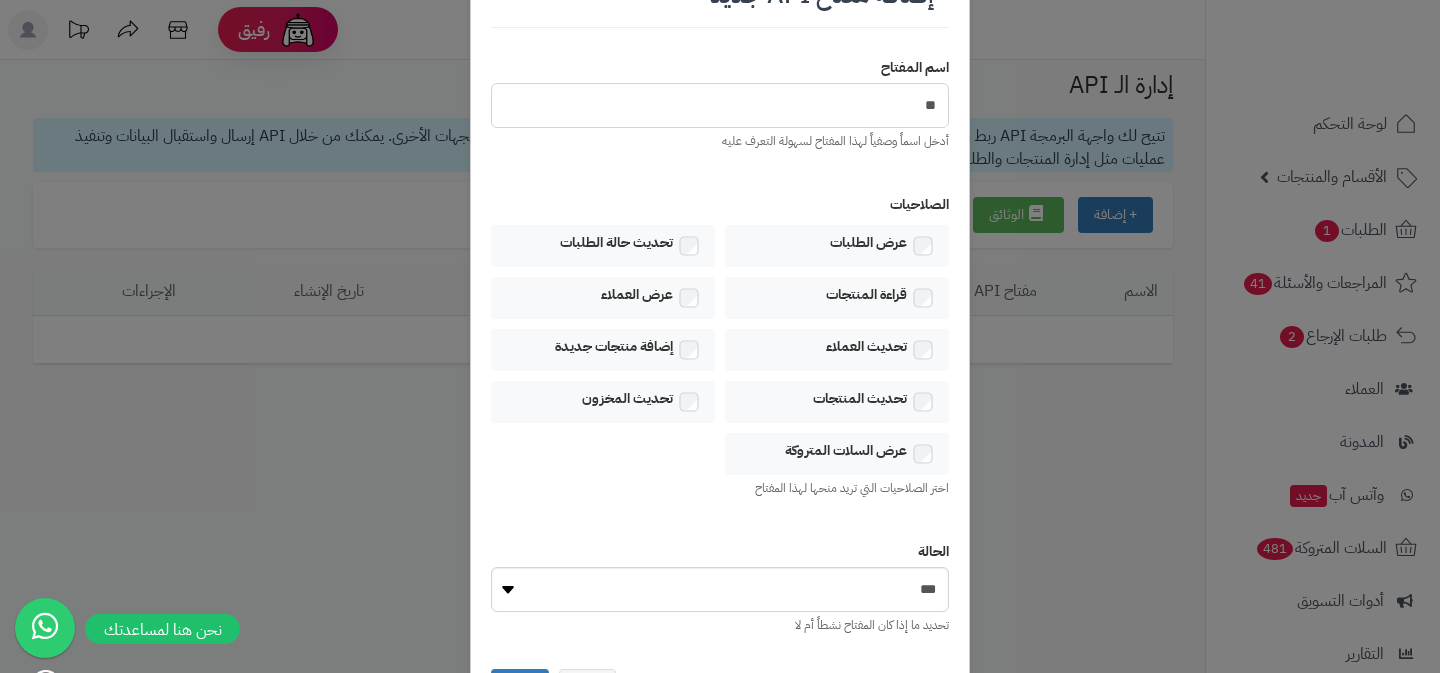 type on "*" 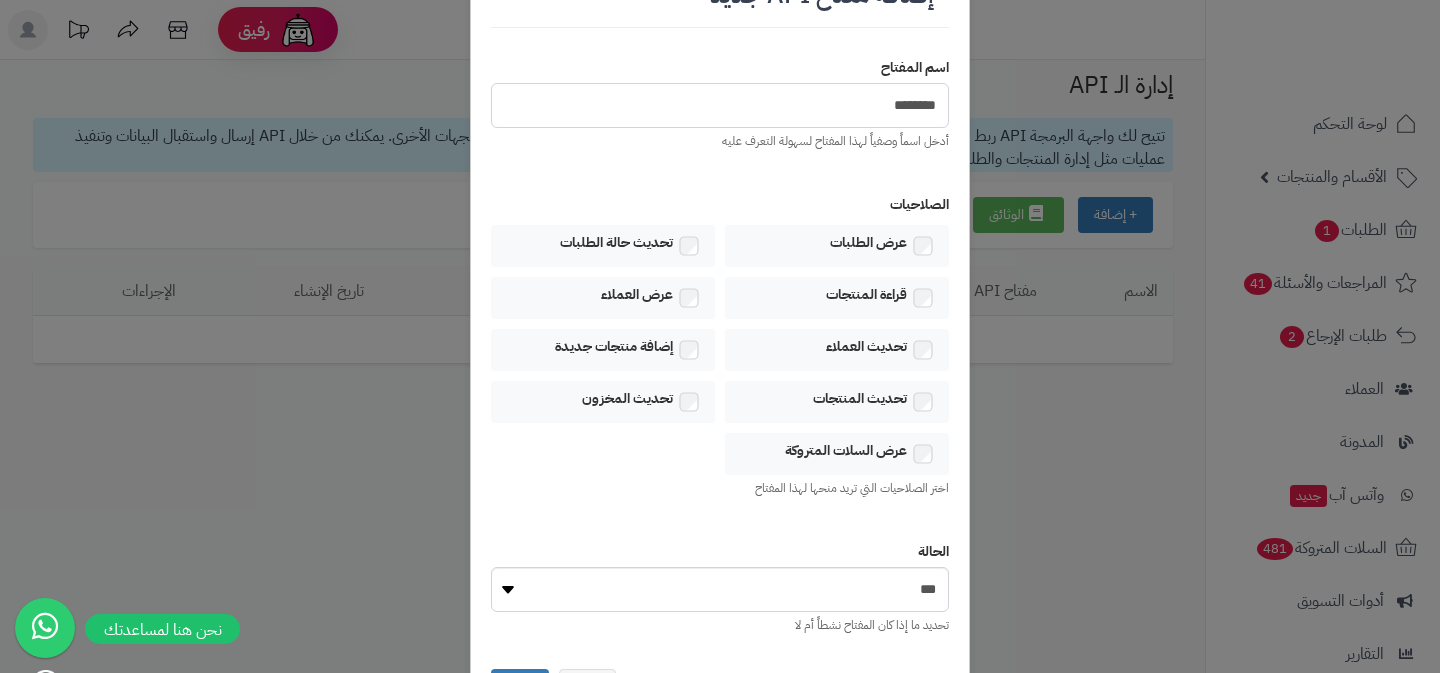 type on "********" 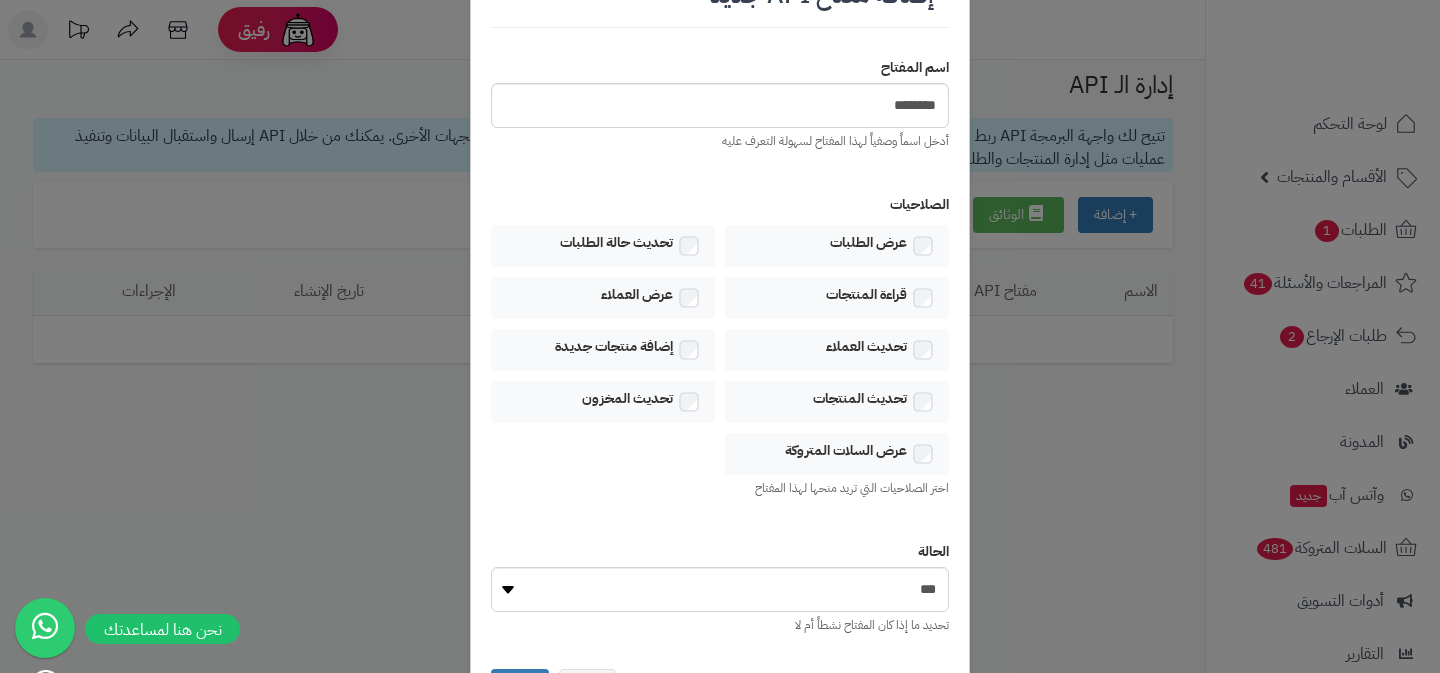 click on "الحالة
*** *******
تحديد ما إذا كان المفتاح نشطاً أم لا" at bounding box center [720, 588] 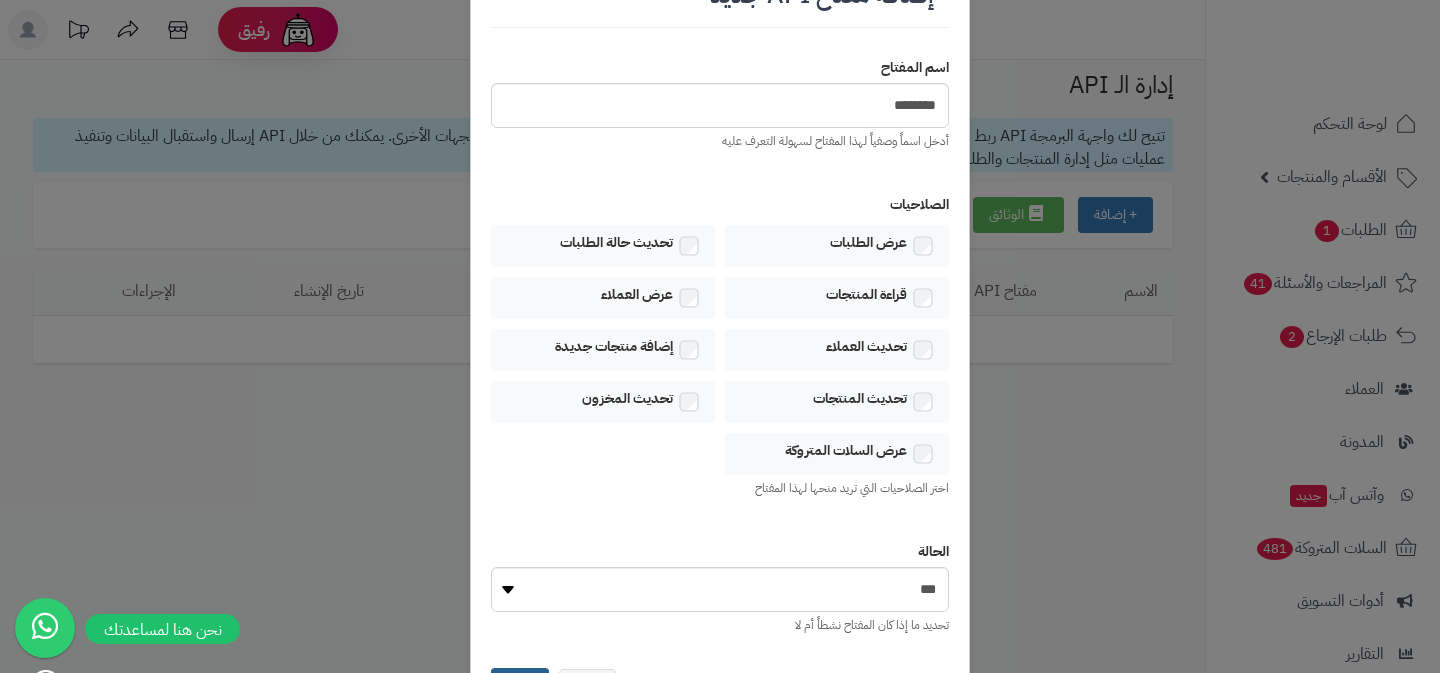 click on "حفظ" at bounding box center (520, 687) 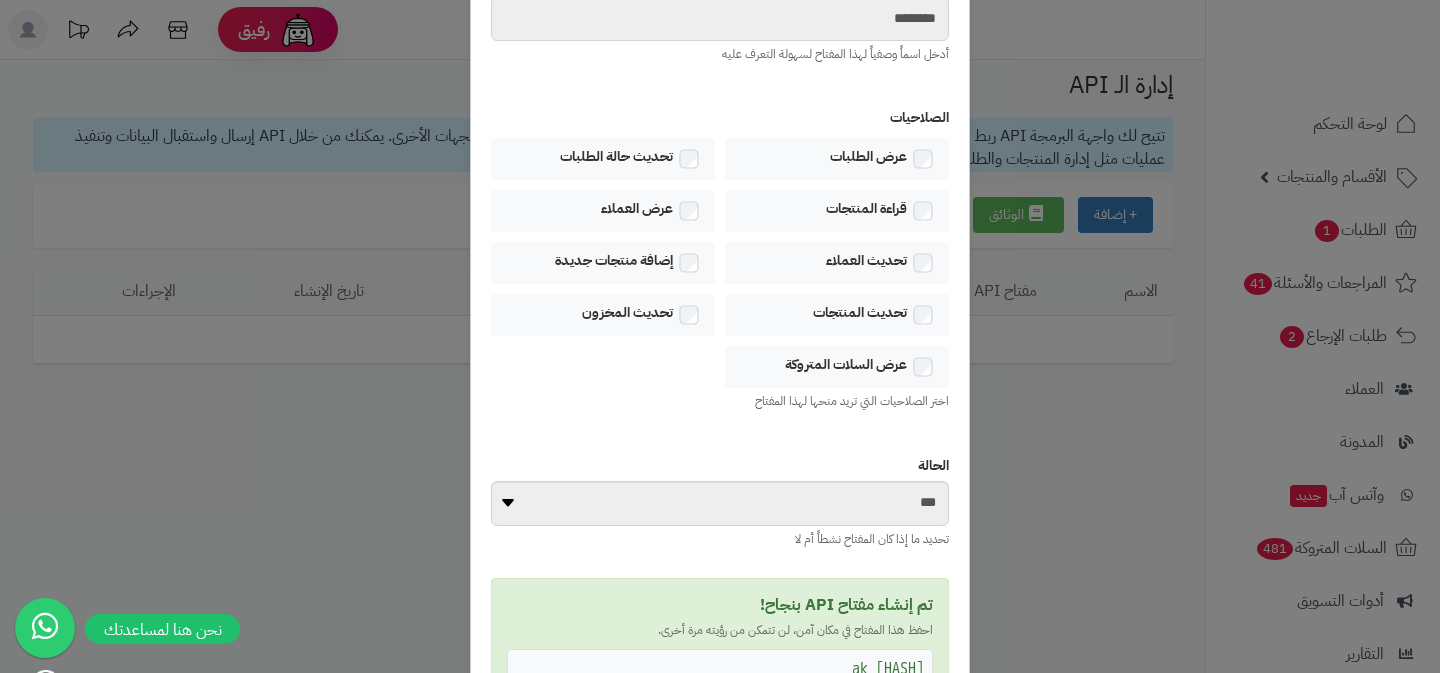 click on "ak_[HASH]" at bounding box center (720, 669) 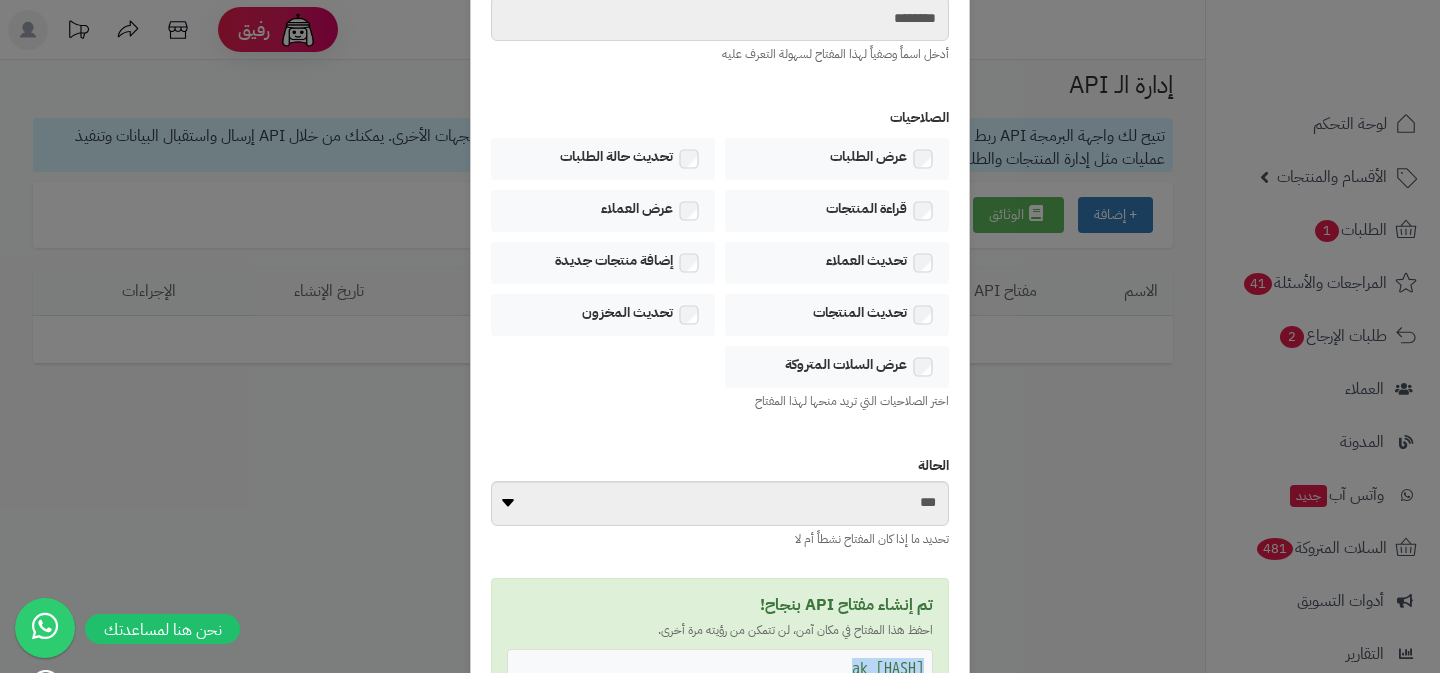 click on "ak_[HASH]" at bounding box center [720, 669] 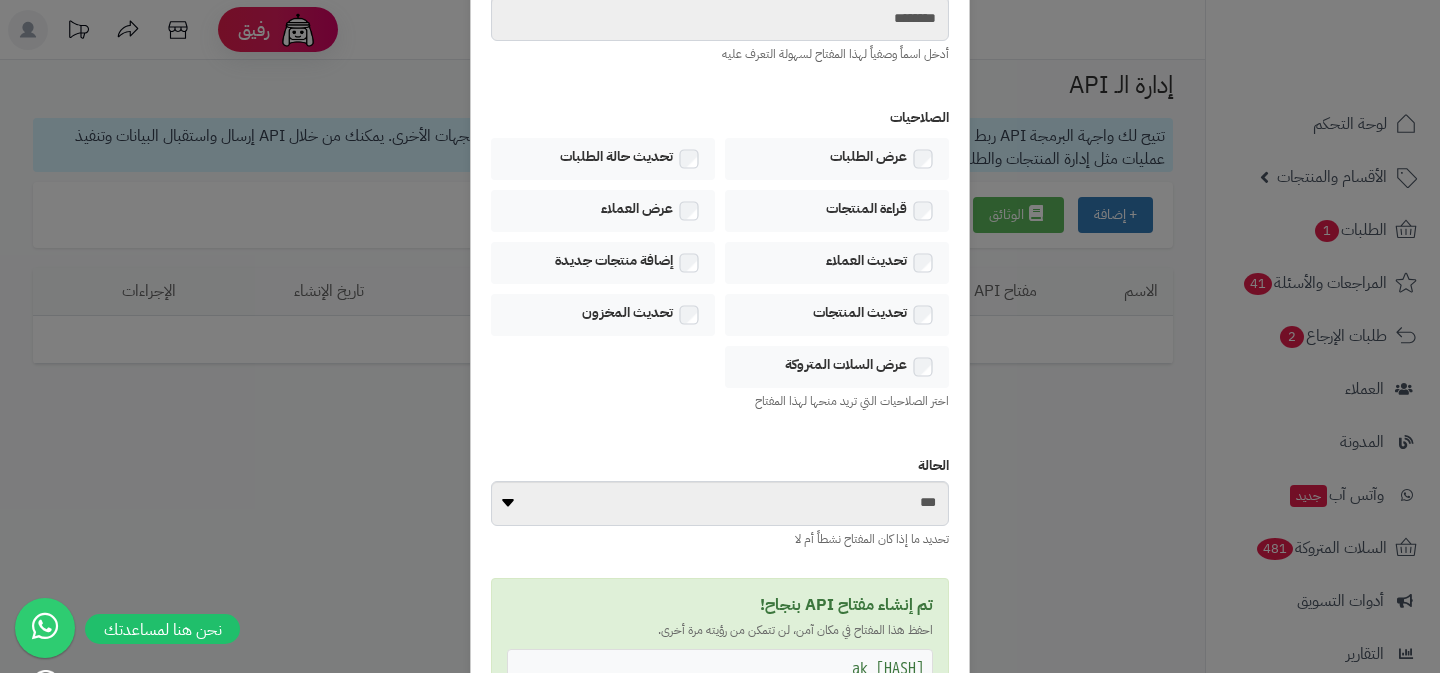 click on "إضافة مفتاح API جديد
اسم المفتاح
******** أدخل اسماً وصفياً لهذا المفتاح لسهولة التعرف عليه
الصلاحيات
عرض الطلبات
تحديث حالة الطلبات
قراءة المنتجات
عرض العملاء
تحديث العملاء
إضافة منتجات جديدة
تحديث المنتجات
تحديث المخزون
عرض السلات المتروكة  اختر الصلاحيات التي تريد منحها لهذا المفتاح
الحالة
*** *******
تحديد ما إذا كان المفتاح نشطاً أم لا
تم إنشاء مفتاح API بنجاح! احفظ هذا المفتاح في مكان آمن، لن تتمكن من رؤيته مرة أخرى. [API_KEY]
نسخ المفتاح
إغلاق وإعادة تحميل
تم الحفظ" at bounding box center [720, 336] 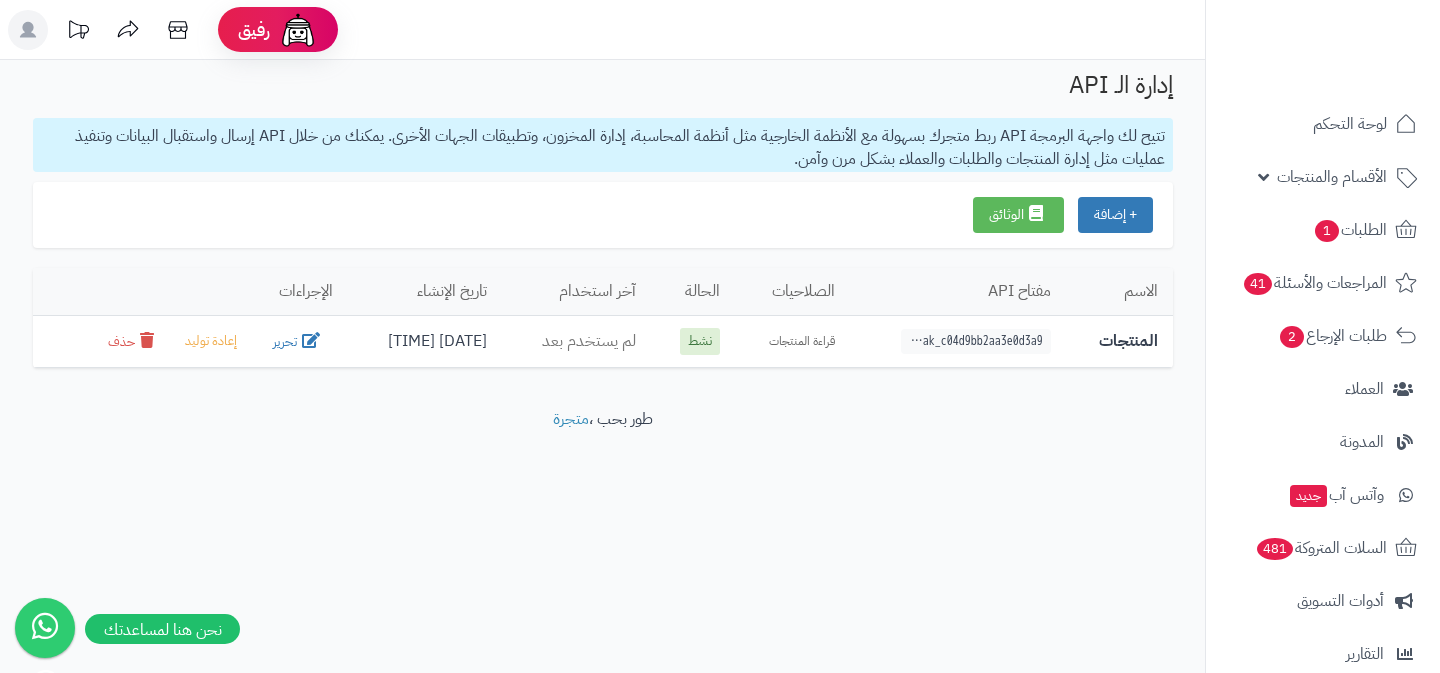 scroll, scrollTop: 0, scrollLeft: 0, axis: both 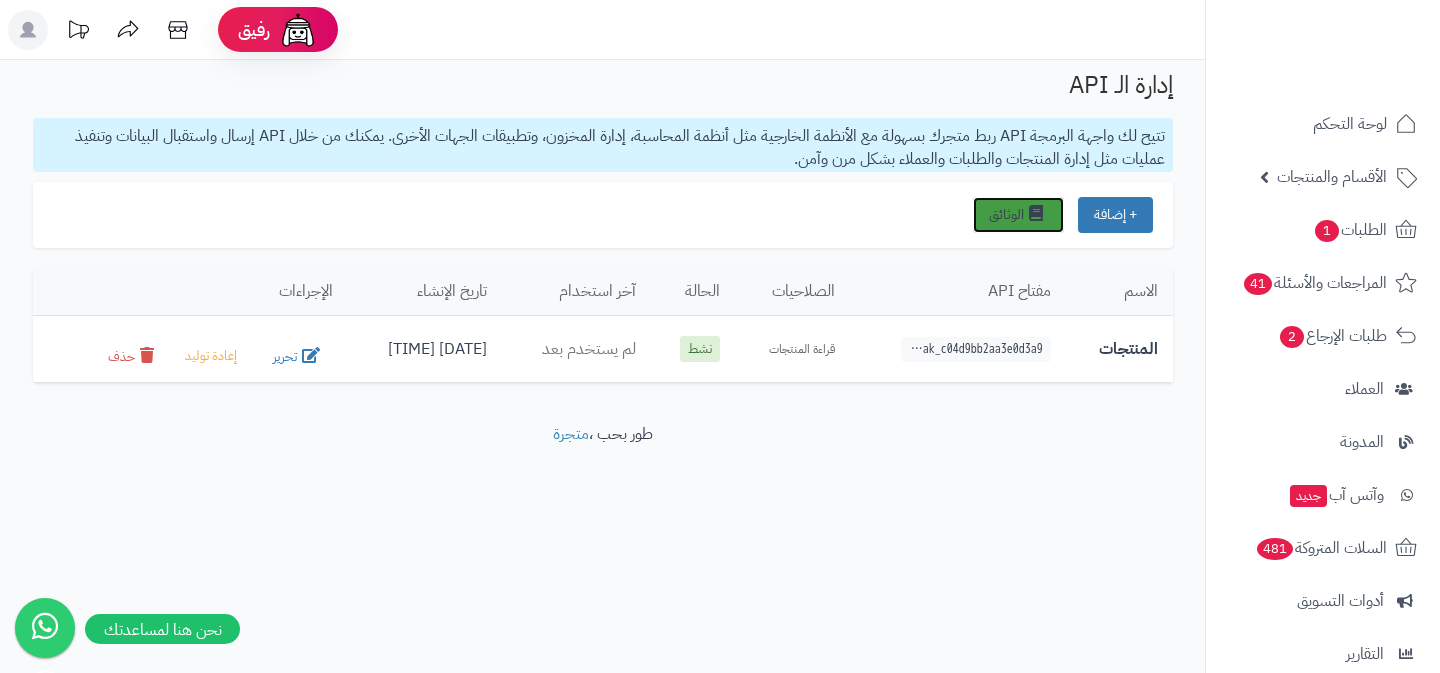 click at bounding box center [1036, 213] 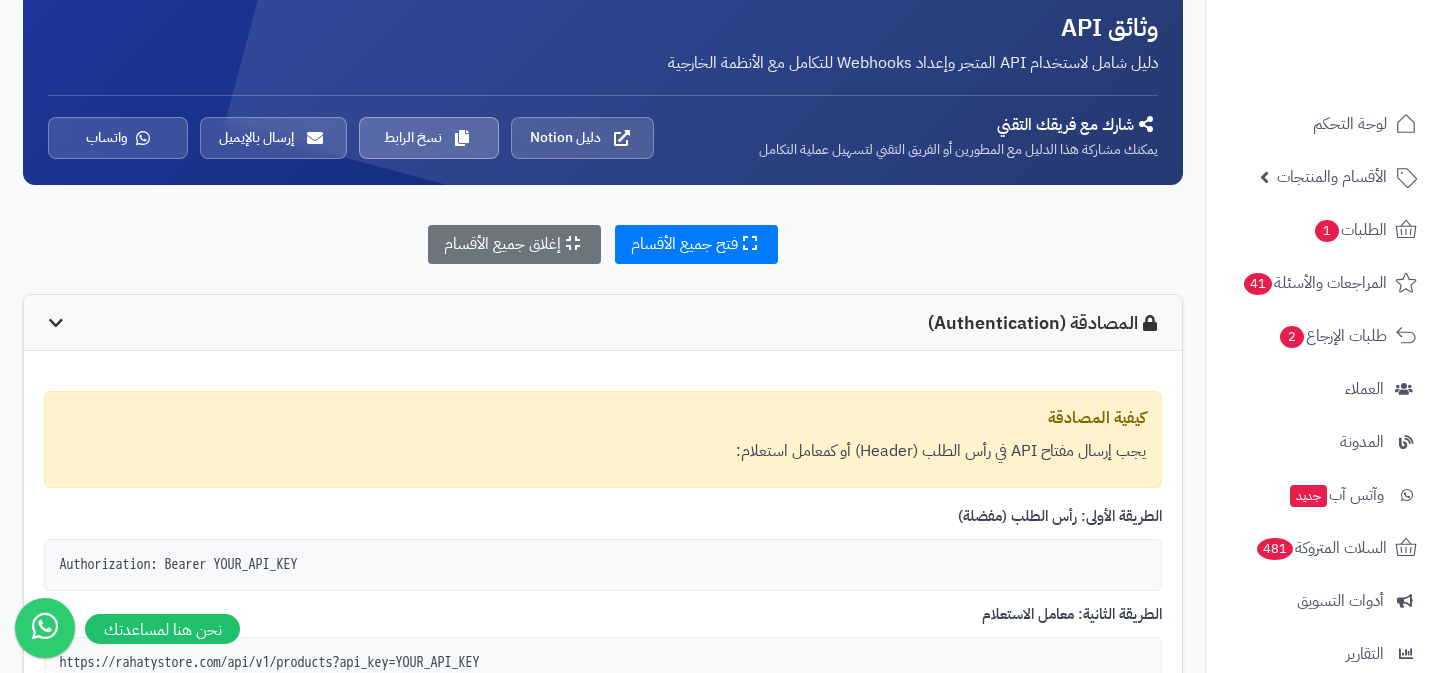 scroll, scrollTop: 200, scrollLeft: 0, axis: vertical 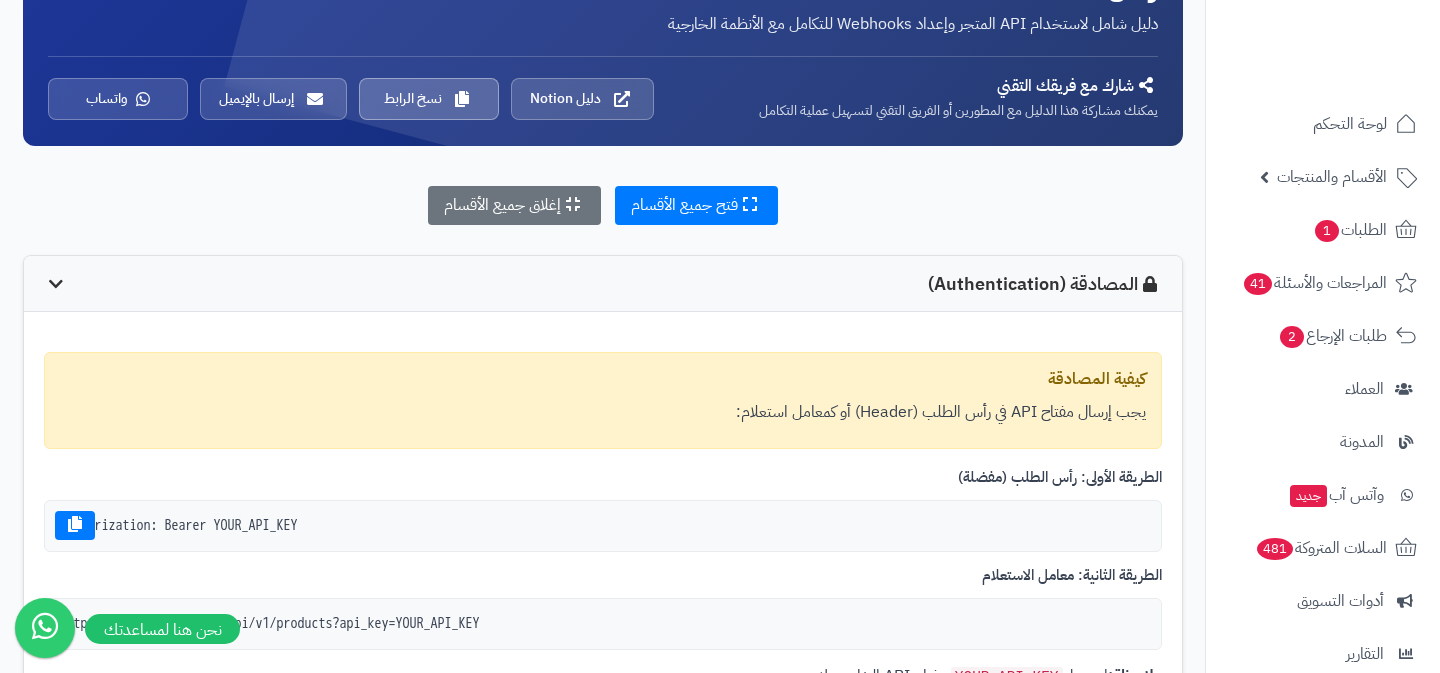 click on "Authorization: Bearer YOUR_API_KEY" at bounding box center (603, 526) 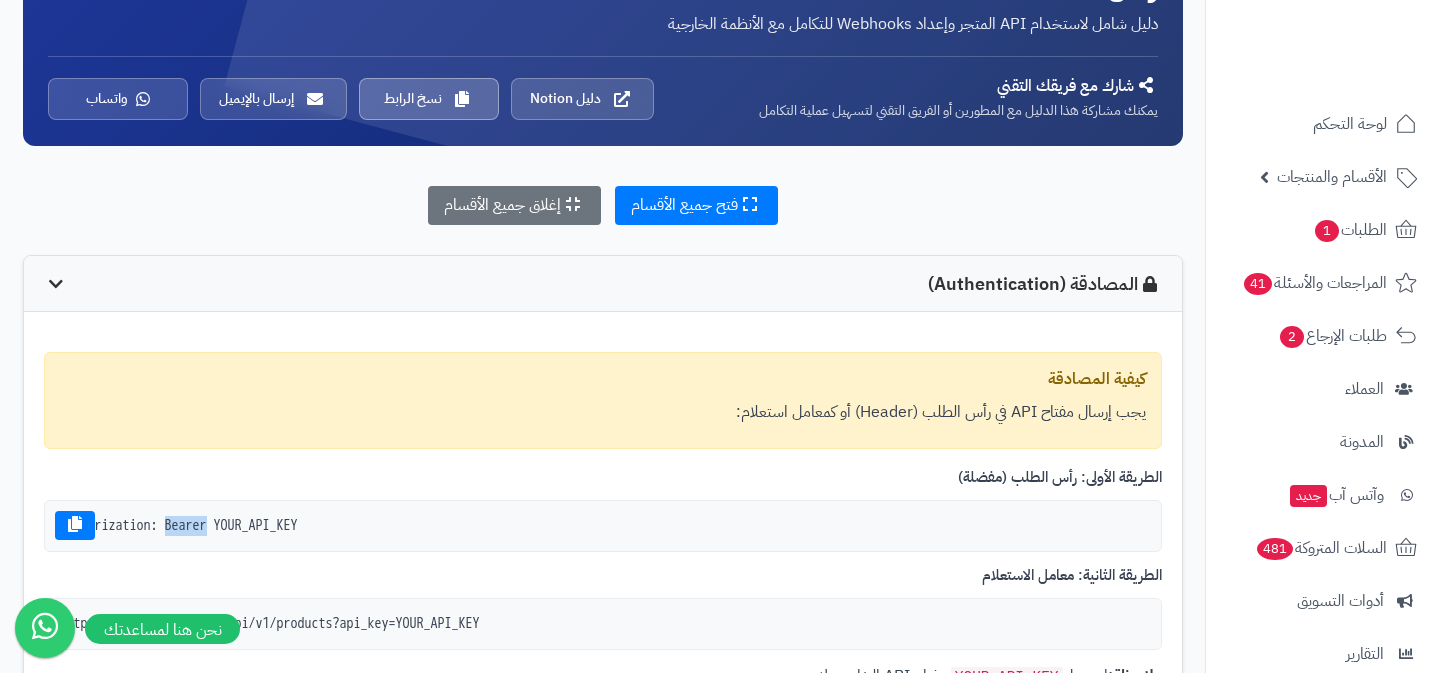 click on "Authorization: Bearer YOUR_API_KEY" at bounding box center (603, 526) 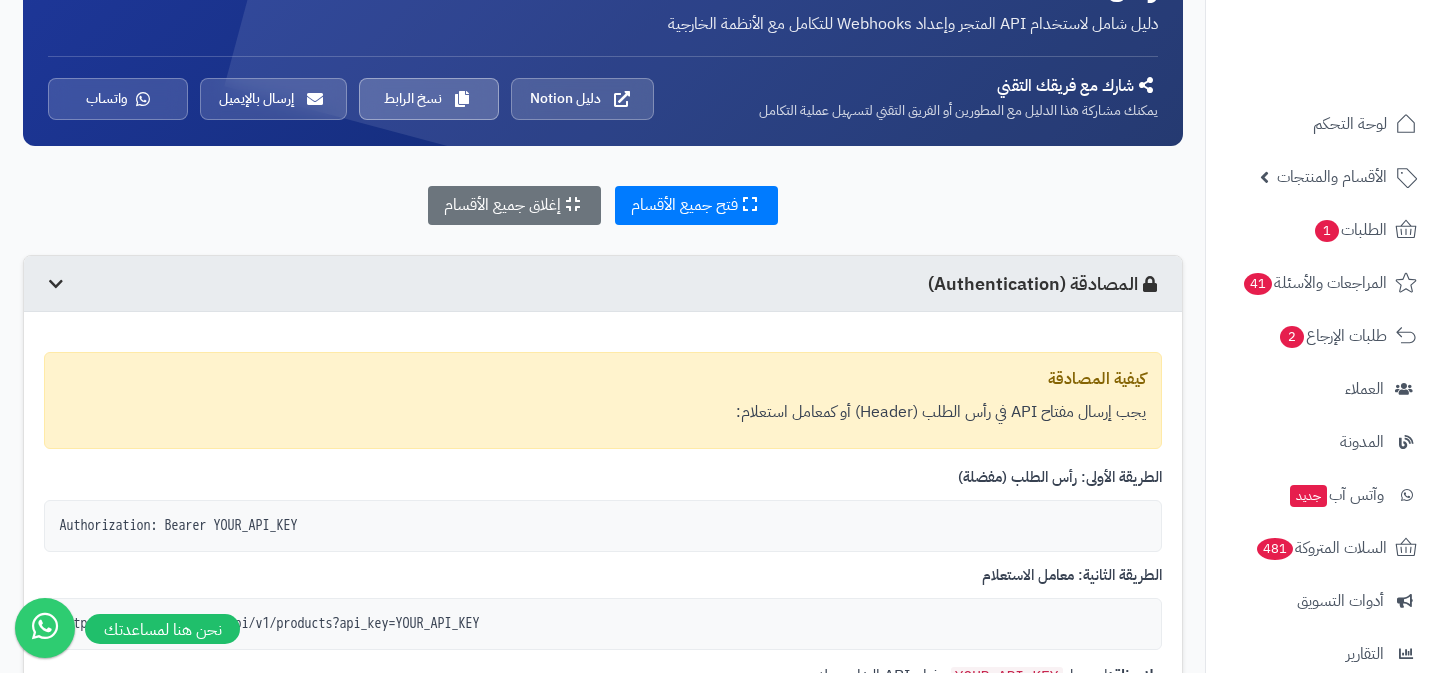 click on "المصادقة (Authentication)" at bounding box center [1045, 284] 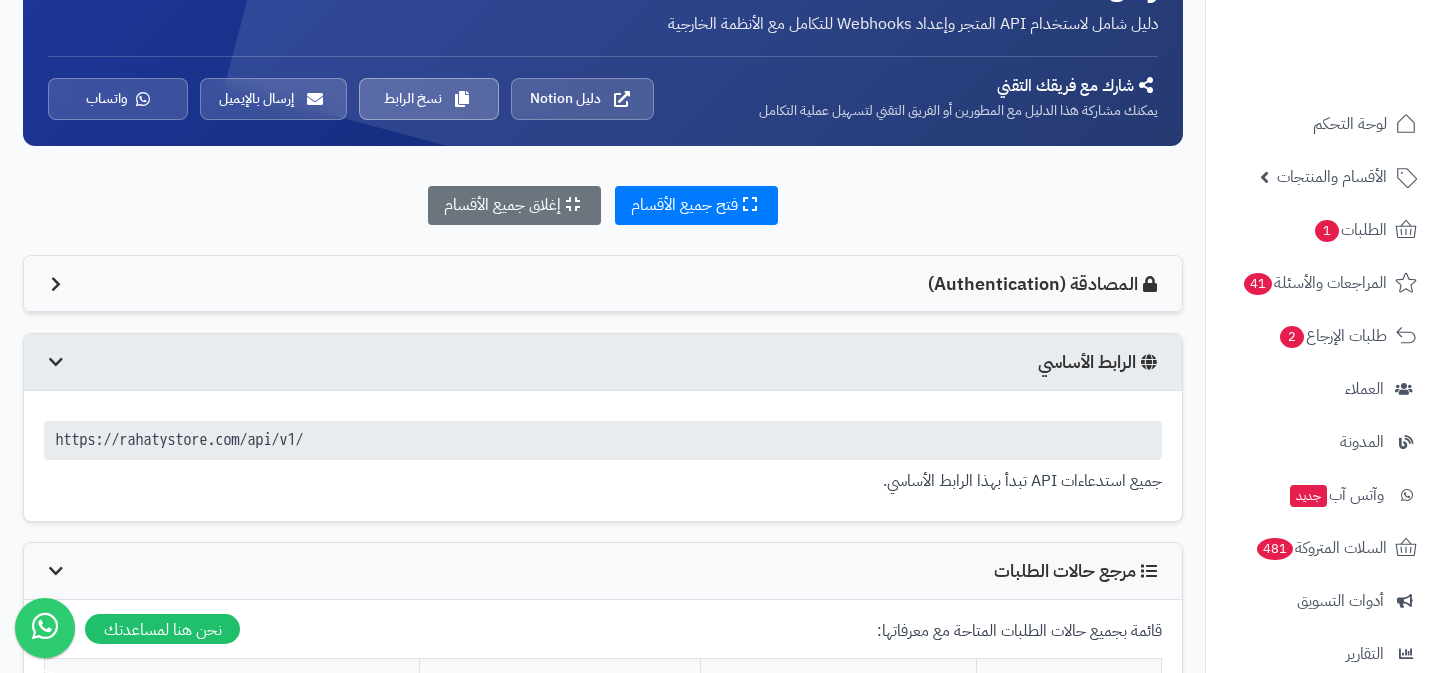 click on "الرابط الأساسي" at bounding box center (603, 362) 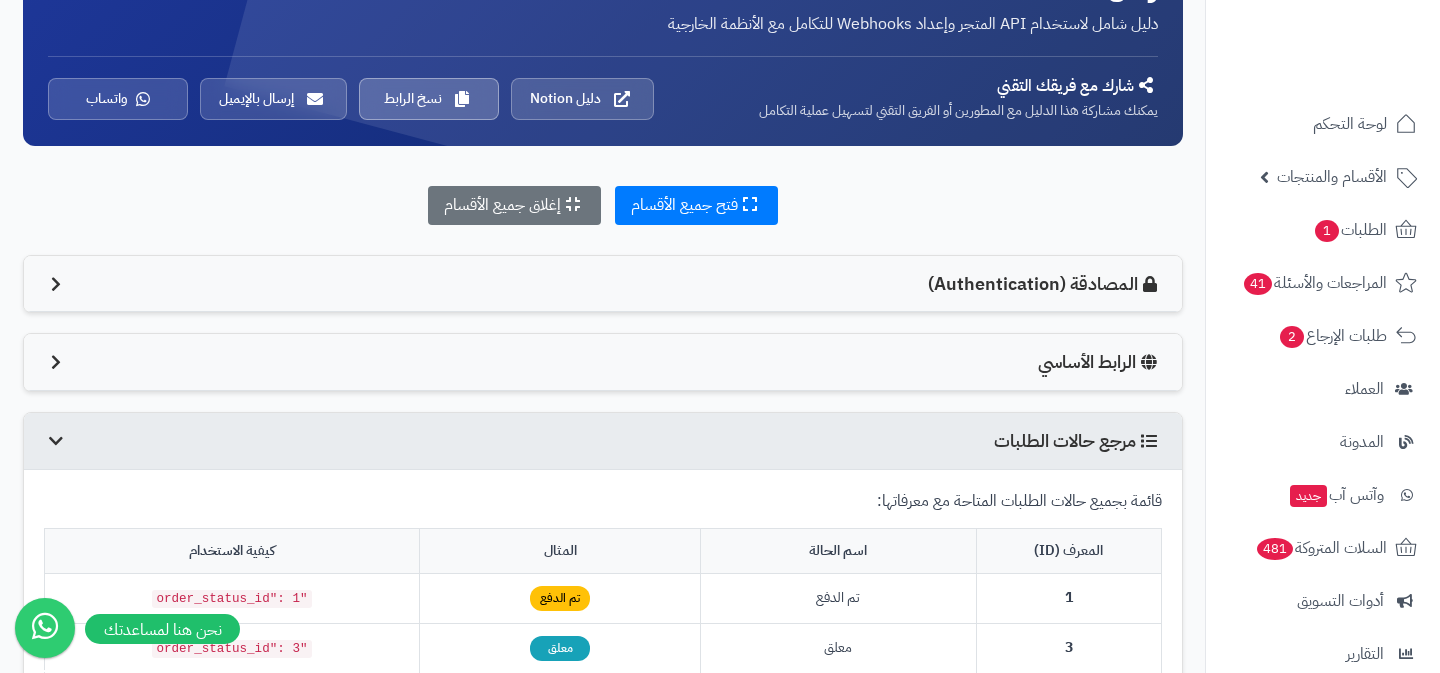 click on "مرجع حالات الطلبات" at bounding box center [603, 441] 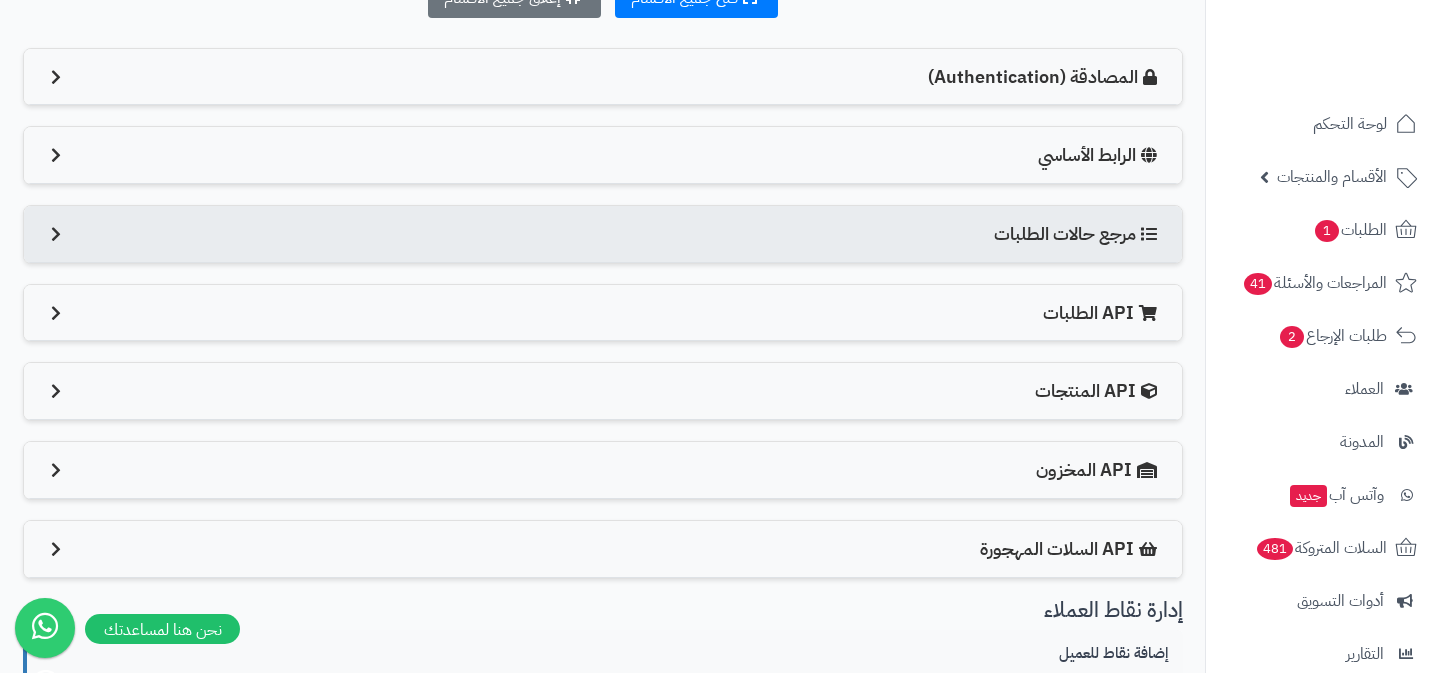scroll, scrollTop: 430, scrollLeft: 0, axis: vertical 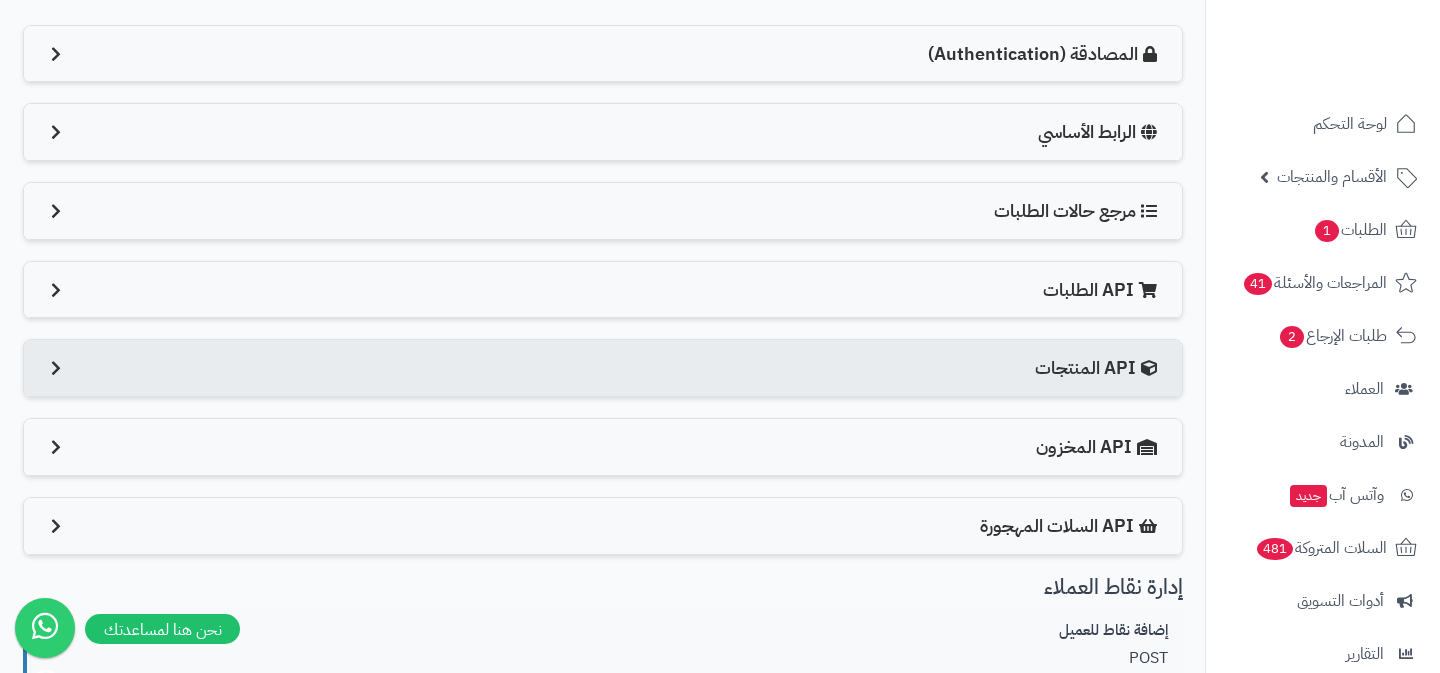 click on "API المنتجات" at bounding box center [603, 368] 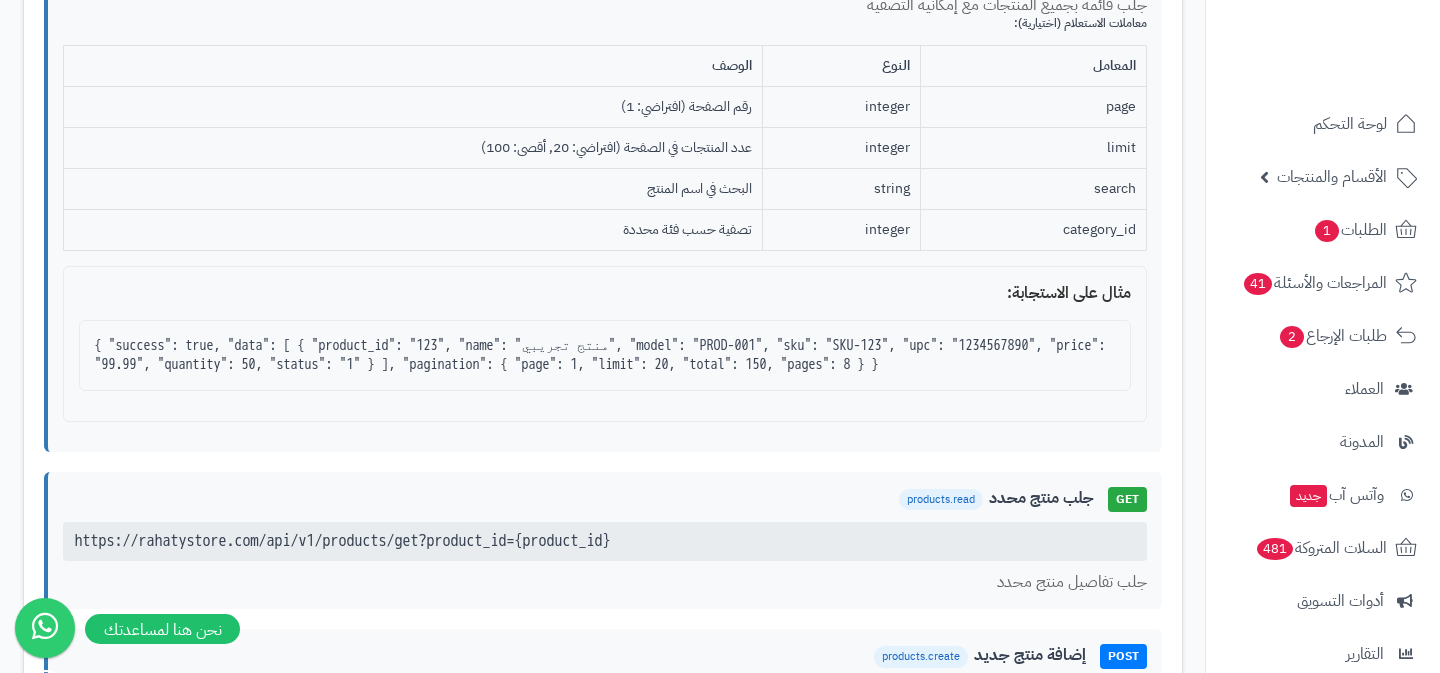 scroll, scrollTop: 386, scrollLeft: 0, axis: vertical 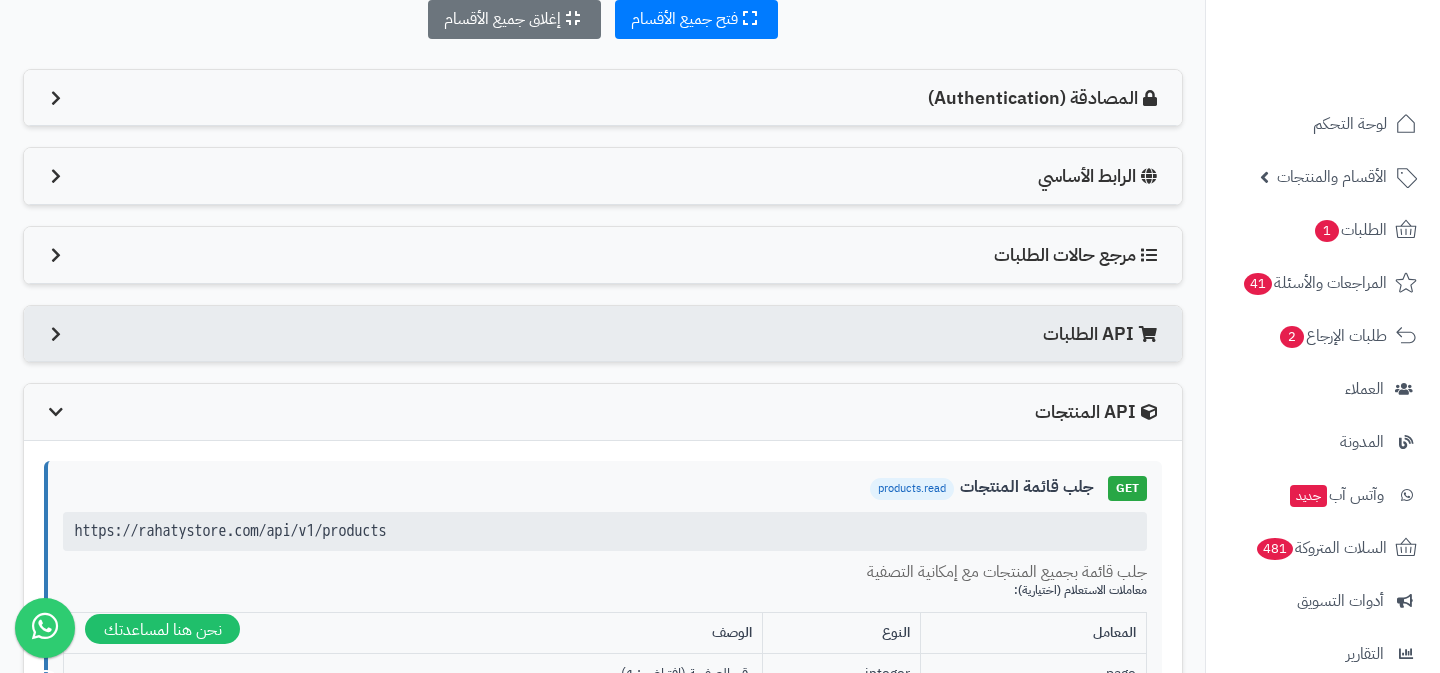 click on "API الطلبات" at bounding box center [1102, 334] 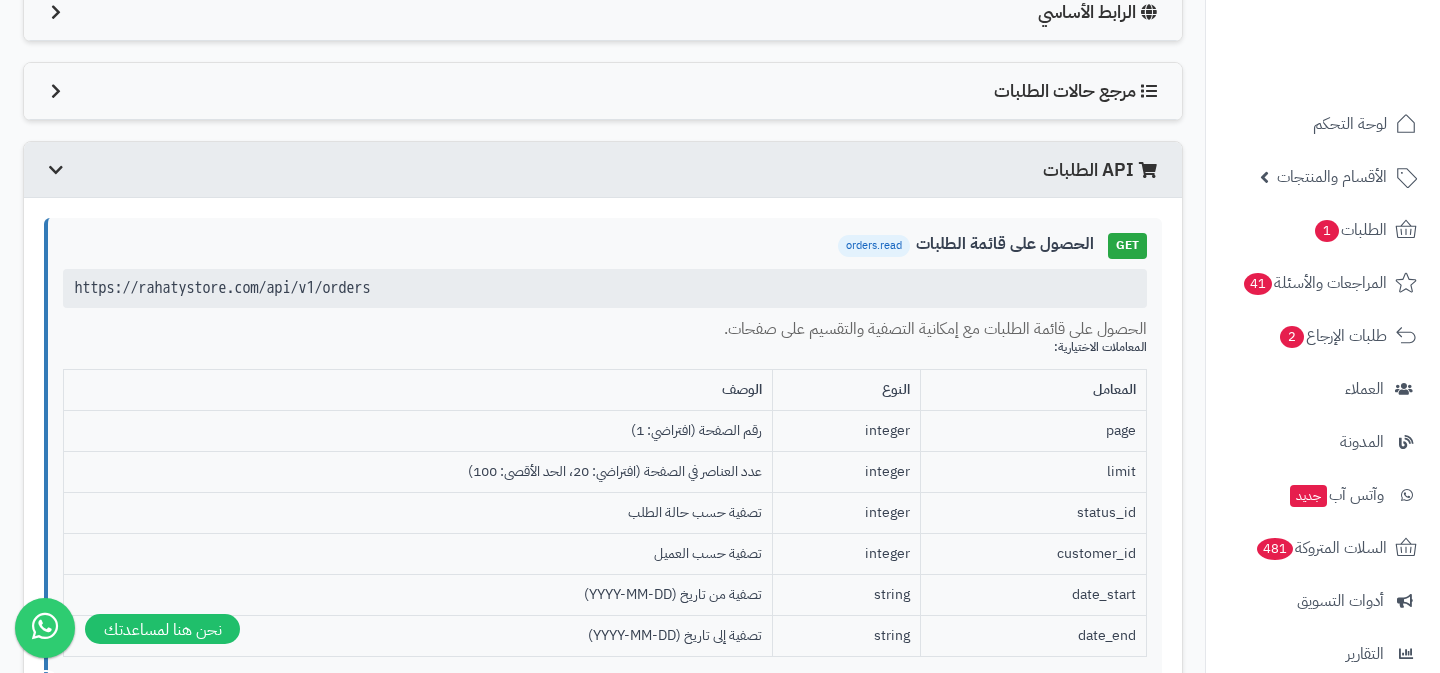 scroll, scrollTop: 554, scrollLeft: 0, axis: vertical 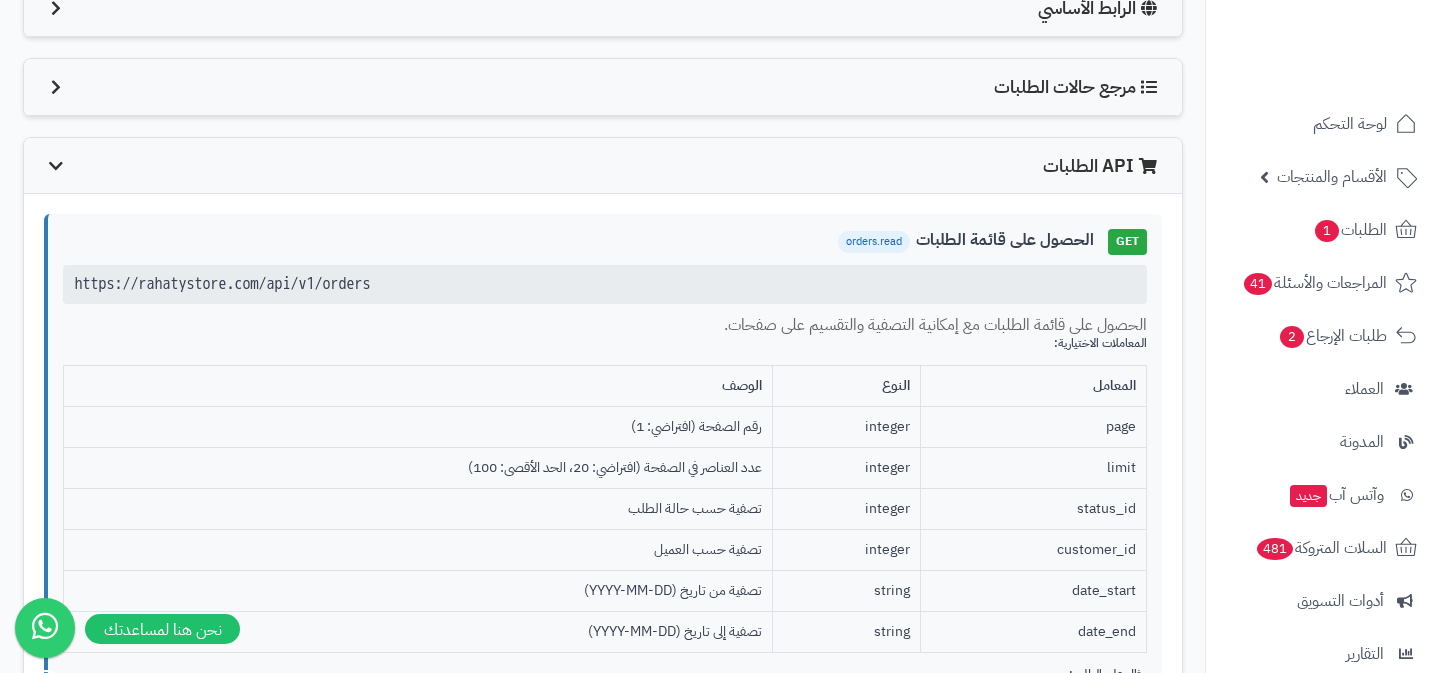 click on "https://rahatystore.com/api/v1/orders" at bounding box center (605, 284) 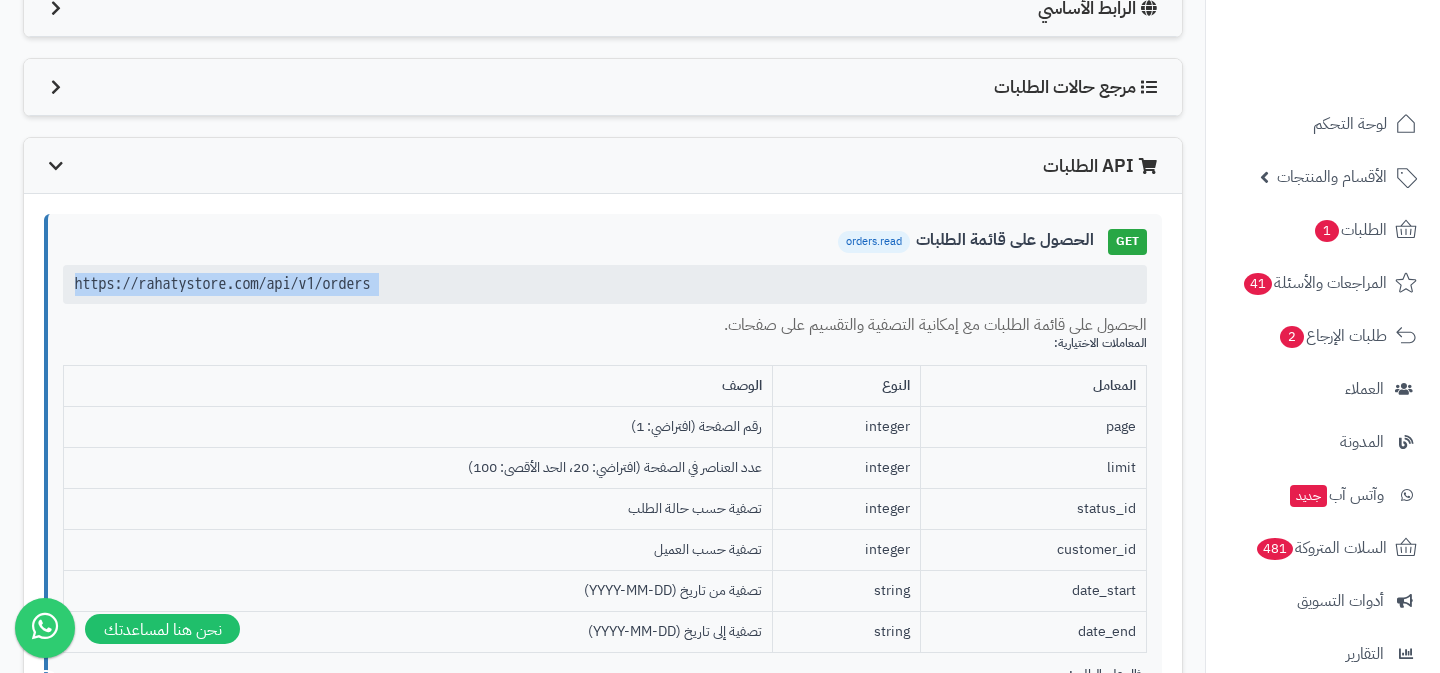 click on "https://rahatystore.com/api/v1/orders" at bounding box center (605, 284) 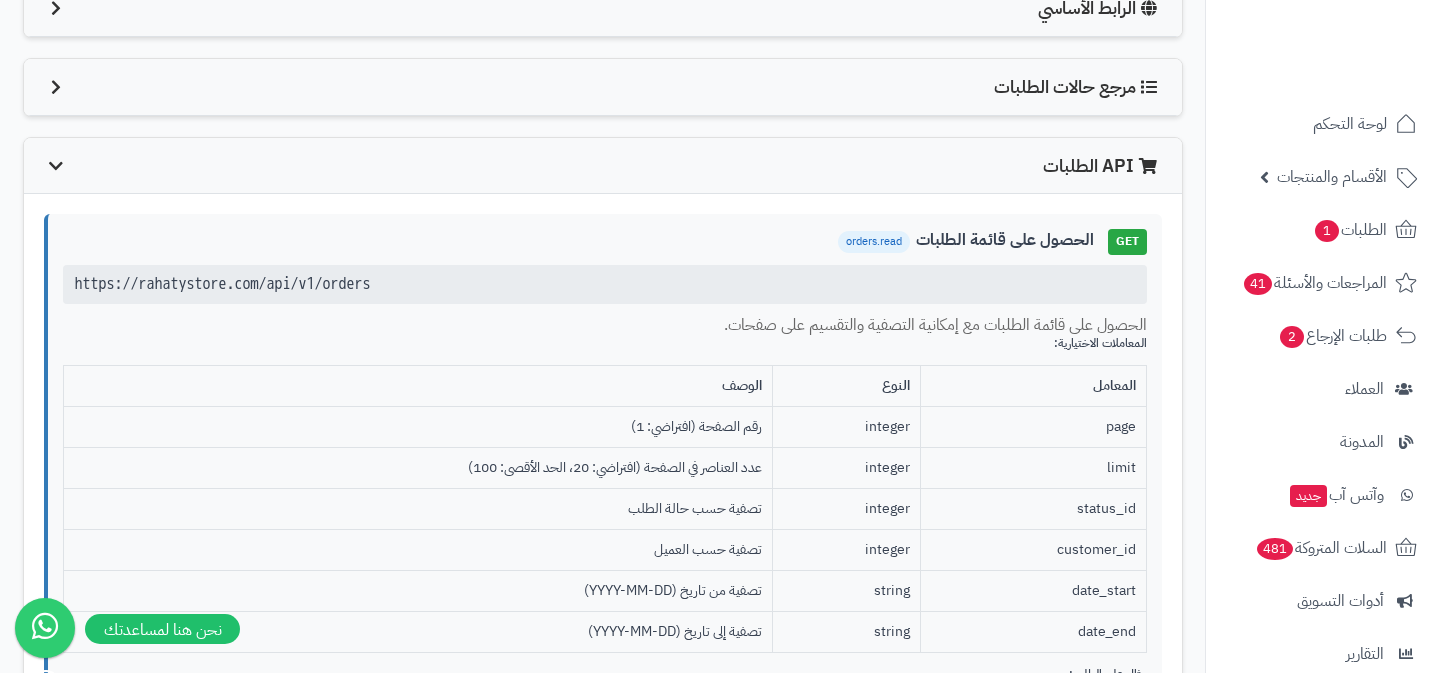 click on "https://rahatystore.com/api/v1/orders" at bounding box center [605, 284] 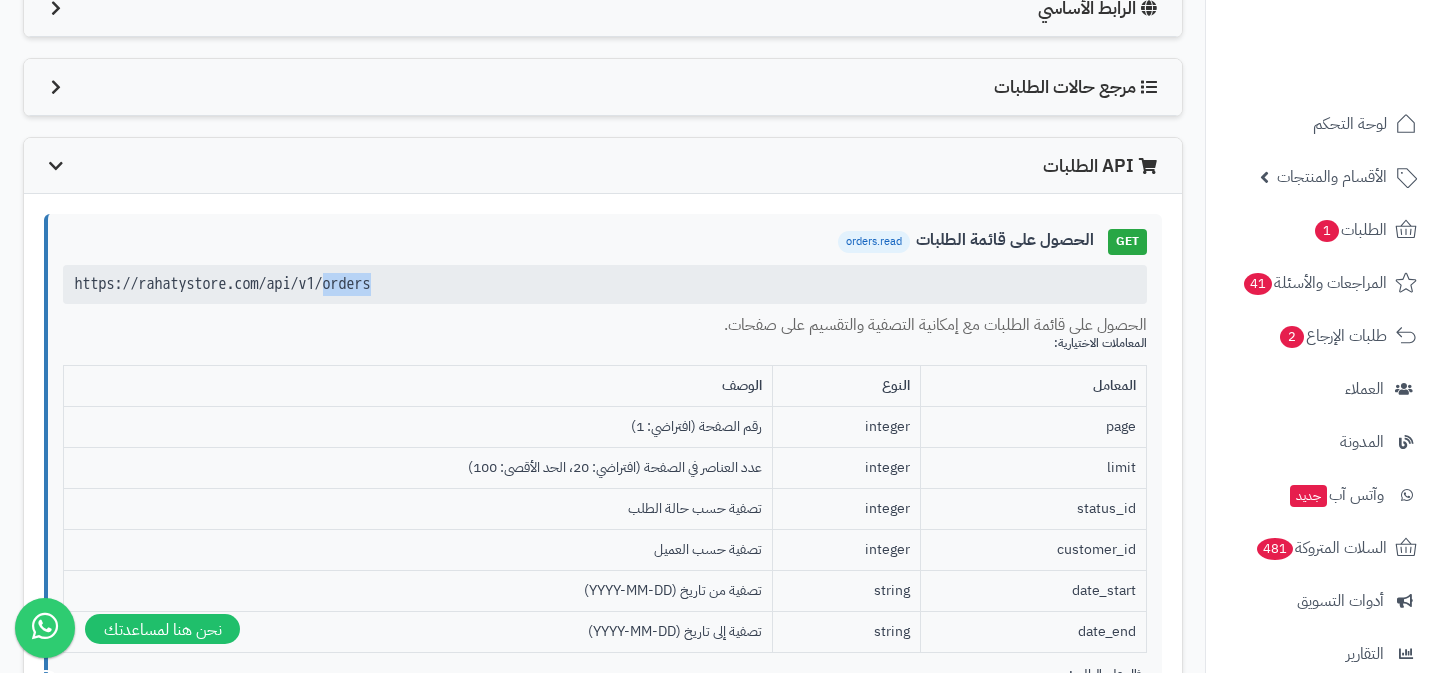 click on "https://rahatystore.com/api/v1/orders" at bounding box center (605, 284) 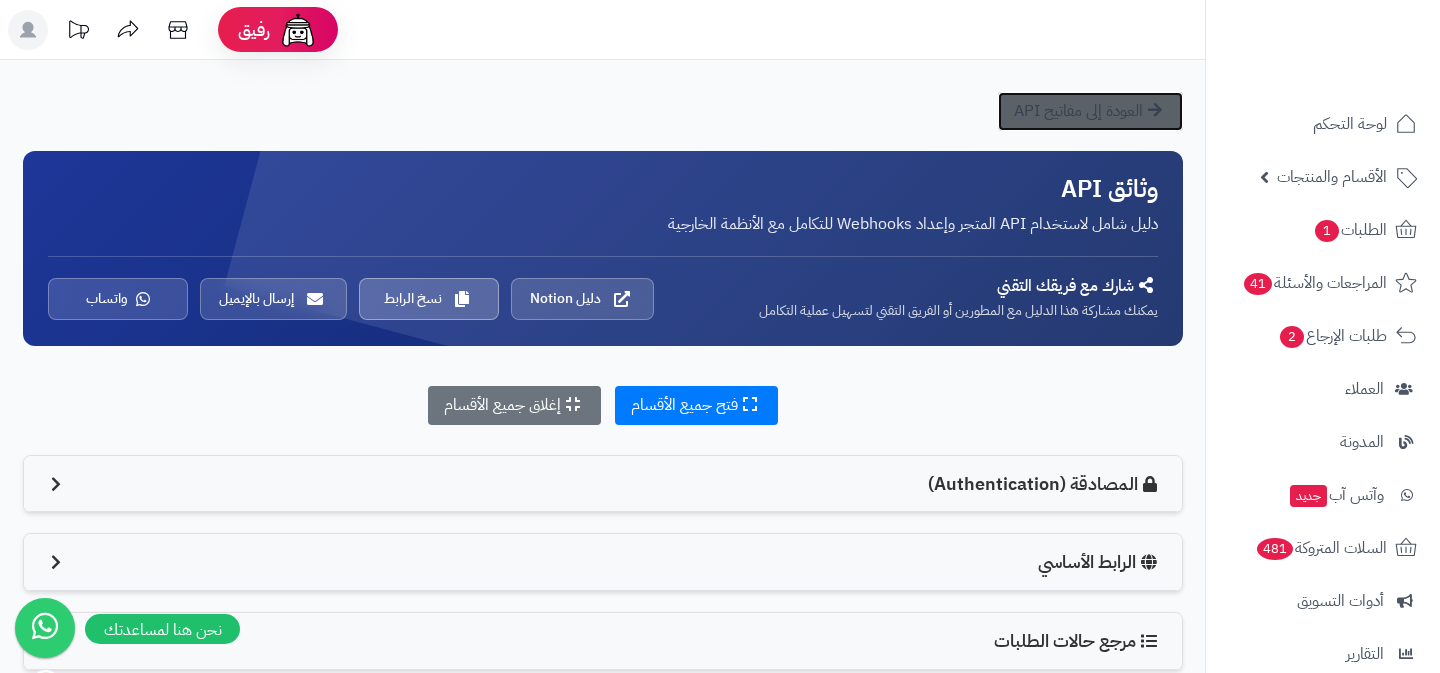 click on "العودة إلى مفاتيح API" at bounding box center (1090, 111) 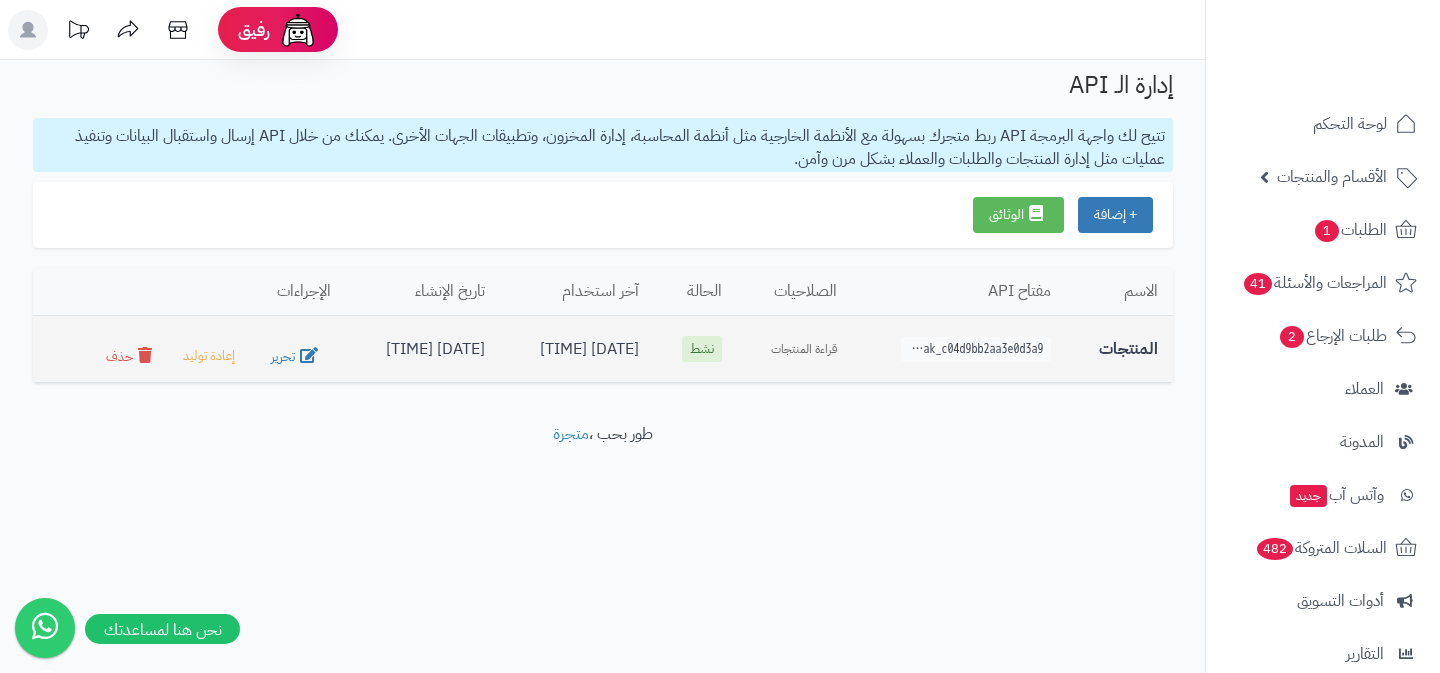 scroll, scrollTop: 0, scrollLeft: 0, axis: both 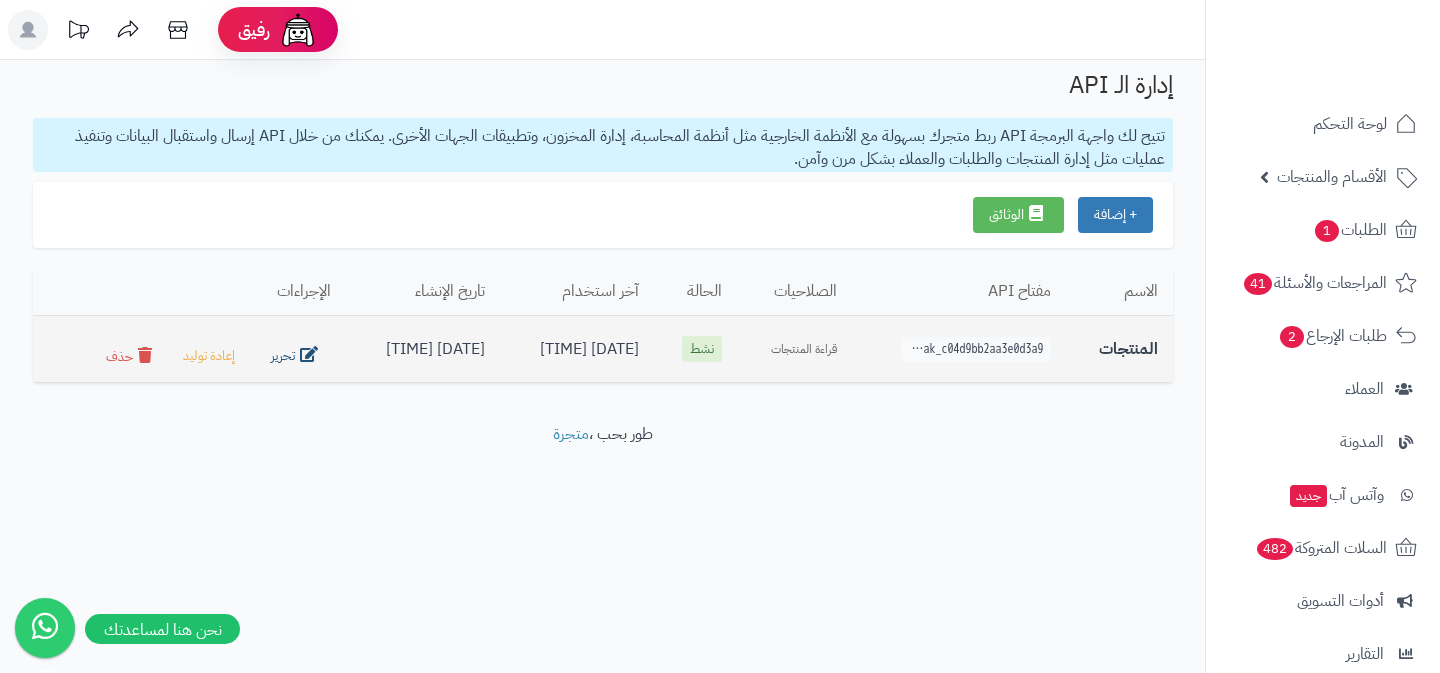 click on "تحرير" at bounding box center (297, 356) 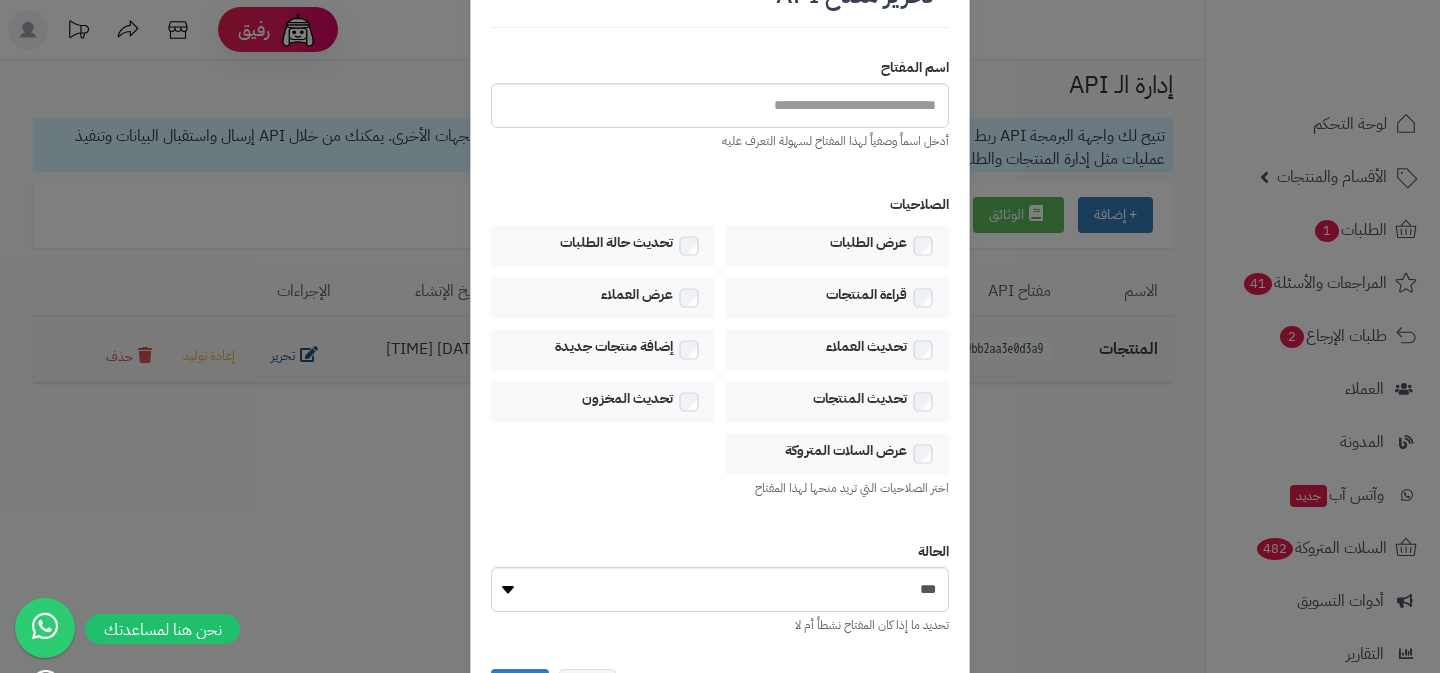 type on "********" 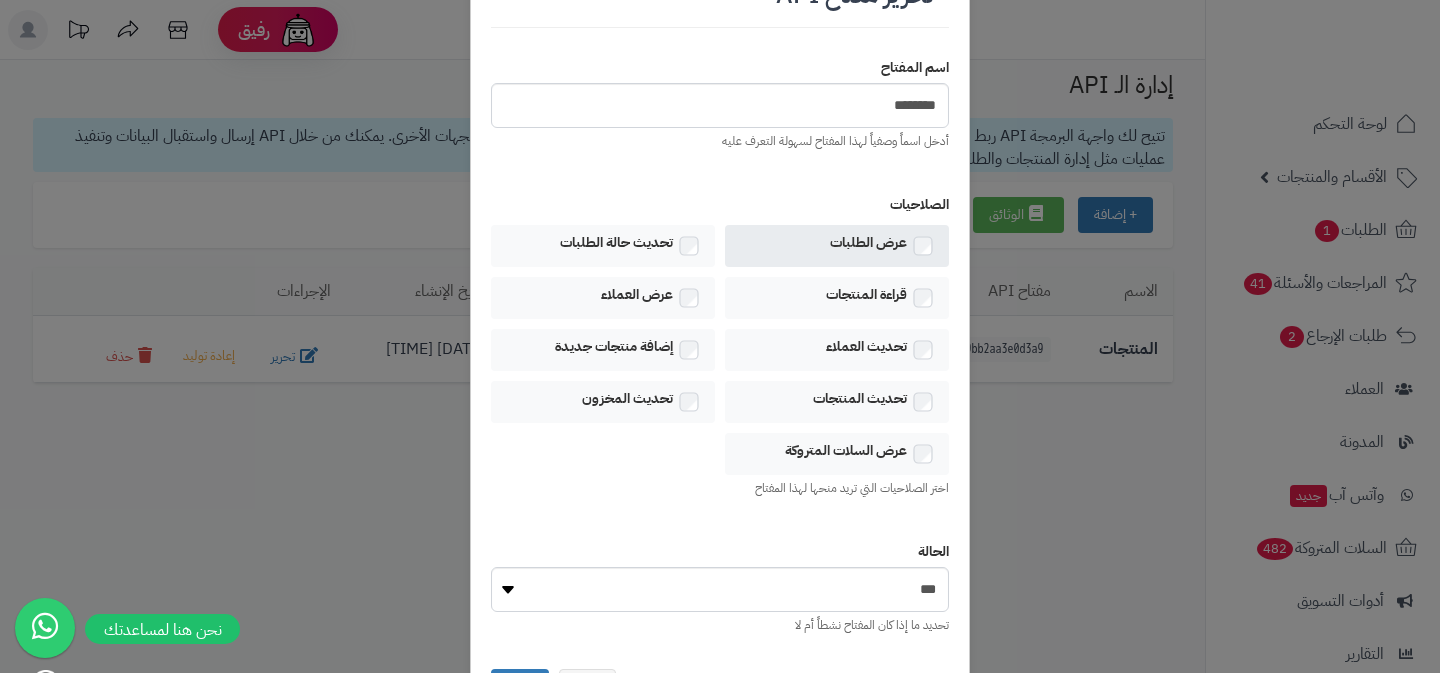 click on "عرض الطلبات" at bounding box center [837, 246] 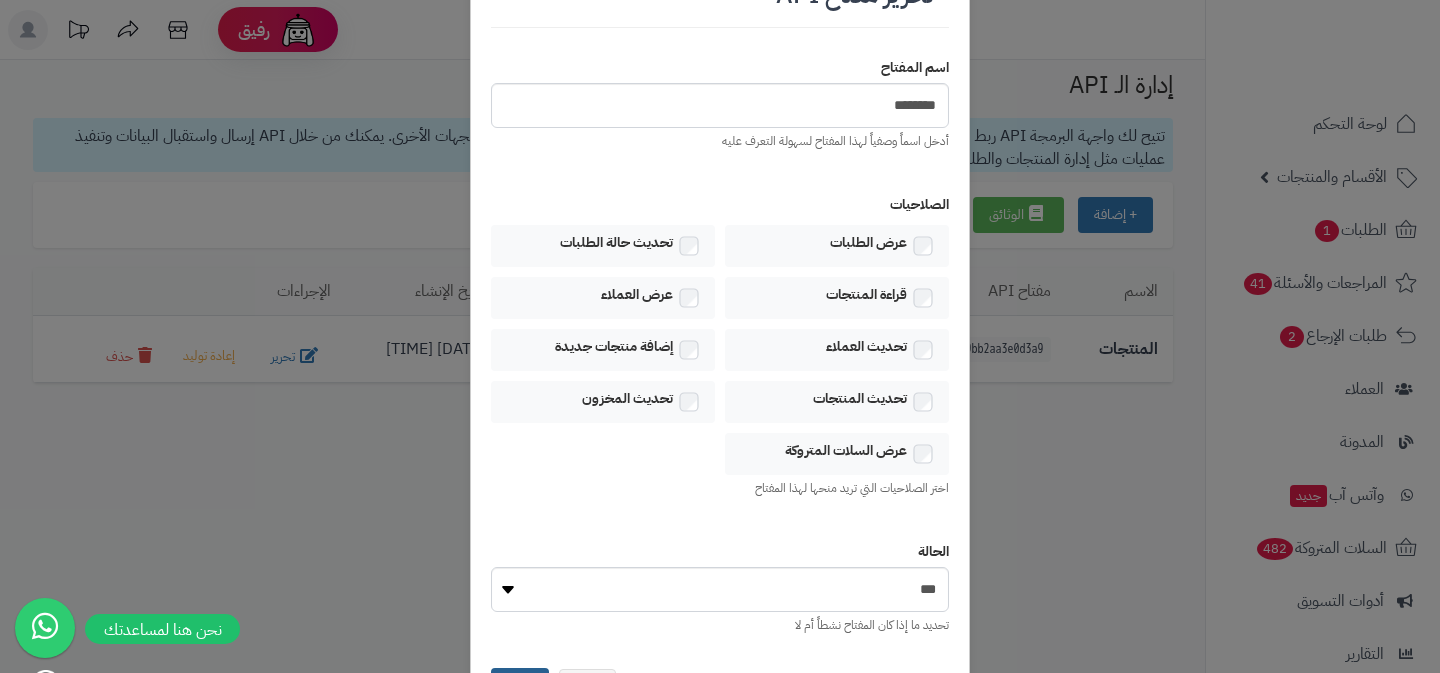 click on "حفظ" at bounding box center [520, 687] 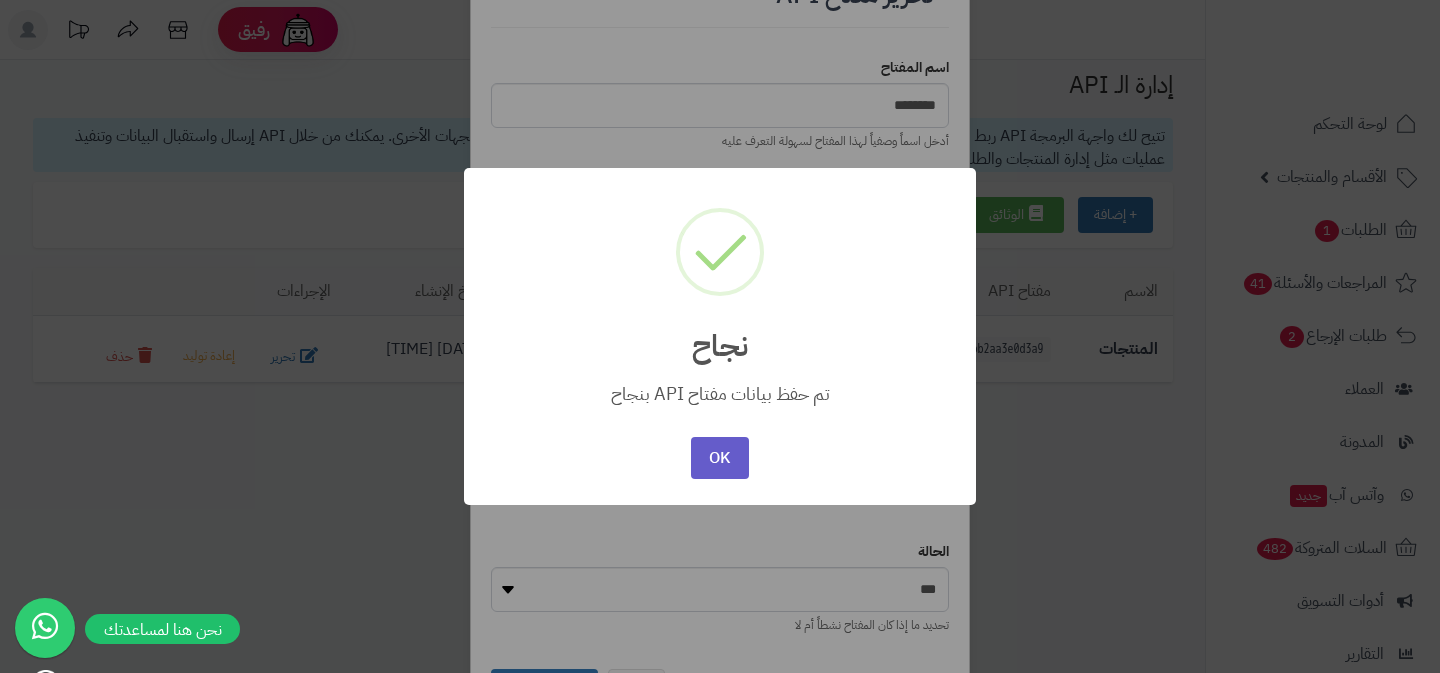 click on "OK" at bounding box center (719, 458) 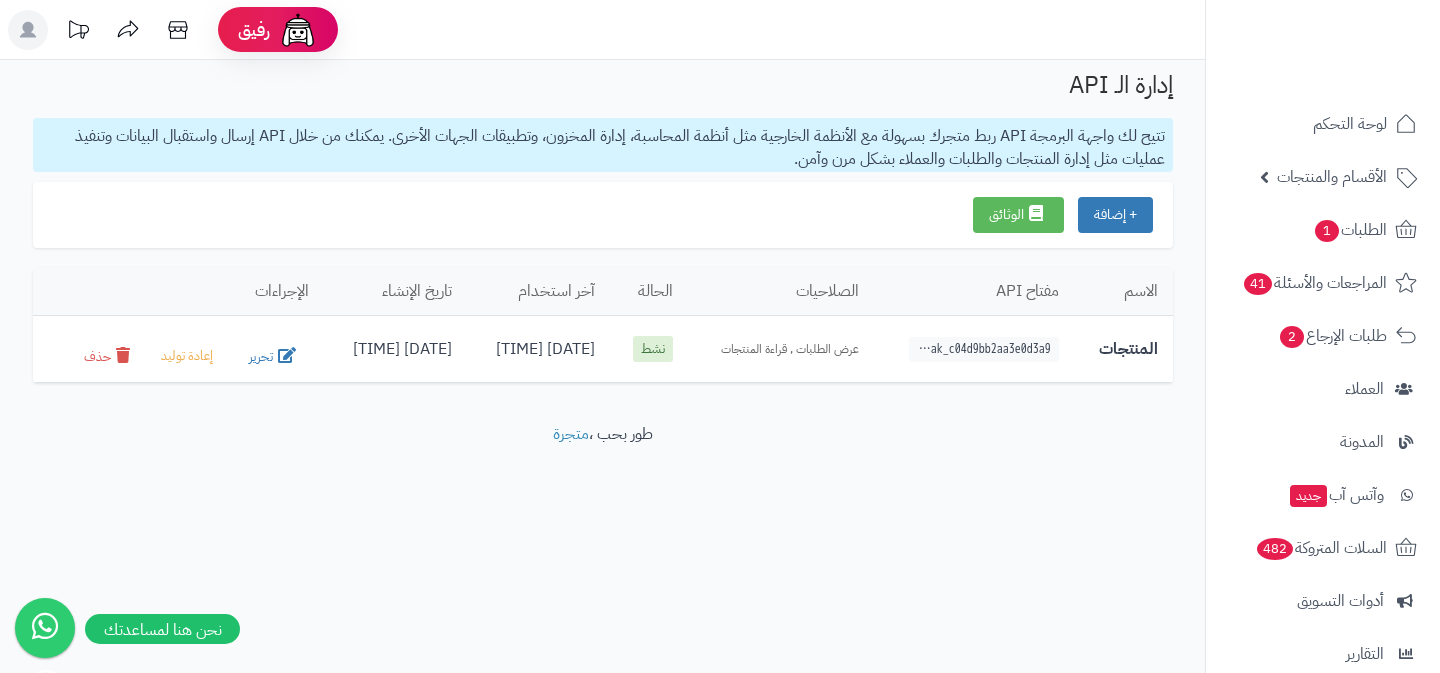 scroll, scrollTop: 0, scrollLeft: 0, axis: both 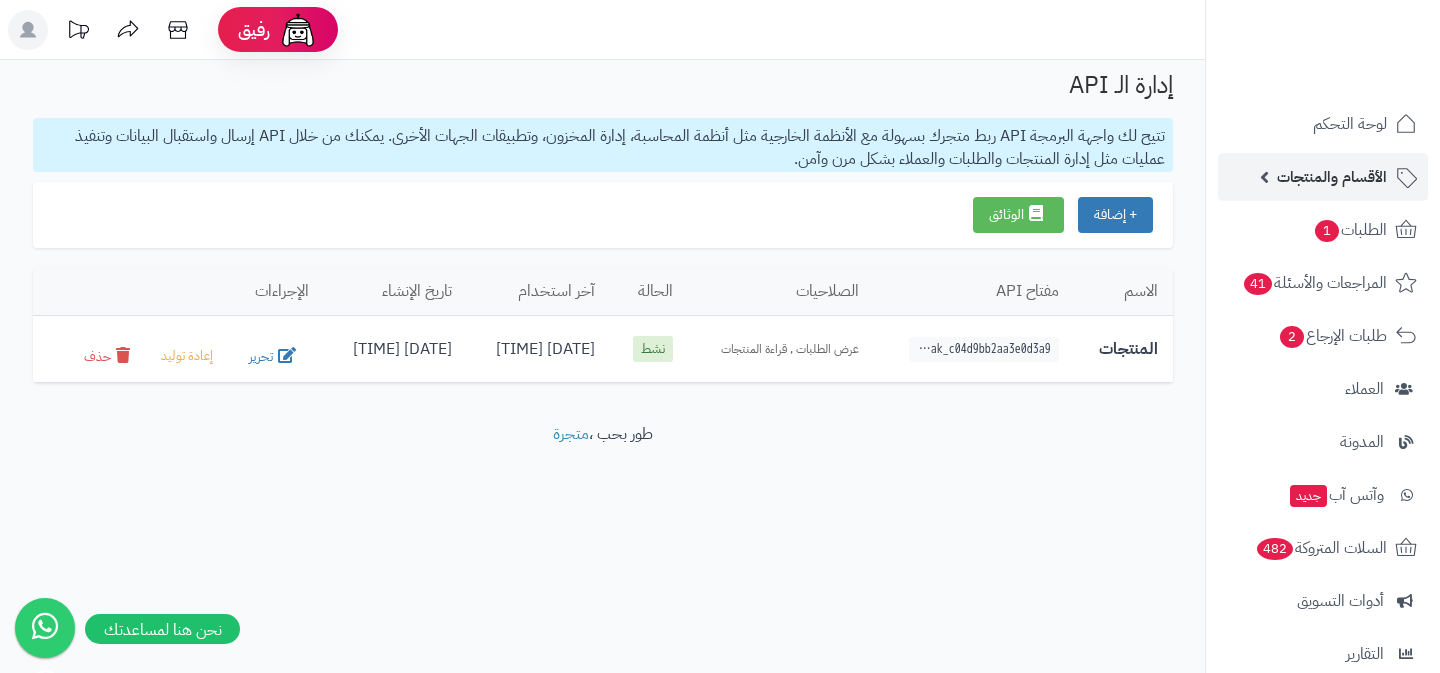 click on "الأقسام والمنتجات" at bounding box center [1323, 177] 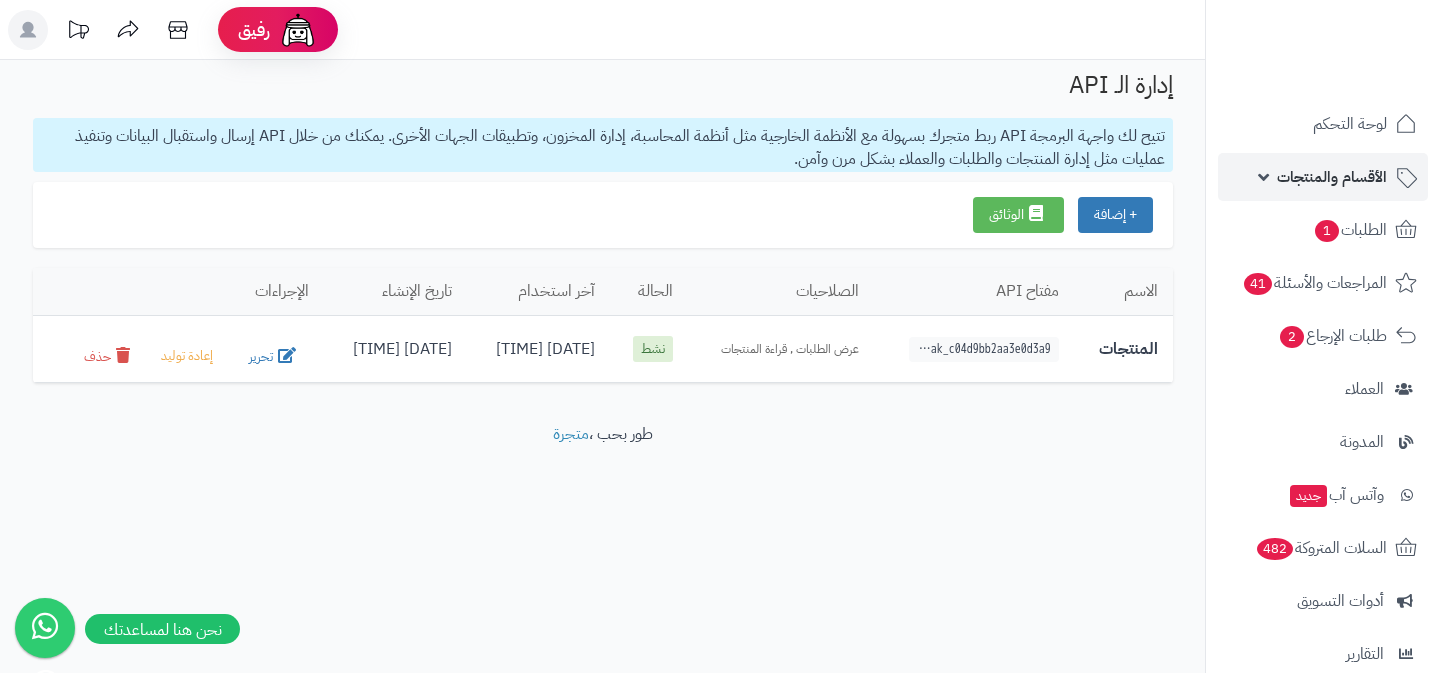 click on "الأقسام والمنتجات" at bounding box center [1332, 177] 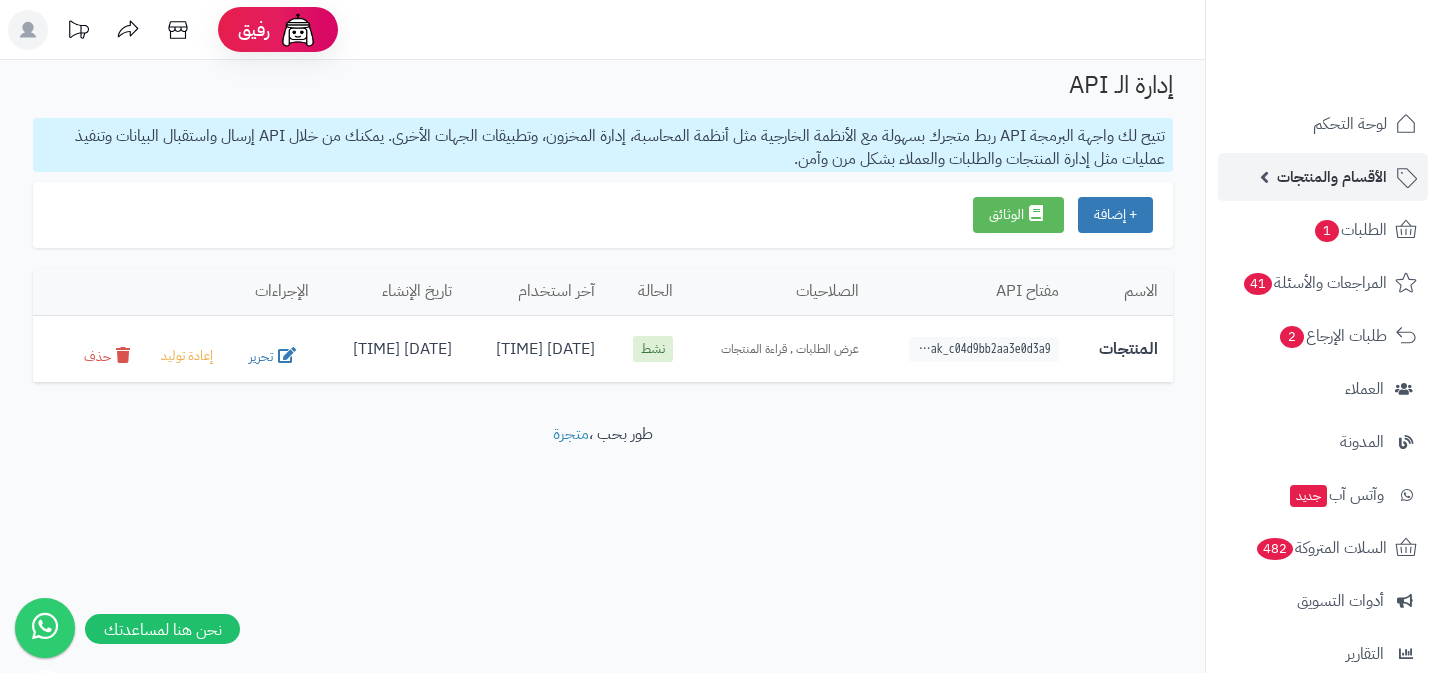 click on "الأقسام والمنتجات" at bounding box center [1332, 177] 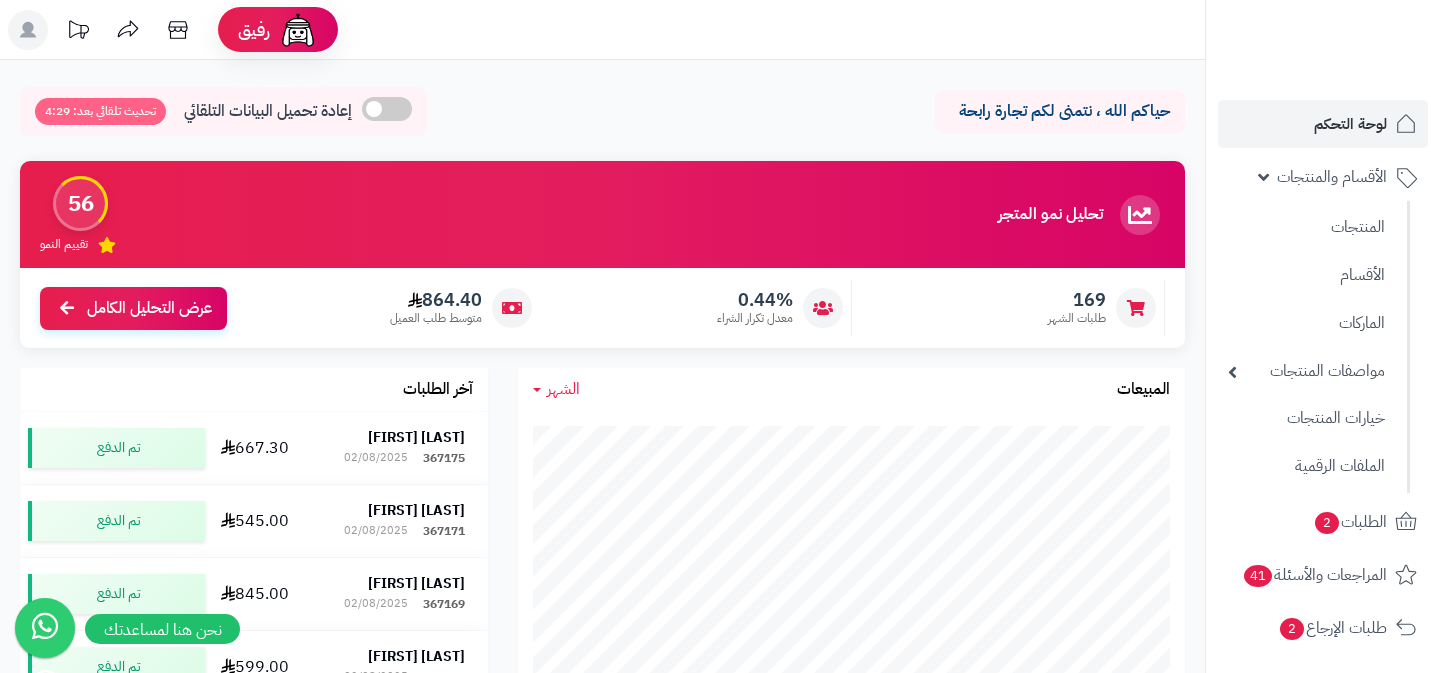 scroll, scrollTop: 0, scrollLeft: 0, axis: both 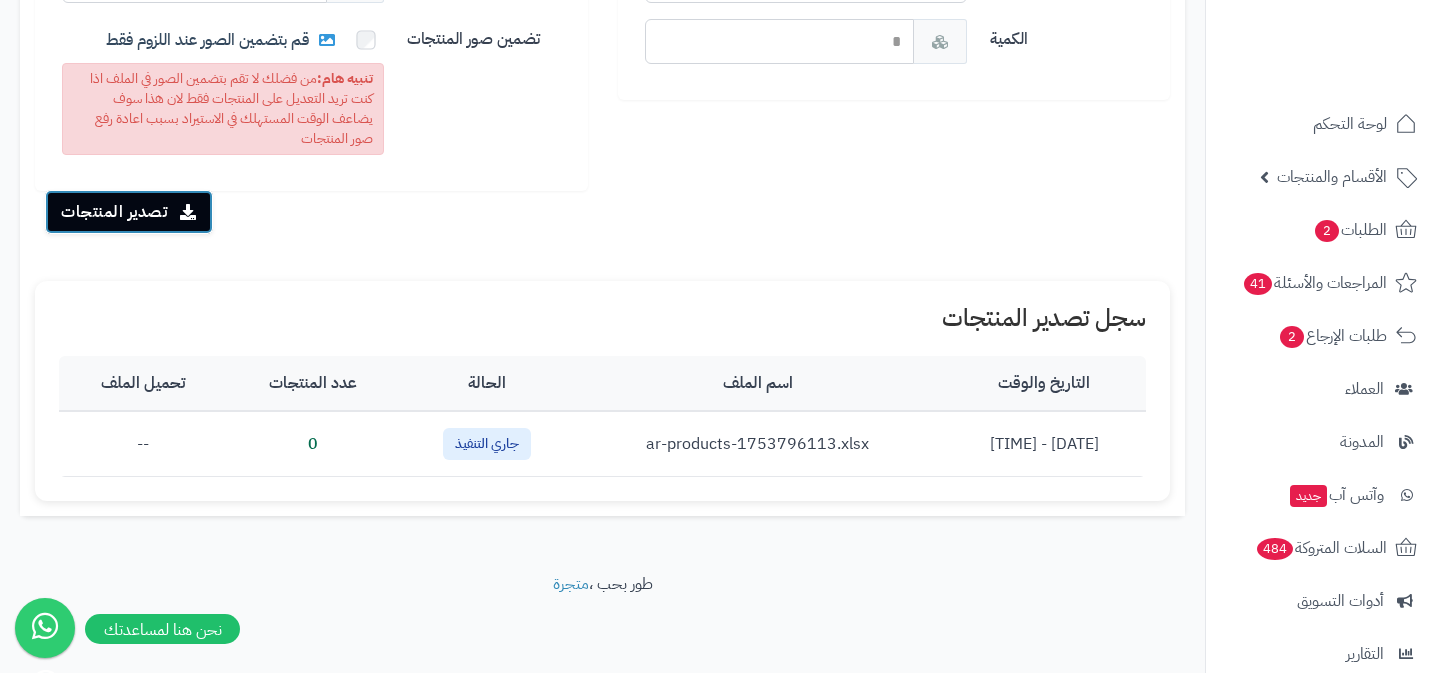 click at bounding box center [188, 212] 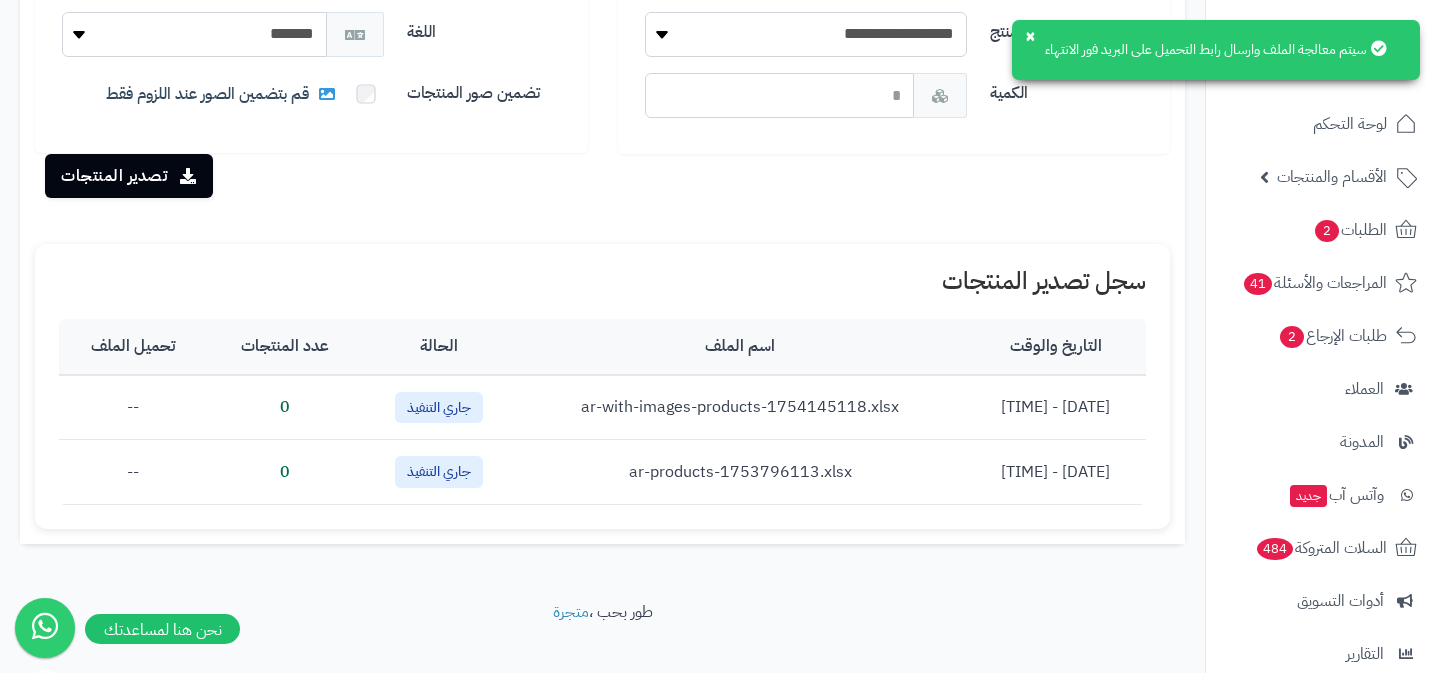 scroll, scrollTop: 455, scrollLeft: 0, axis: vertical 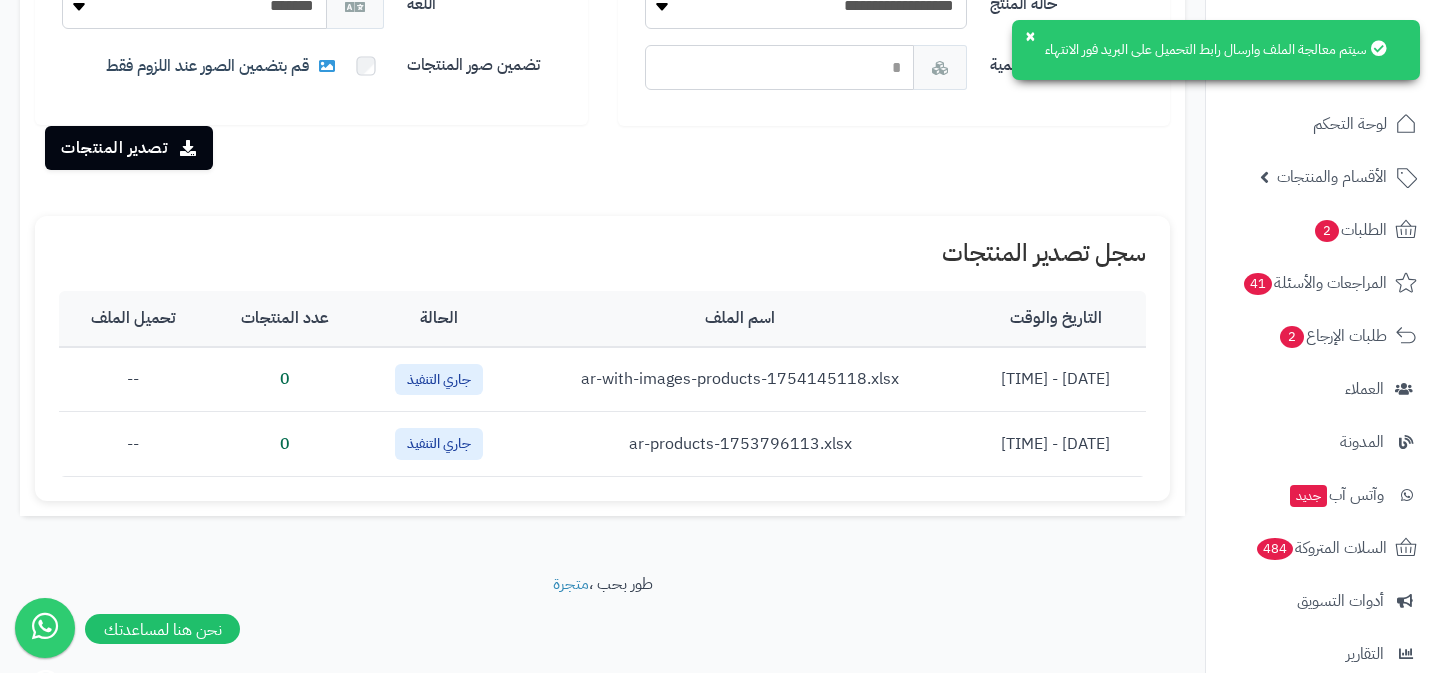 click on "تصدير المنتجات" at bounding box center [602, 148] 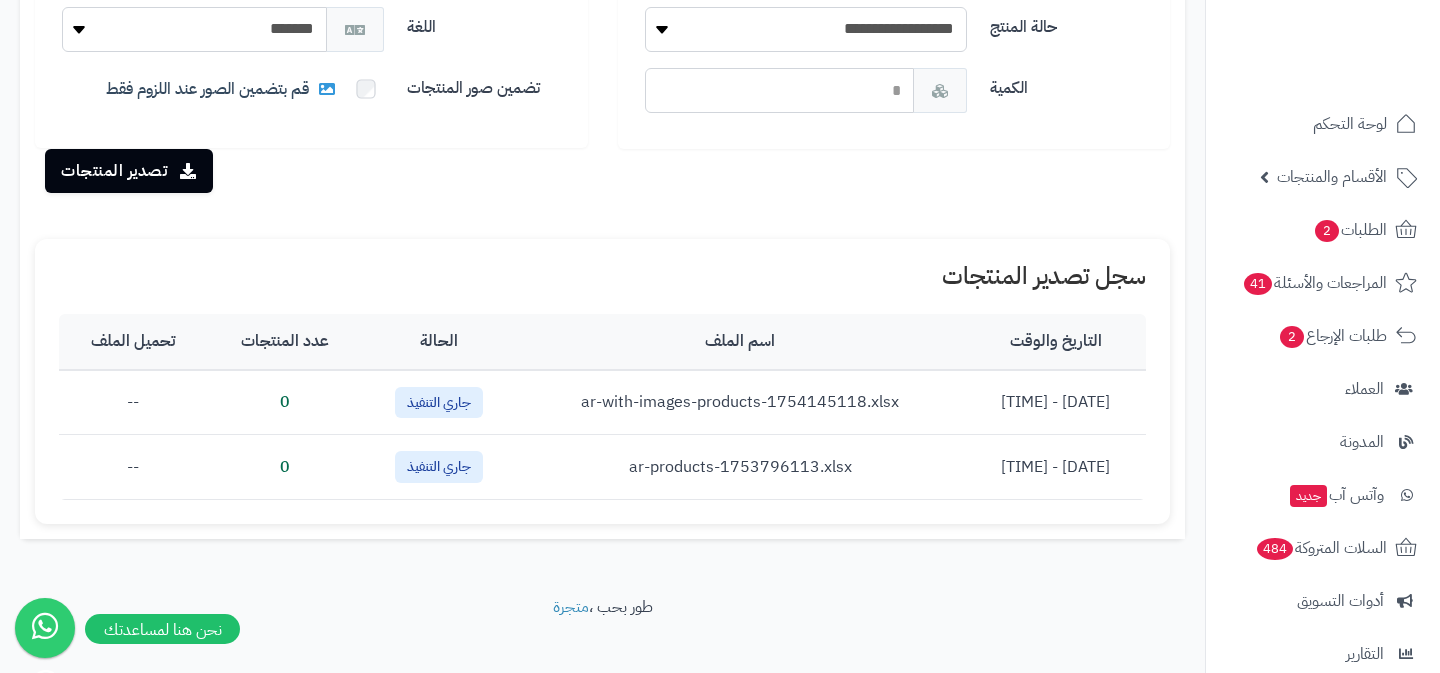 scroll, scrollTop: 455, scrollLeft: 0, axis: vertical 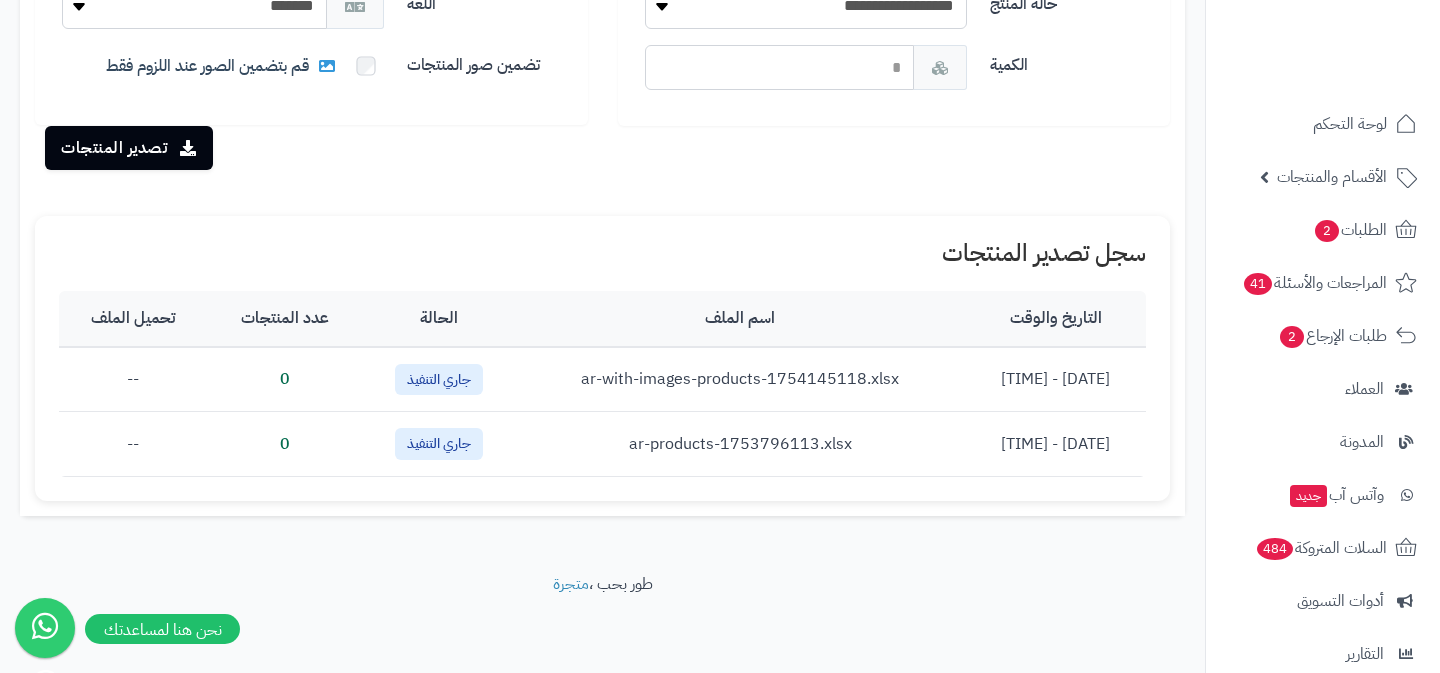 click on "سجل تصدير المنتجات التاريخ والوقت اسم الملف الحالة عدد المنتجات تحميل الملف ٢ أغسطس ٢٠٢٥ - ١٧:٣١
ar-with-images-products-1754145118.xlsx
جاري التنفيذ 0
-- ٢٩ يوليو ٢٠٢٥ - ١٦:٣٥
ar-products-1753796113.xlsx
جاري التنفيذ 0
--" at bounding box center [602, 358] 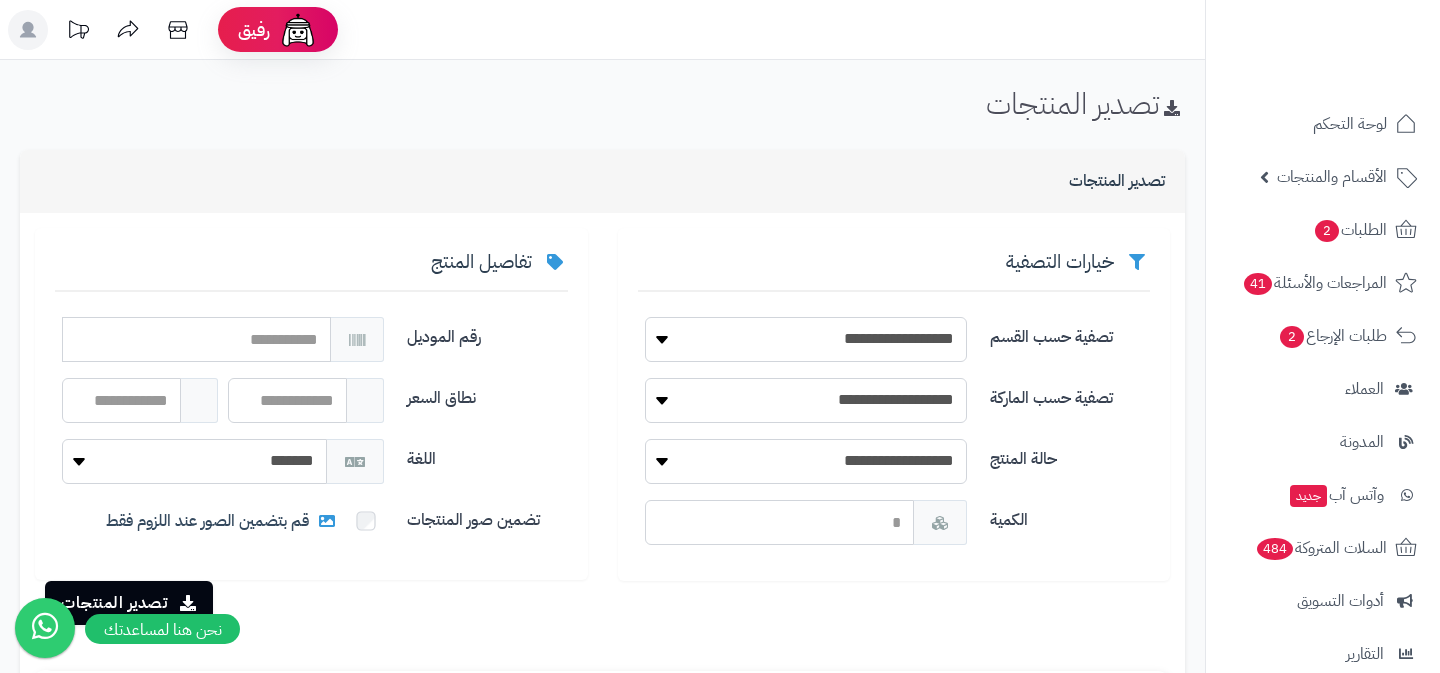 scroll, scrollTop: 455, scrollLeft: 0, axis: vertical 